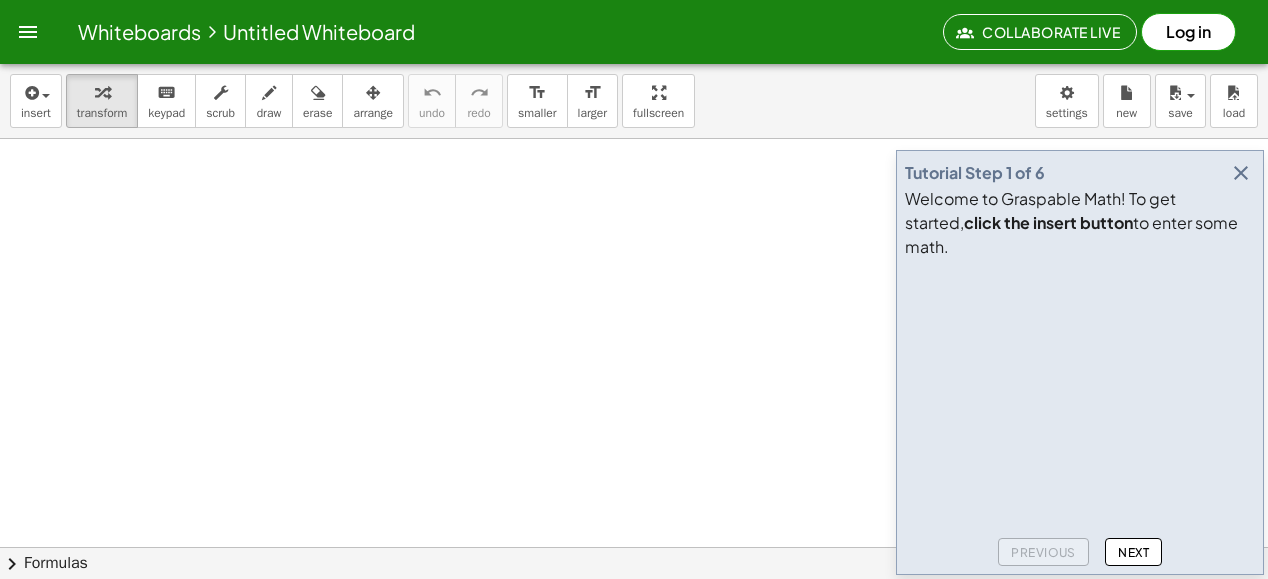 scroll, scrollTop: 0, scrollLeft: 0, axis: both 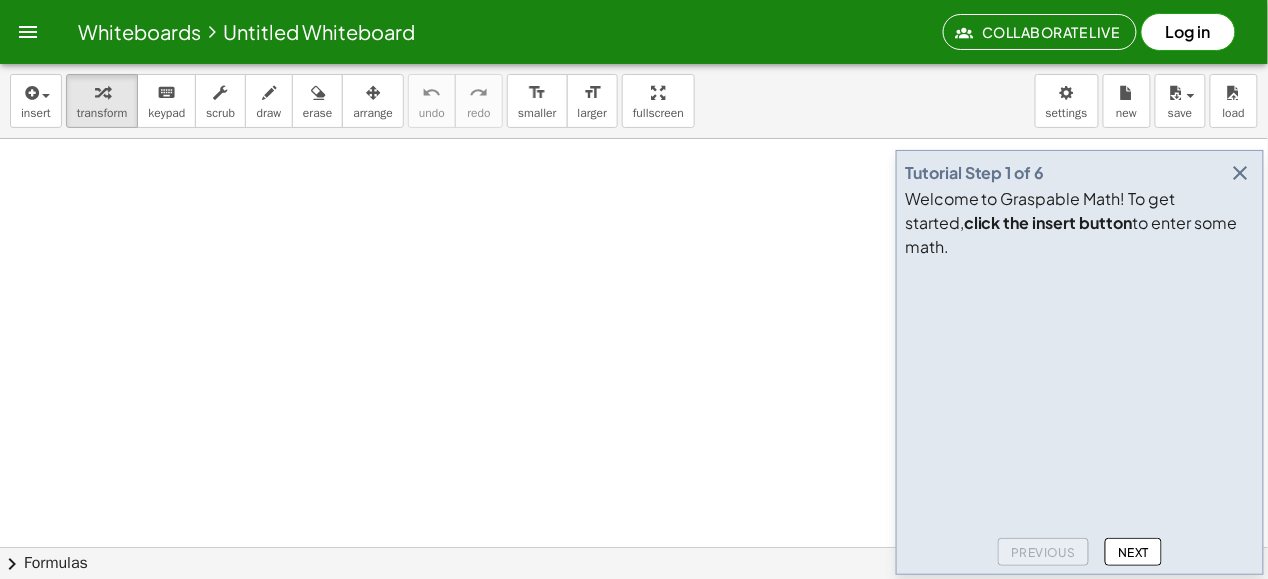 click at bounding box center [1241, 173] 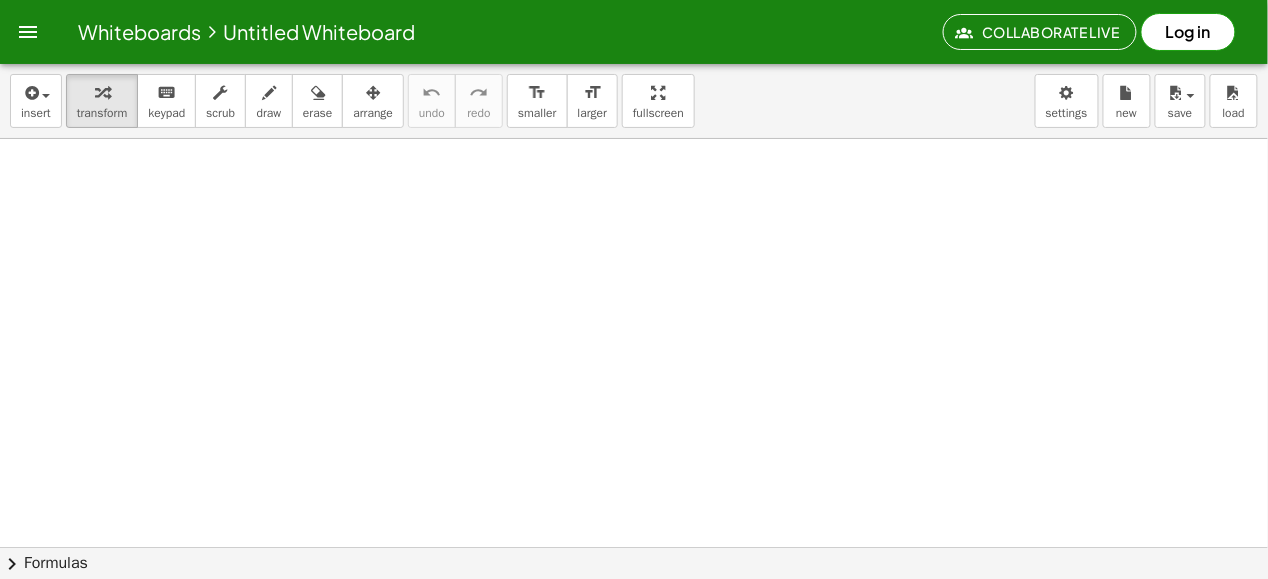 click at bounding box center [634, 612] 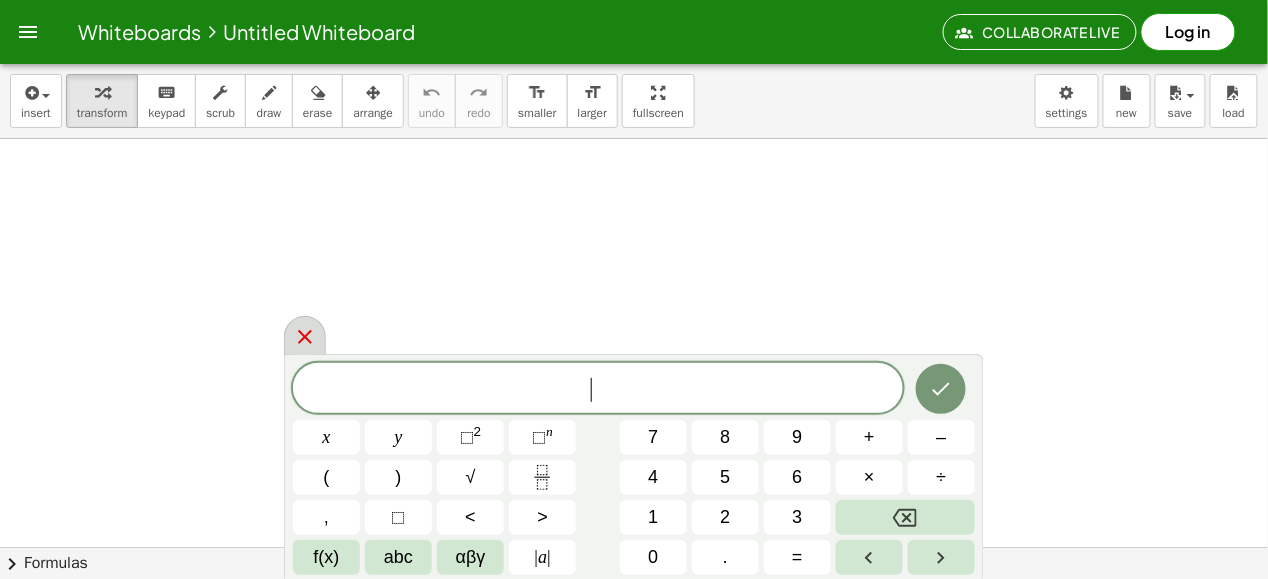 click 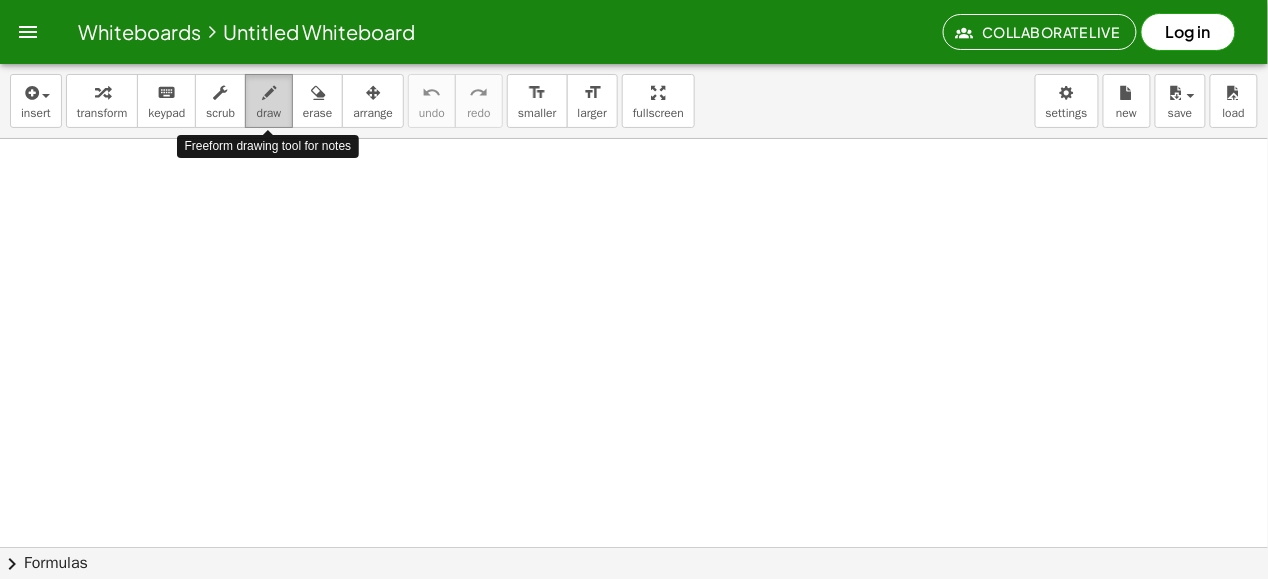 click at bounding box center (269, 93) 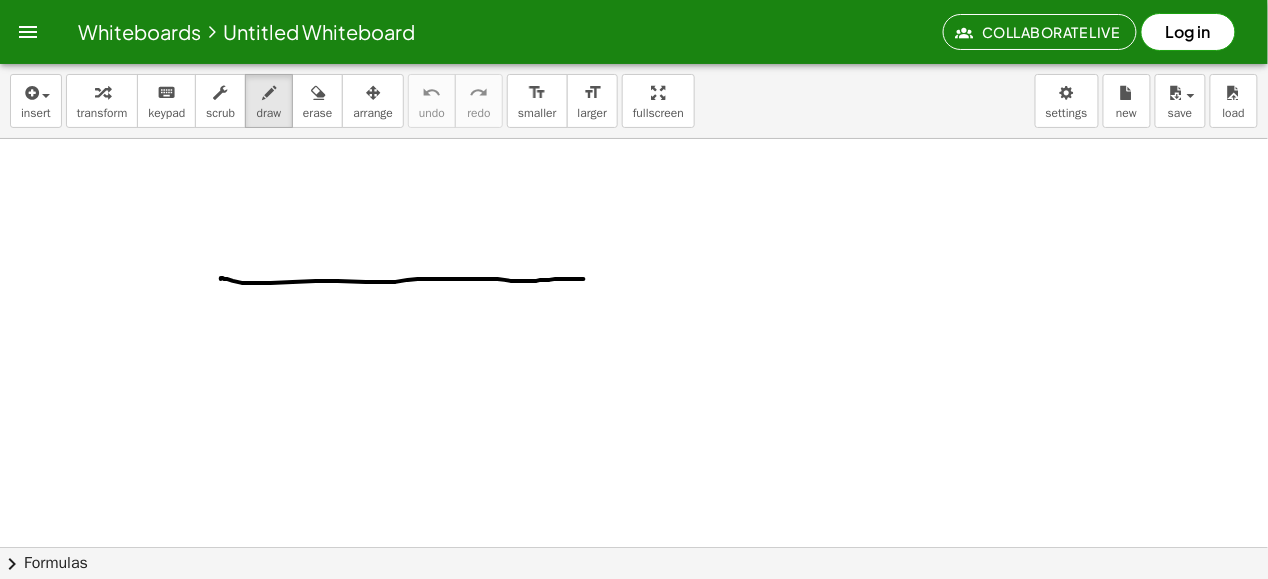 drag, startPoint x: 221, startPoint y: 278, endPoint x: 584, endPoint y: 278, distance: 363 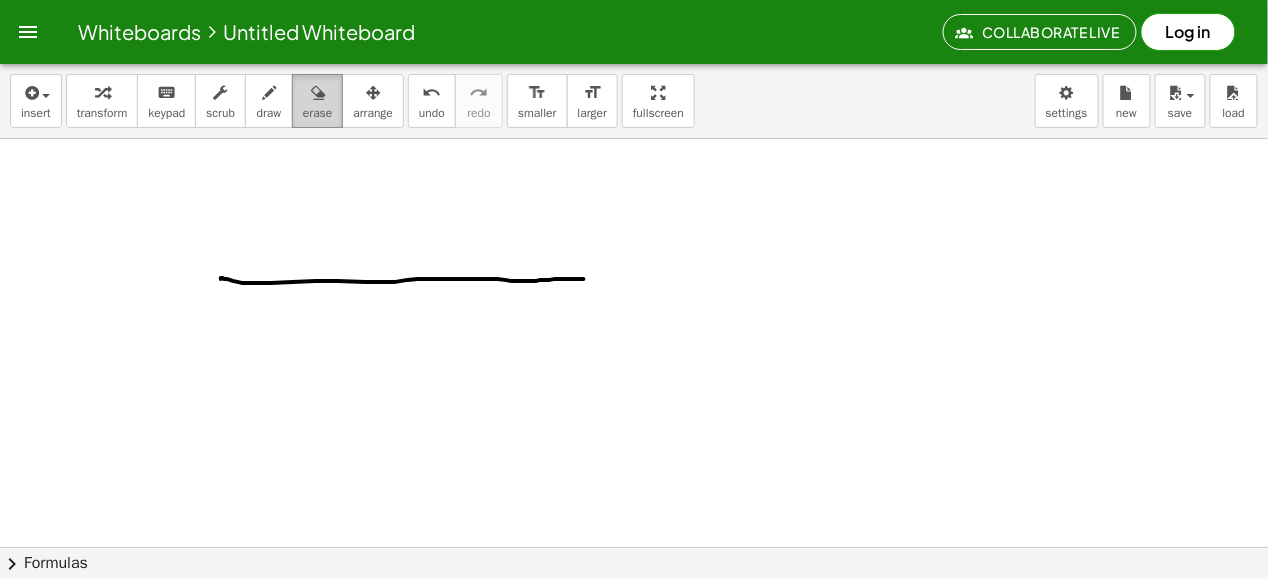 click at bounding box center (318, 93) 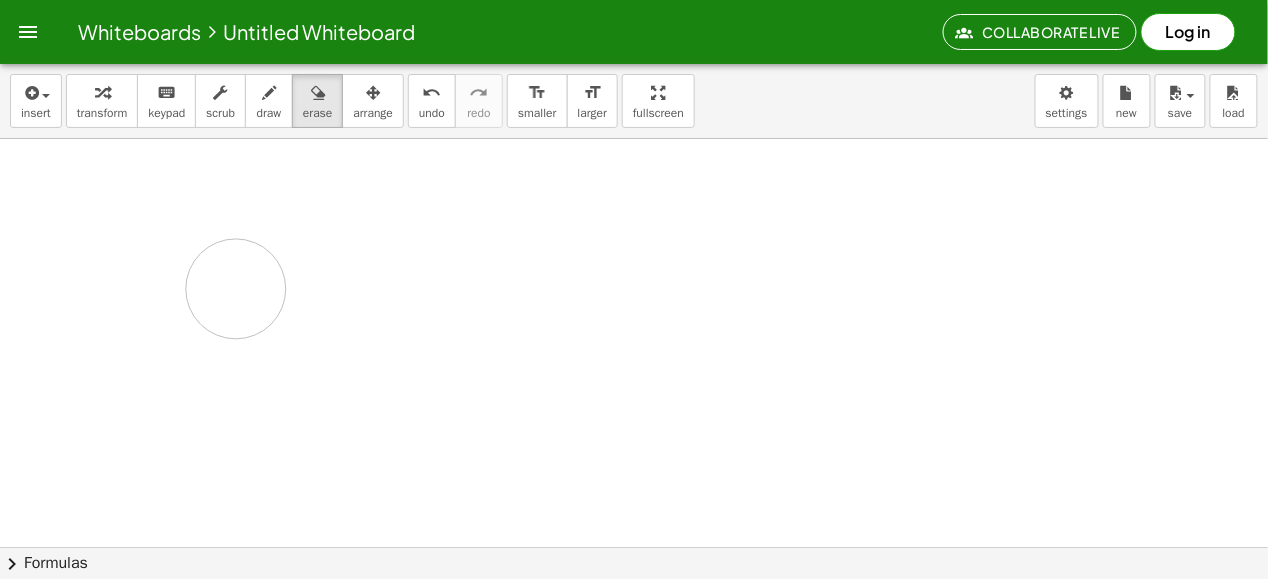 drag, startPoint x: 351, startPoint y: 278, endPoint x: 236, endPoint y: 288, distance: 115.43397 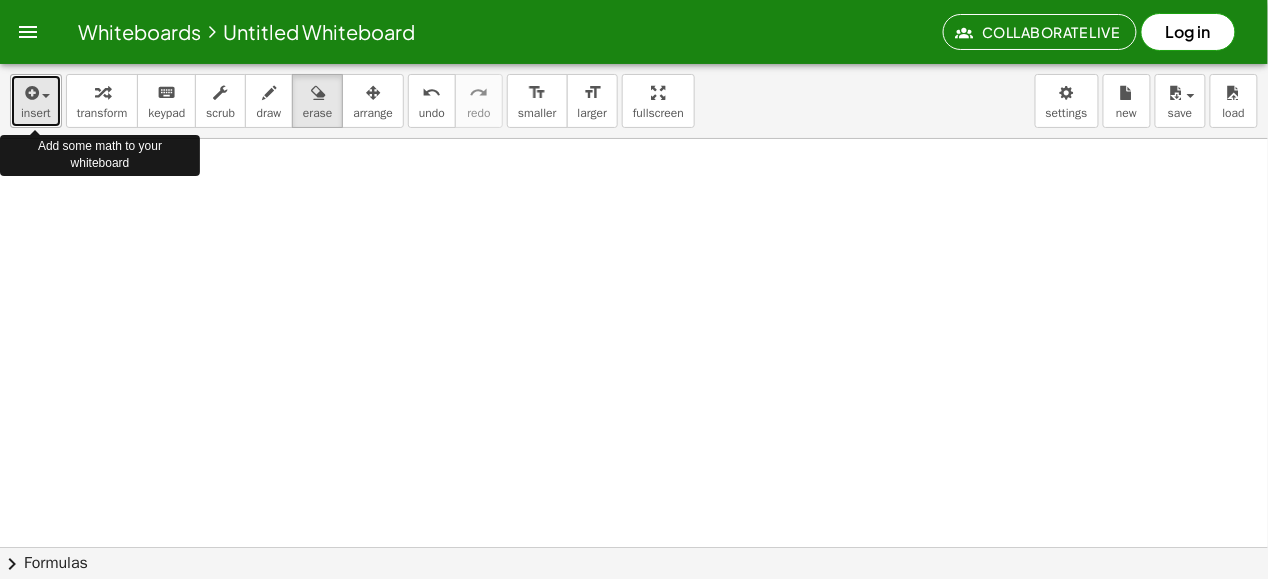 click at bounding box center (36, 92) 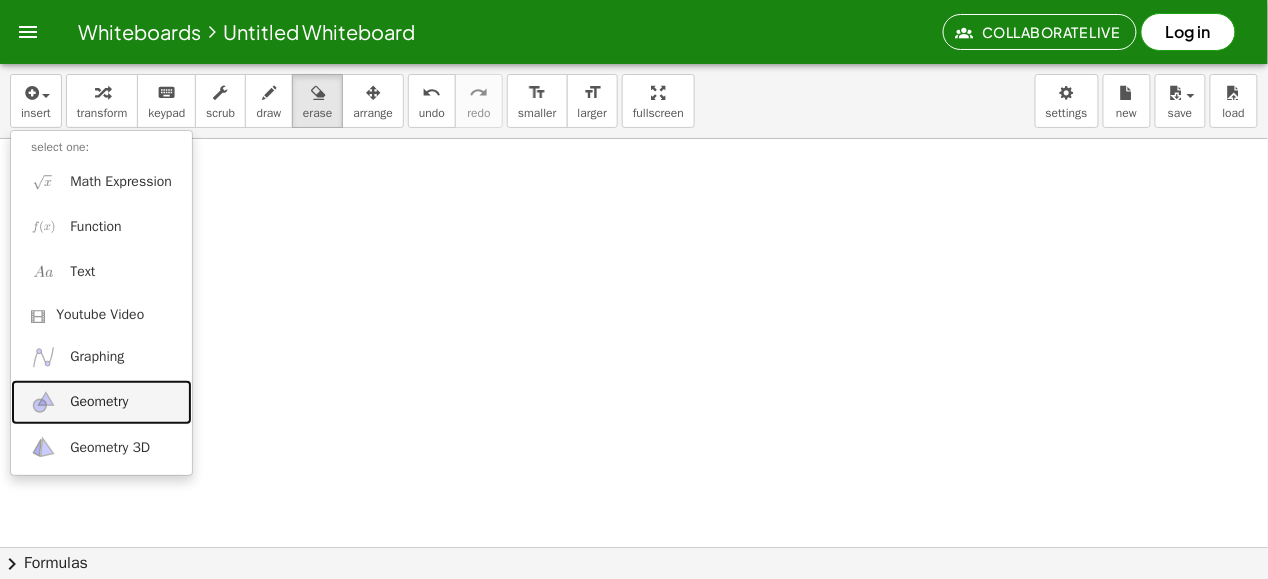 click on "Geometry" at bounding box center (99, 402) 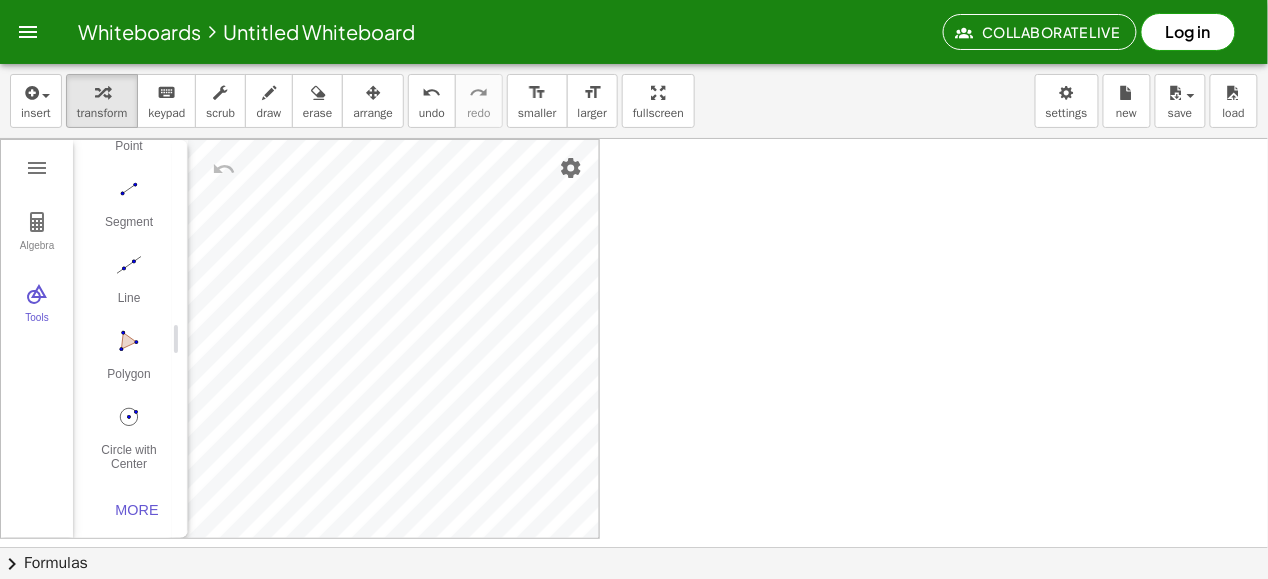 scroll, scrollTop: 205, scrollLeft: 0, axis: vertical 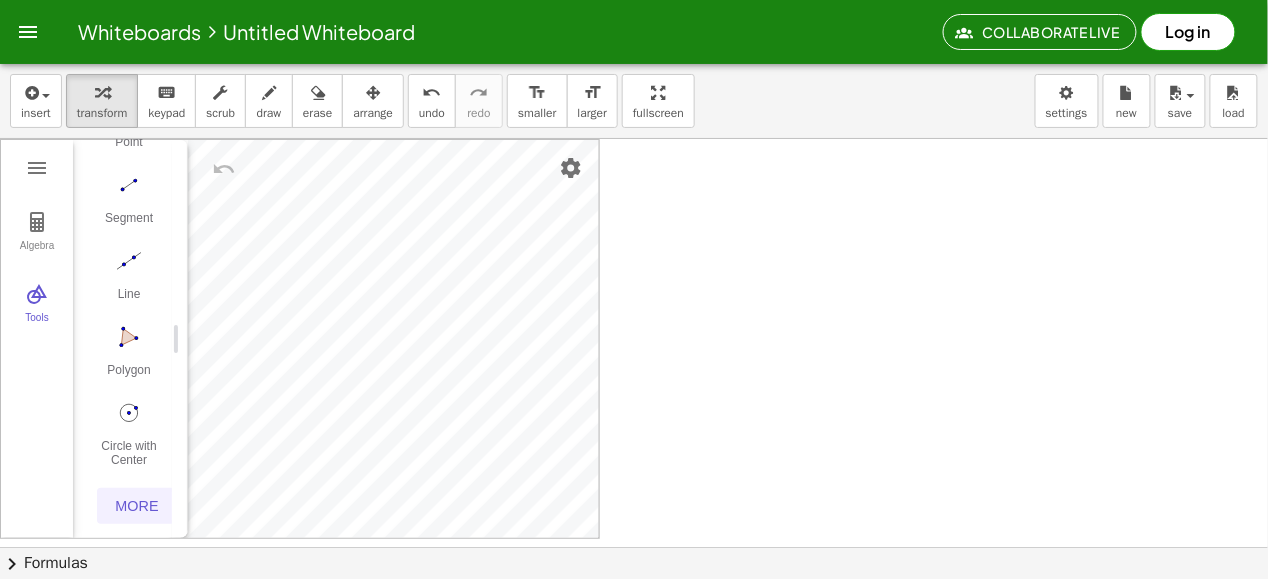 click on "More" at bounding box center (137, 506) 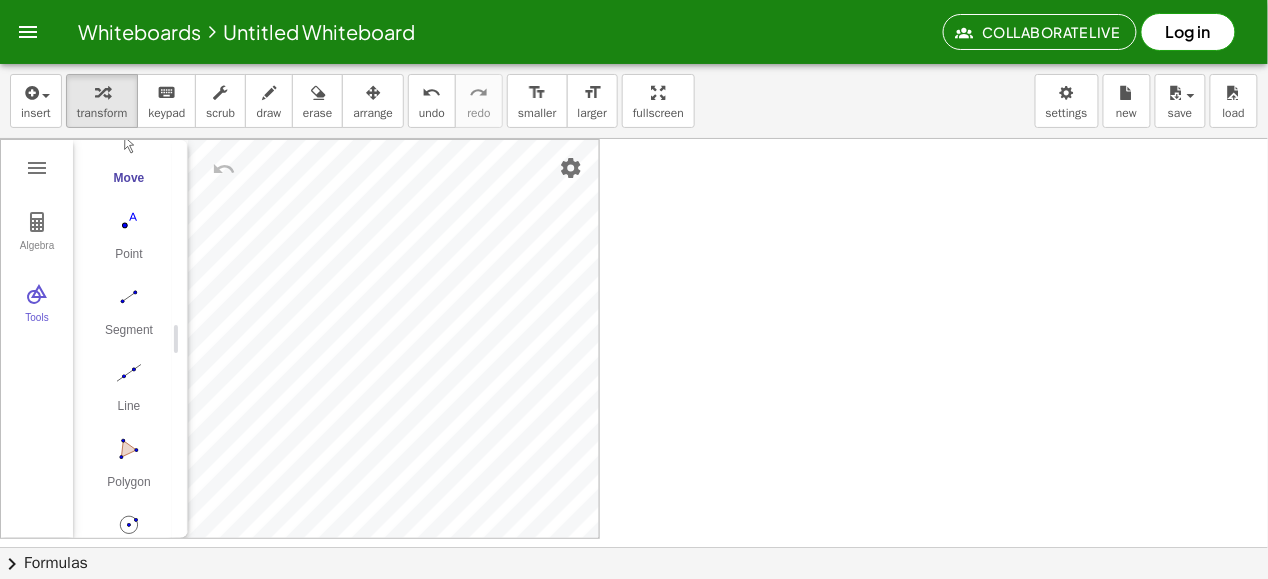 scroll, scrollTop: 27, scrollLeft: 0, axis: vertical 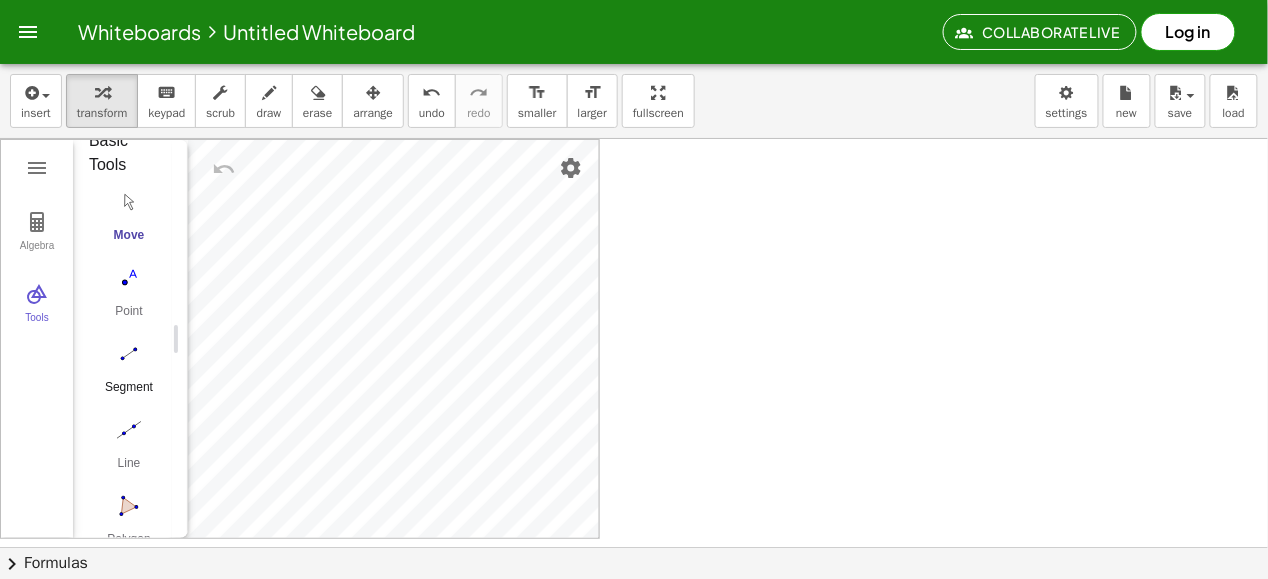 click at bounding box center (129, 354) 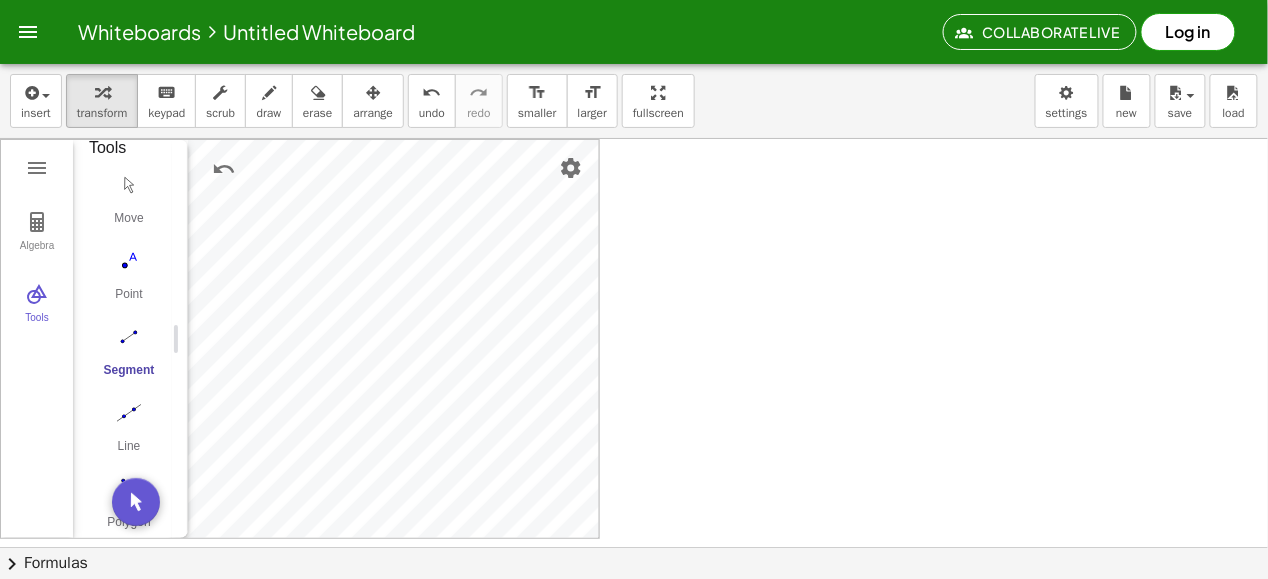 scroll, scrollTop: 0, scrollLeft: 0, axis: both 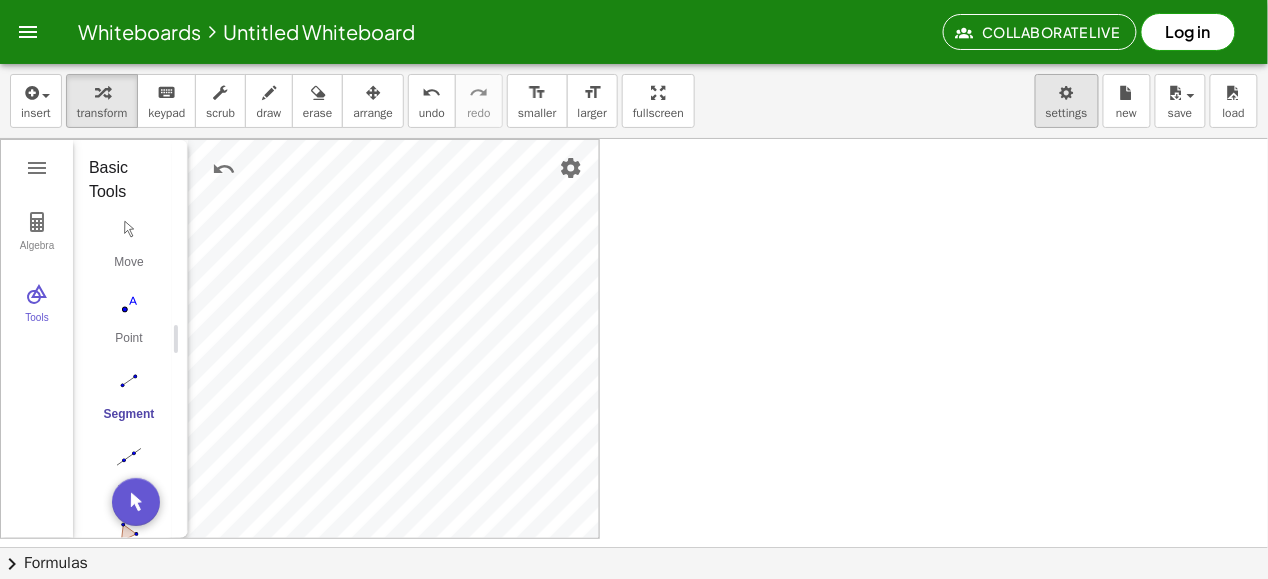 click on "Whiteboards Untitled Whiteboard Collaborate Live Log in Graspable Math Activities Get Started Activity Bank Assigned Work Classes Whiteboards Reference insert select one: Math Expression Function Text Youtube Video Graphing Geometry Geometry 3D transform keyboard keypad scrub draw erase arrange undo undo redo redo format_size smaller format_size larger fullscreen load save new settings Algebra Tools Point A Point B f = Segment A, B 3.8 GeoGebra Geometry Basic Tools Move Point Segment Line Polygon Circle with Center through Point Edit Select Objects Show / Hide Label Show / Hide Object Delete Construct Midpoint or Center Perpendicular Line Perpendicular Bisector Parallel Line Angle Bisector Tangents Measure Angle Angle with Given Size Distance or Length Area Lines Segment Segment with Given Length Line Ray Vector Circles Circle with Center through Point Circle: Center & Radius Compass Semicircle Circular Sector Polygons Polygon Regular Polygon Transform Translate by Vector" at bounding box center [634, 289] 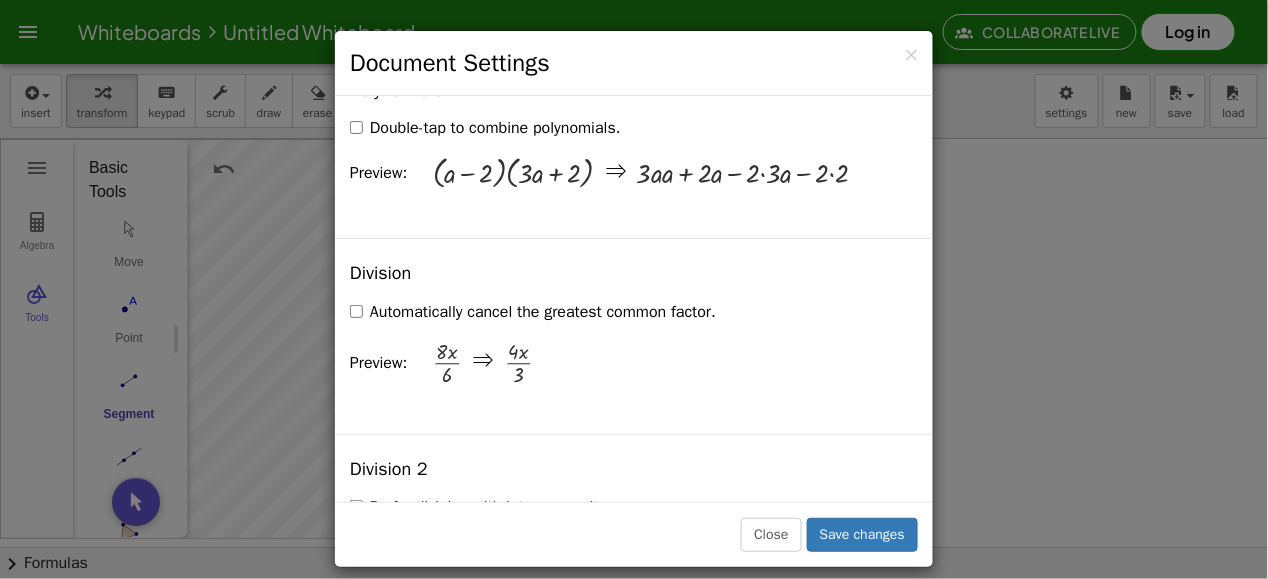 scroll, scrollTop: 2000, scrollLeft: 0, axis: vertical 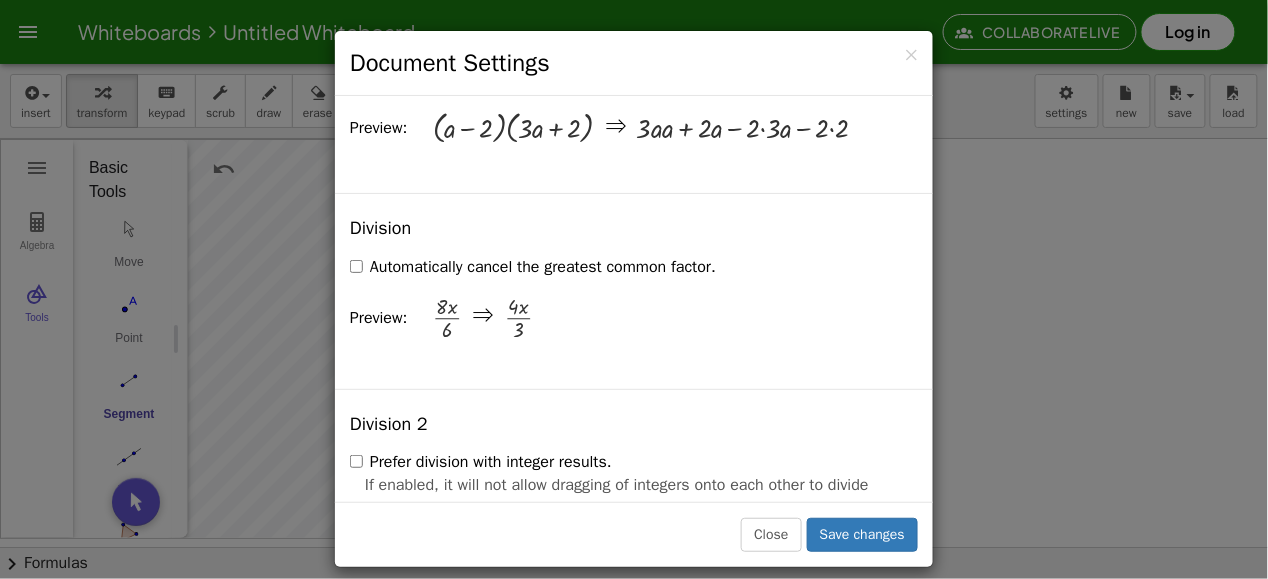 click on "× Document Settings These settings are saved with the document you are currently working on.
Rewriting Equations via Dragging
Disable Dragging
Dragging
Dragging and Simplify
Drag a term across the equals sign to apply the inverse operation to both sides. Will show the inverse terms on both sides of the equation.
Unit for Trigonometric Functions
Radians
Degrees
Already calculated steps will be updated according to this setting.
Preview:
sin ( , 90 ) = 1
Show Edit/Balance Buttons
Show Edit/Balance Buttons
Show or hide the edit or balance button beneath each derivation.
Substitute with parenthesis
+ a 2" at bounding box center (634, 289) 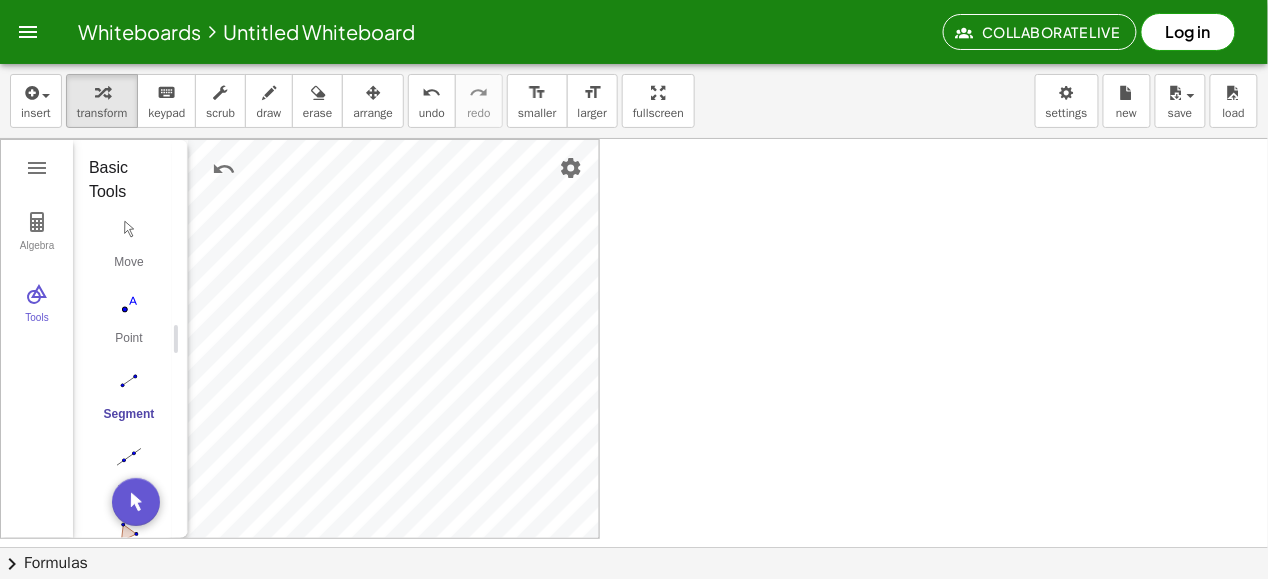click at bounding box center [129, 381] 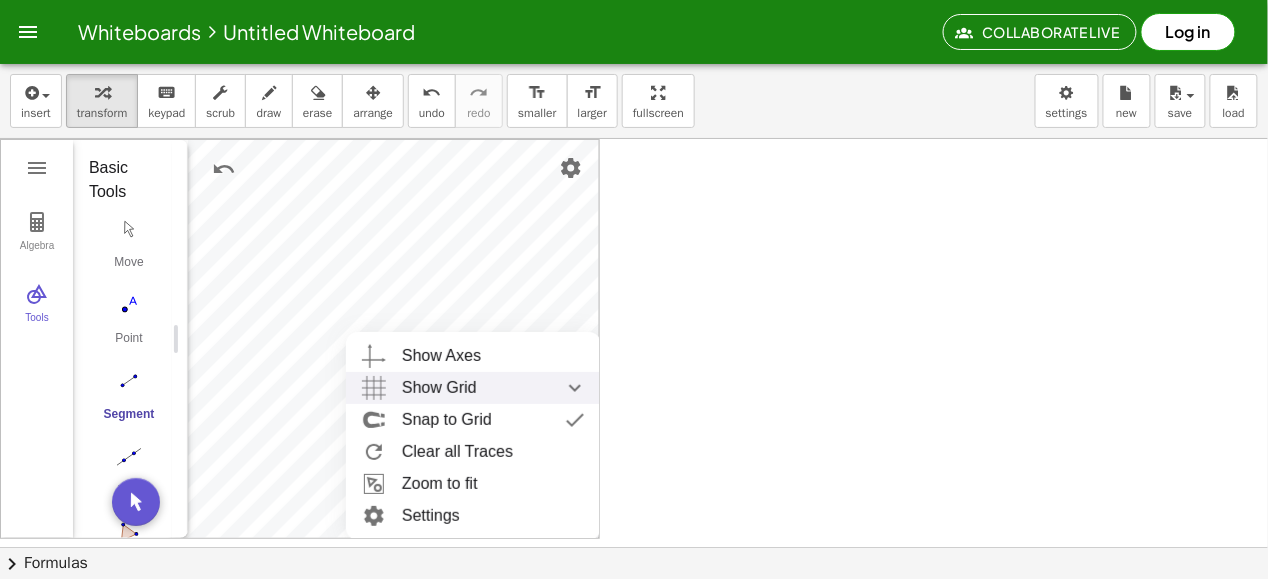 click on "Show Grid" at bounding box center [439, 388] 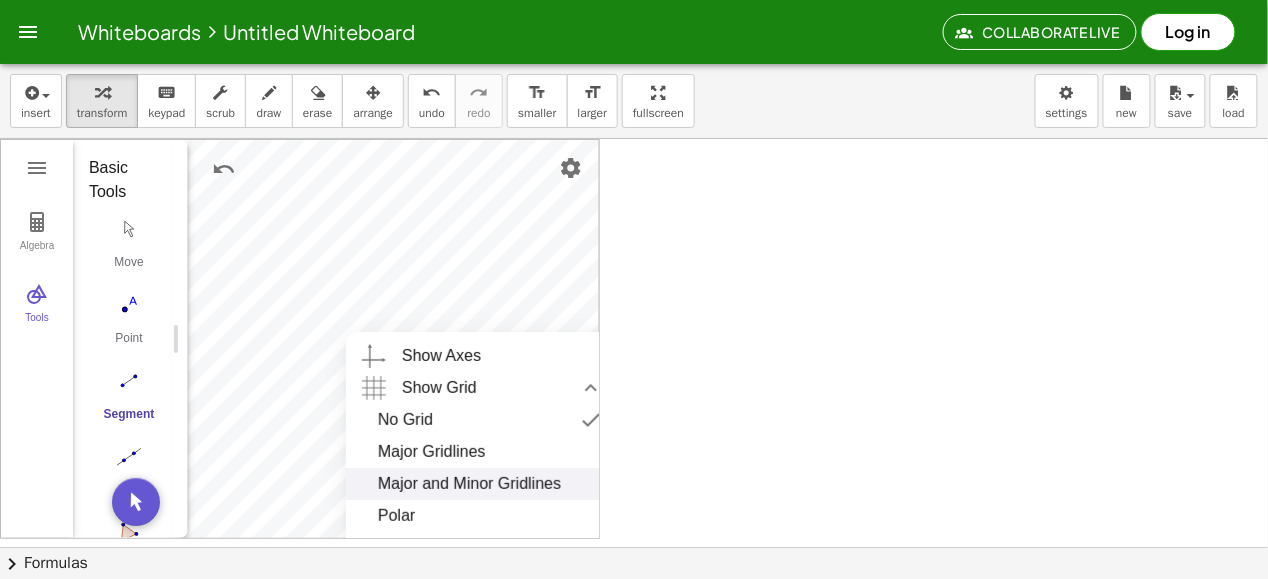 click on "Major and Minor Gridlines" at bounding box center [469, 484] 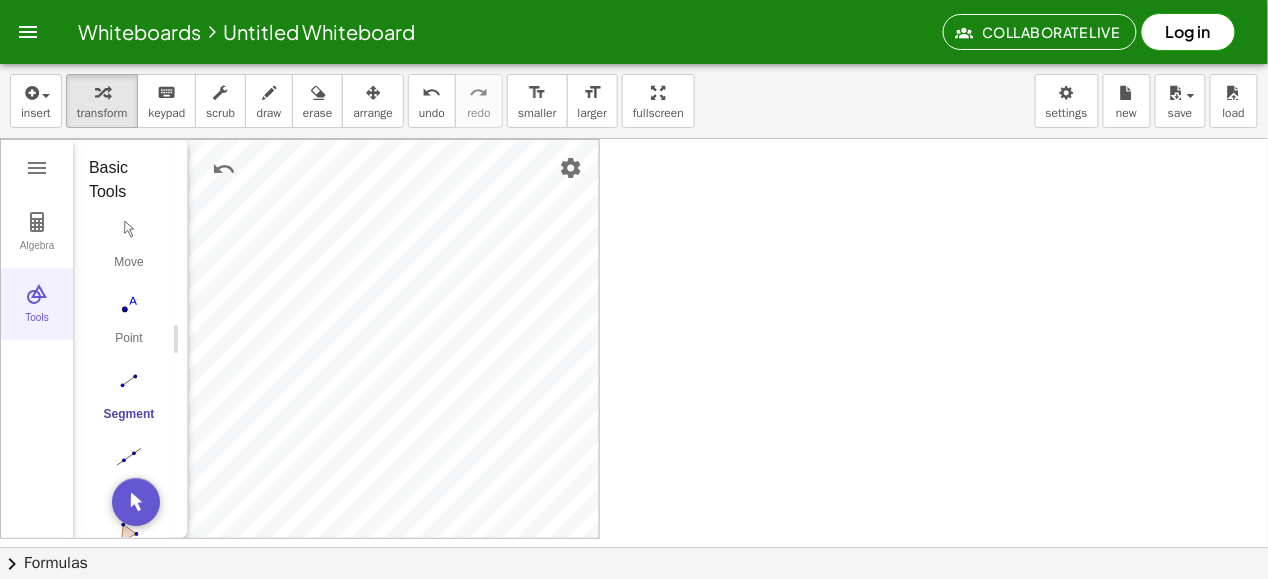 click at bounding box center [37, 294] 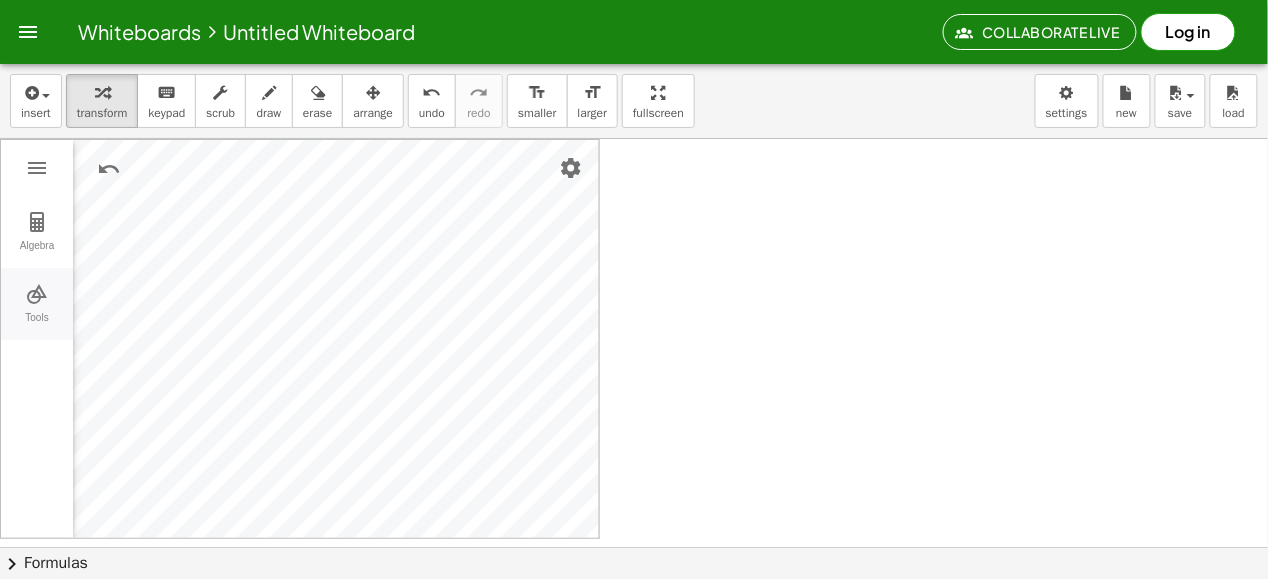 click at bounding box center (37, 294) 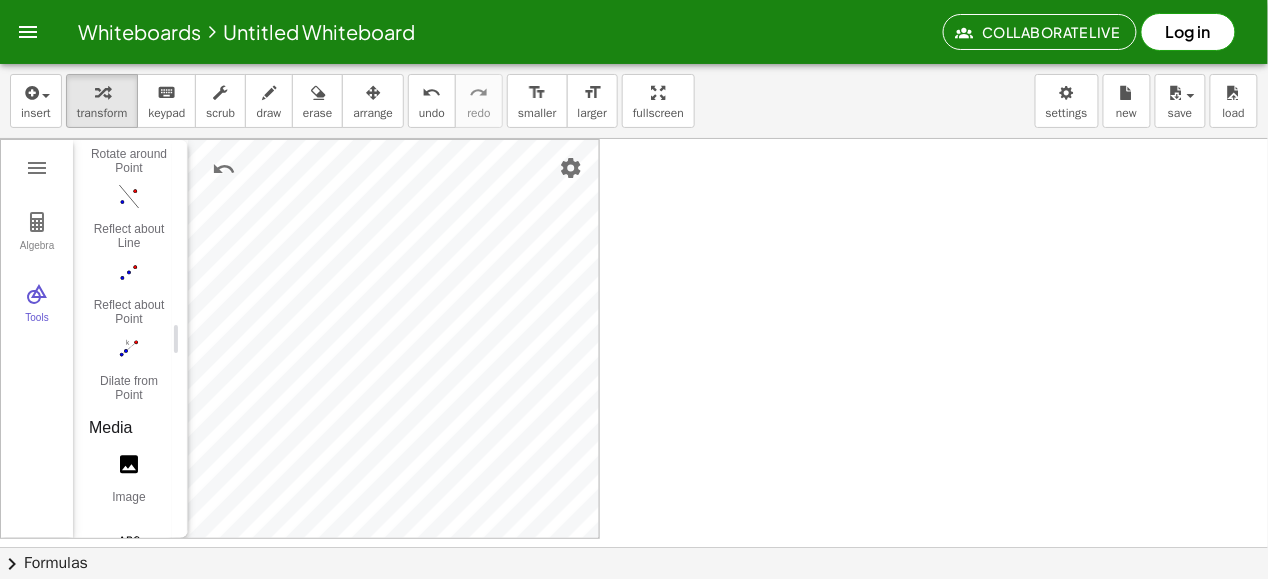 scroll, scrollTop: 3022, scrollLeft: 0, axis: vertical 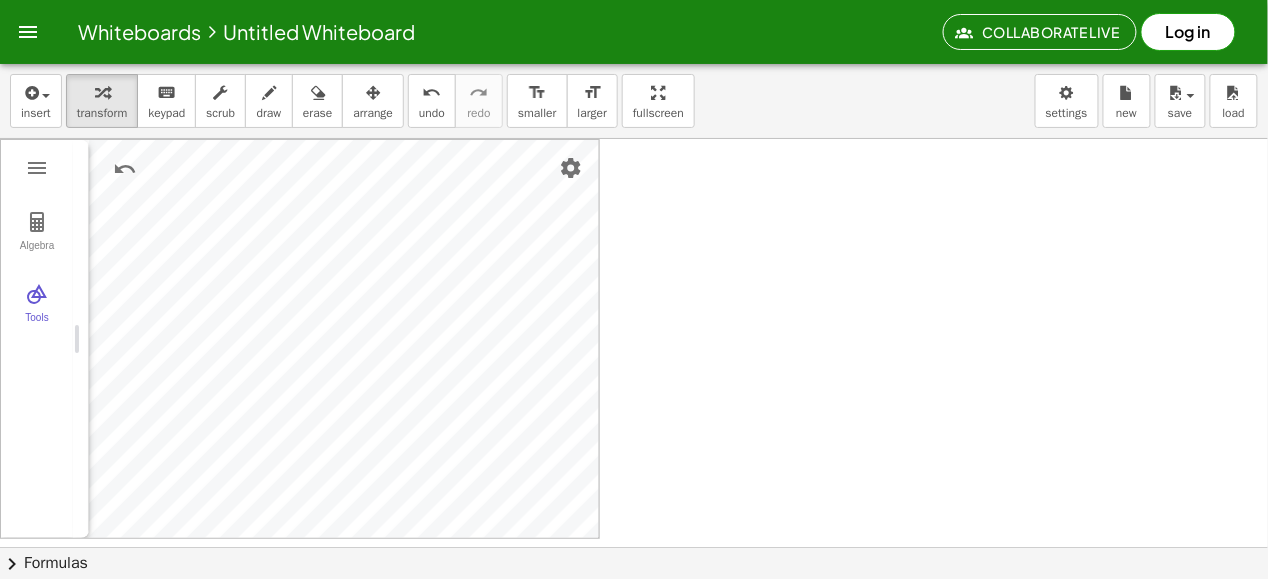 drag, startPoint x: 174, startPoint y: 338, endPoint x: 0, endPoint y: 402, distance: 185.39687 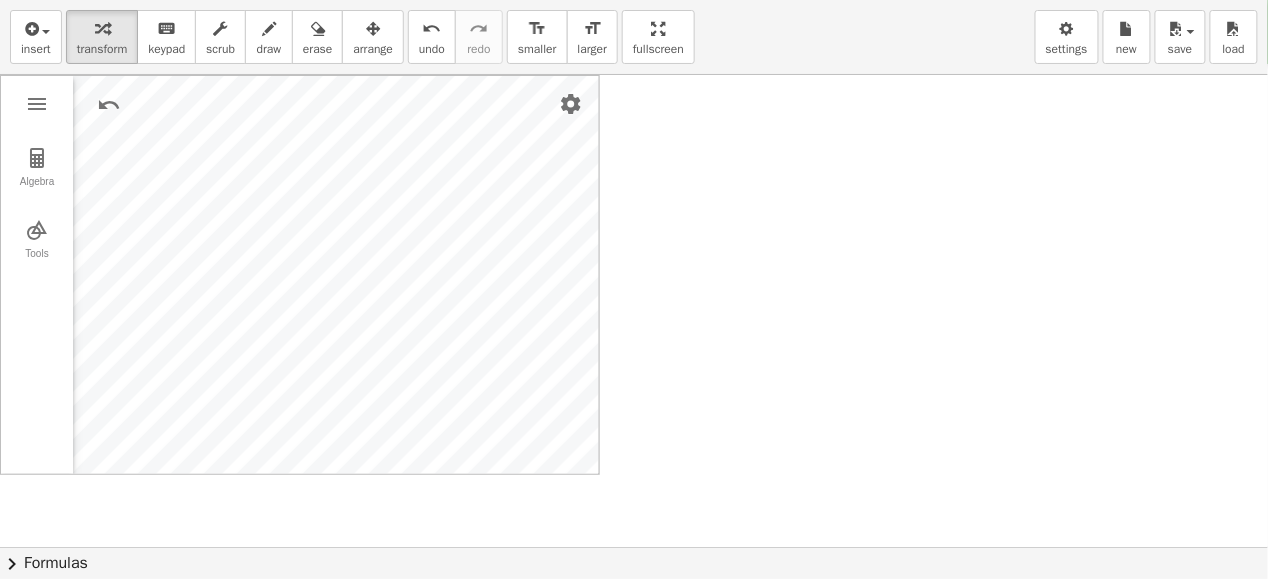 click on "insert select one: Math Expression Function Text Youtube Video Graphing Geometry Geometry 3D transform keyboard keypad scrub draw erase arrange undo undo redo redo format_size smaller format_size larger fullscreen load   save new settings     Algebra Tools Point A Point B f = Segment A, B [NUMBER] Point C g = Segment A, C [NUMBER] Point D h = Segment C, D [NUMBER] i = Segment D, B [NUMBER] Point E Point F j = Segment E, F [NUMBER] Point G Point H k = Segment G, H [NUMBER] GeoGebra Geometry Basic Tools Move Point Segment Line Polygon Circle with Center through Point Edit Select Objects Show / Hide Label Show / Hide Object Delete Construct Midpoint or Center Perpendicular Line Perpendicular Bisector Parallel Line Angle Bisector Tangents Measure Angle Angle with Given Size Distance or Length Area Lines Segment Segment with Given Length Line Ray Vector Circles Circle with Center through Point Circle: Center & Radius Compass Semicircle Circular Sector Polygons Polygon Regular Polygon Transform Translate by Vector Rotate around Point Media" at bounding box center (634, 289) 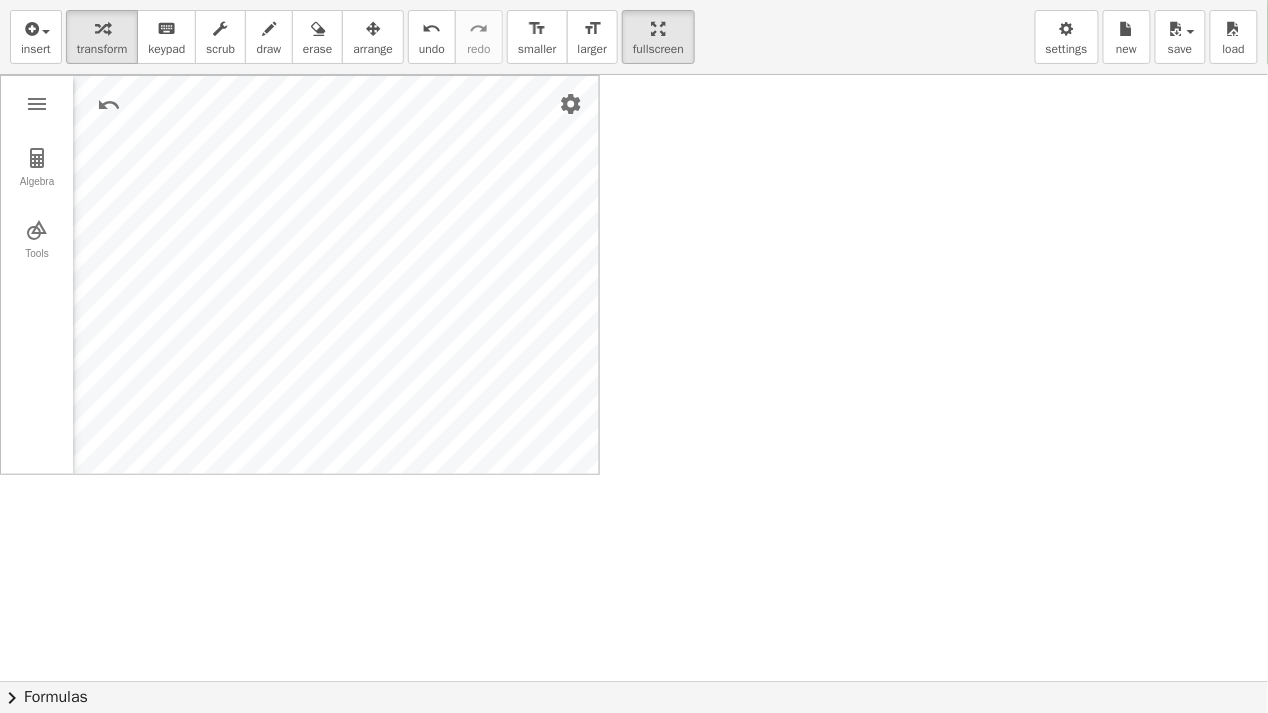 click at bounding box center [634, 681] 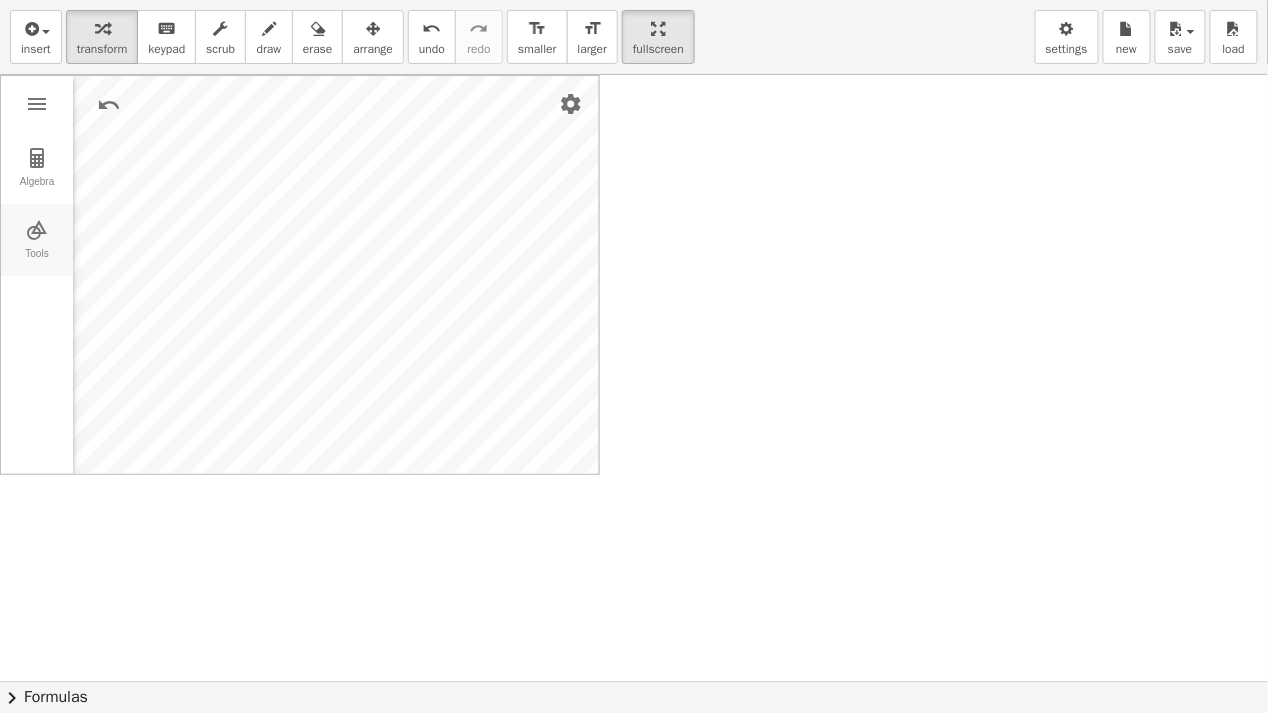 click at bounding box center [37, 230] 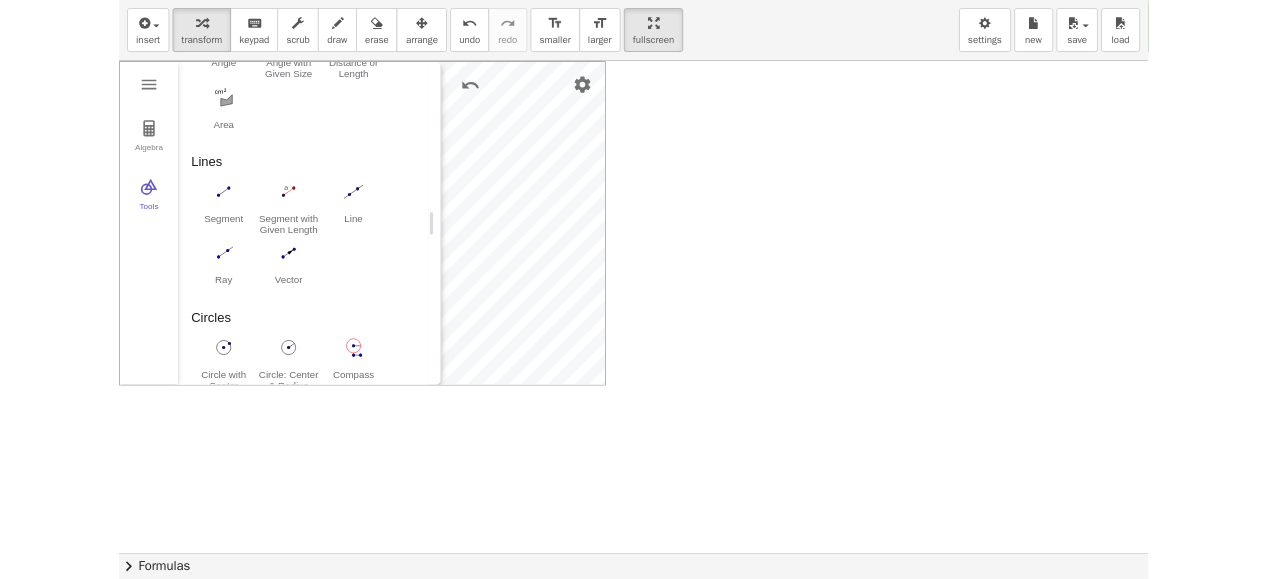 scroll, scrollTop: 671, scrollLeft: 0, axis: vertical 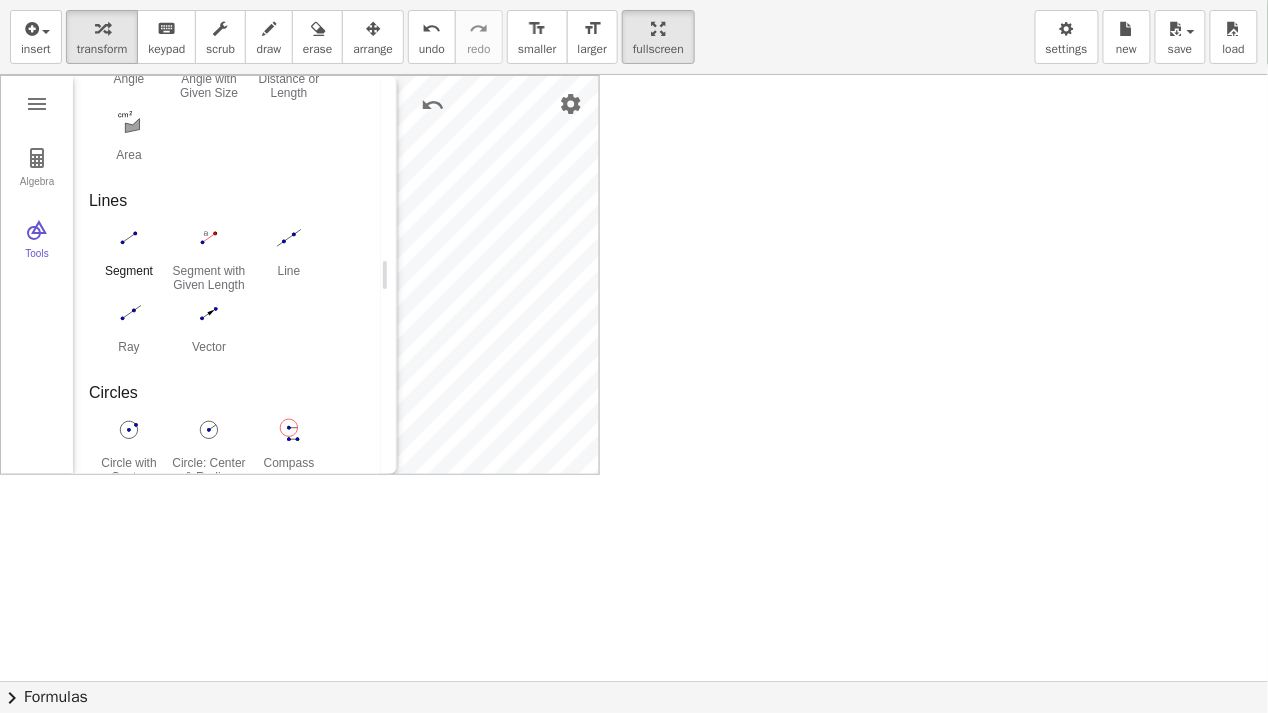 click at bounding box center (289, -530) 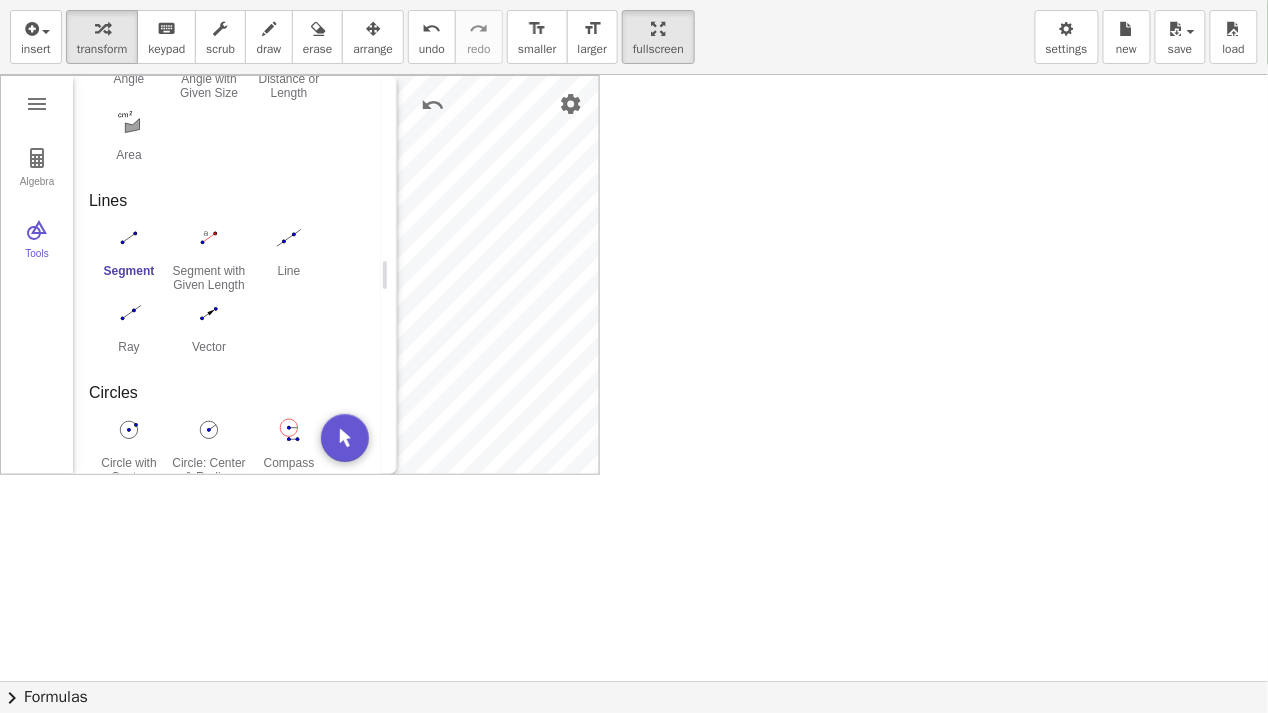 click at bounding box center [634, 681] 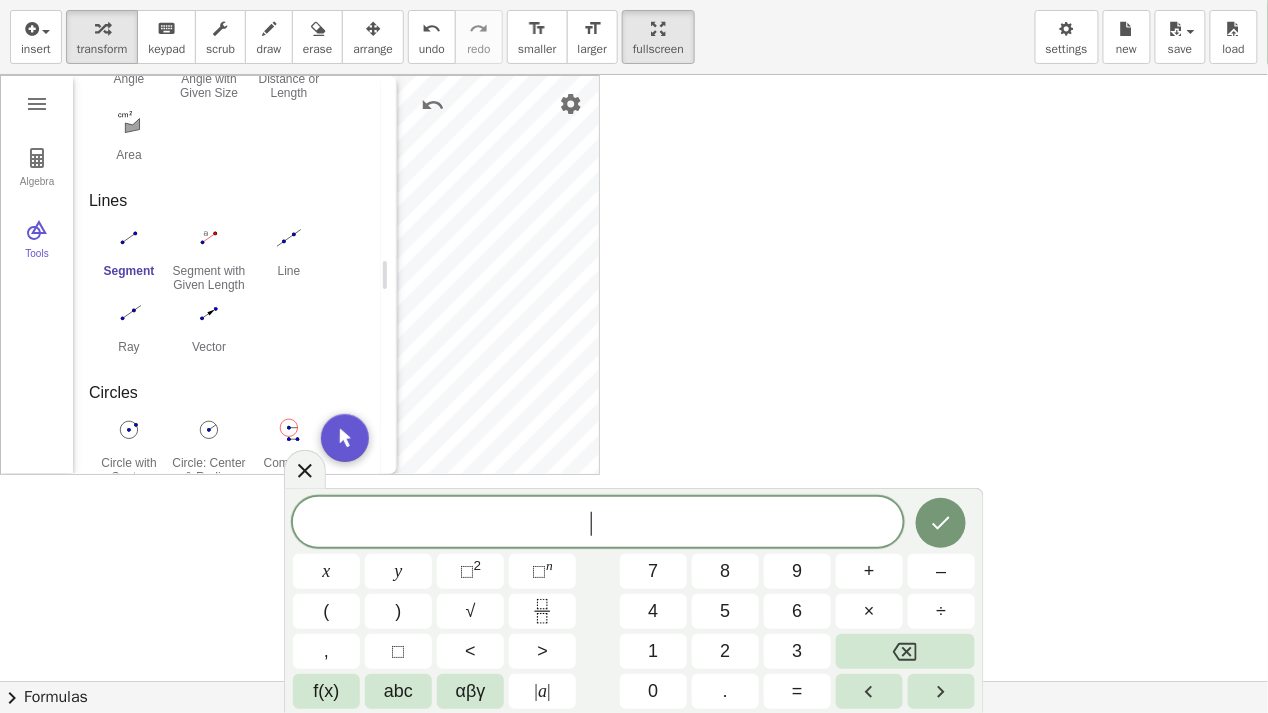 click at bounding box center [634, 681] 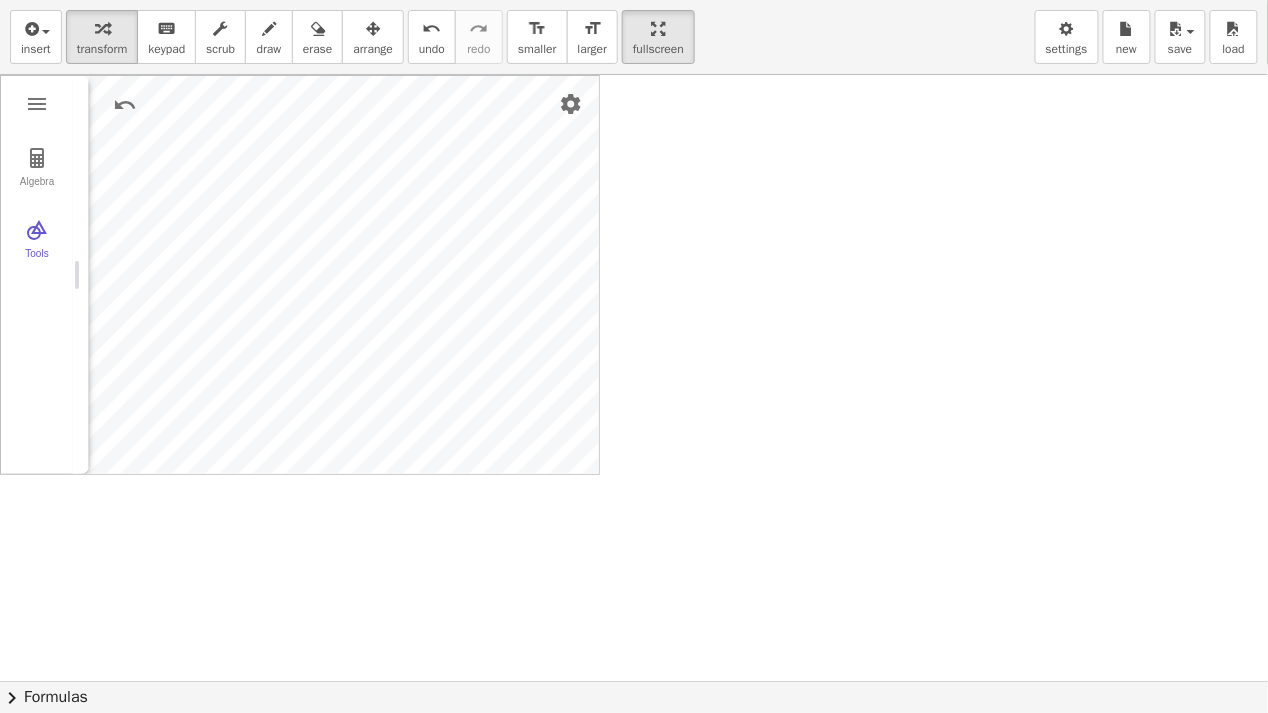 drag, startPoint x: 384, startPoint y: 273, endPoint x: 29, endPoint y: 308, distance: 356.7212 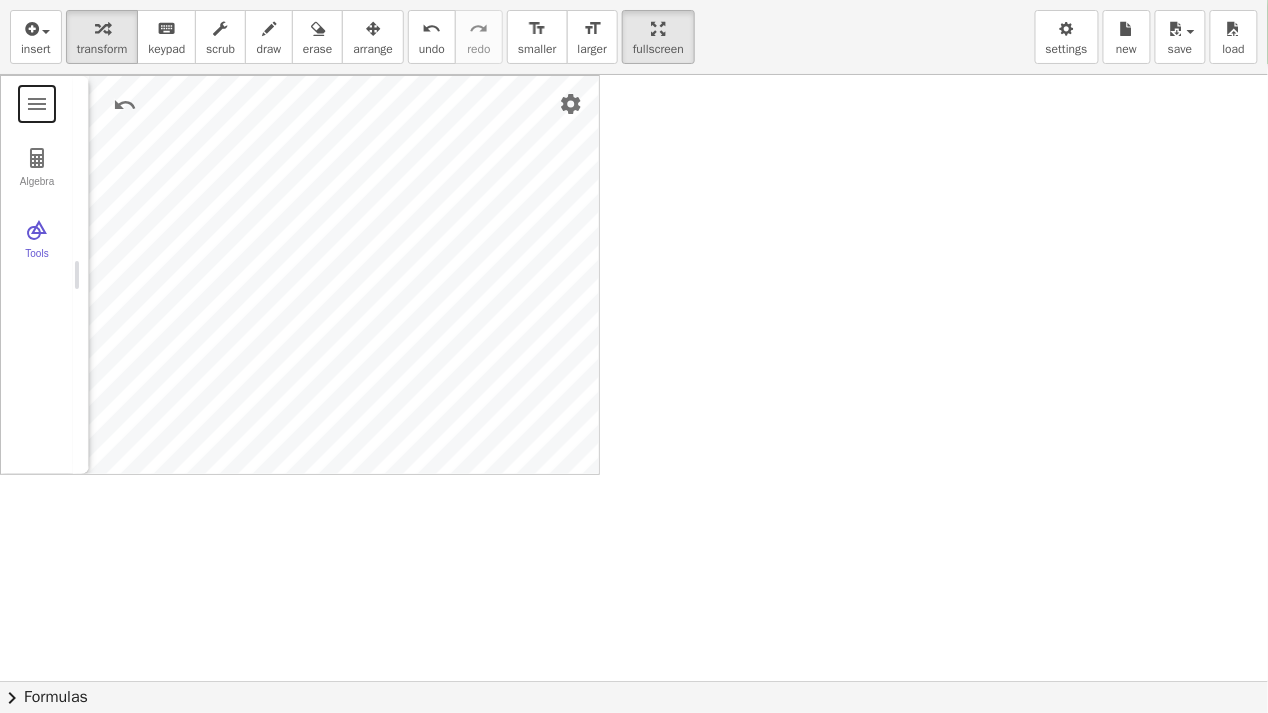 click on "Algebra Tools Point A Point B f = Segment A, B 3.8 Point C g = Segment A, C 2.9 Point D h = Segment C, D 4 i = Segment D, B 2.7 Point E Point F j = Segment E, F 2.1 Point G Point H k = Segment G, H 2.5 GeoGebra Geometry Basic Tools Move Point Segment Line Polygon Circle with Center through Point Edit Select Objects Show / Hide Label Show / Hide Object Delete Construct Midpoint or Center Perpendicular Line Perpendicular Bisector Parallel Line Angle Bisector Tangents Measure Angle Angle with Given Size Distance or Length Area Lines Segment Segment with Given Length Line Ray Vector Circles Circle with Center through Point Circle: Center & Radius Compass Semicircle Circular Sector Polygons Polygon Regular Polygon Transform Translate by Vector Rotate around Point Reflect about Line Reflect about Point Dilate from Point Media Image Text Less More" at bounding box center (300, 275) 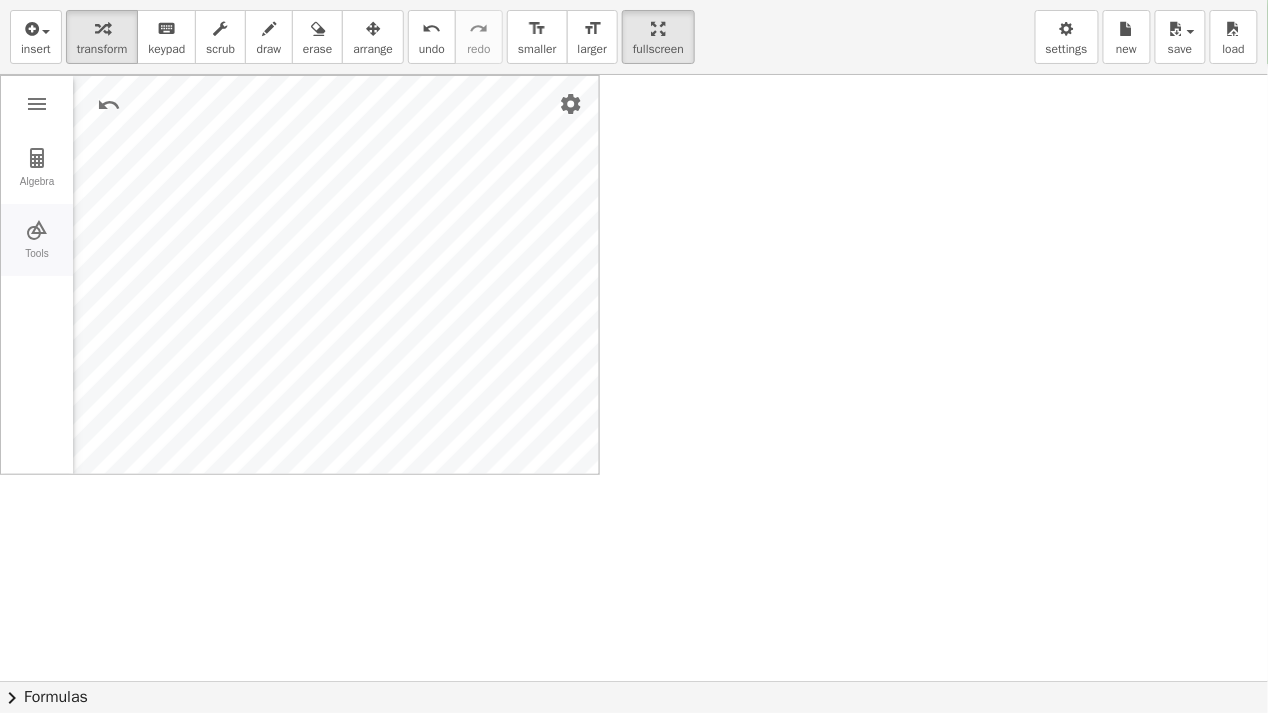 click at bounding box center [37, 230] 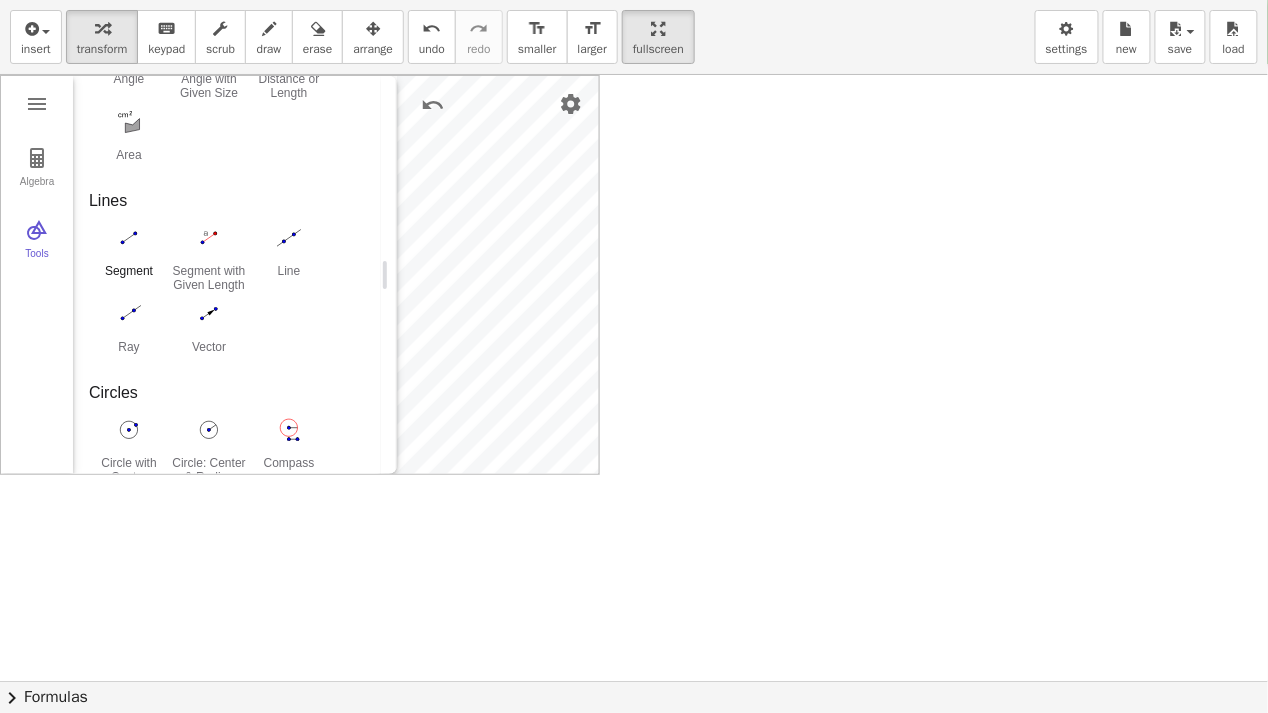 click at bounding box center [289, -530] 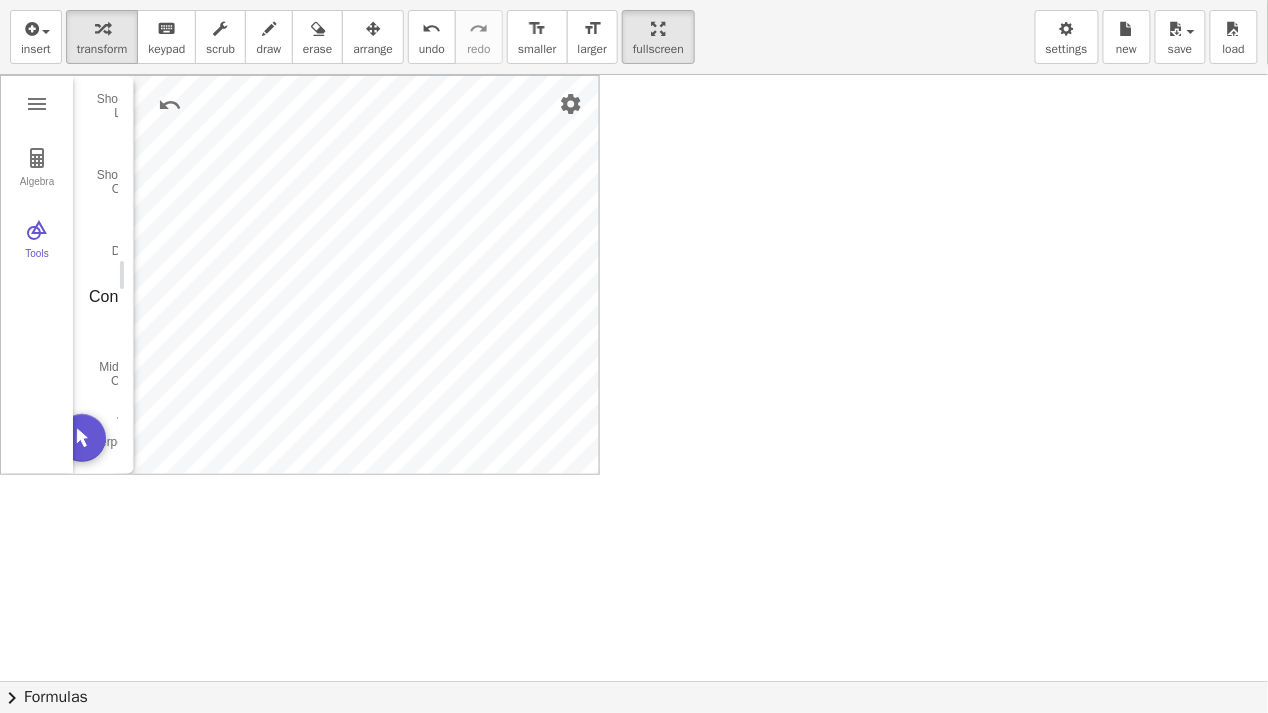 drag, startPoint x: 384, startPoint y: 275, endPoint x: 121, endPoint y: 296, distance: 263.83707 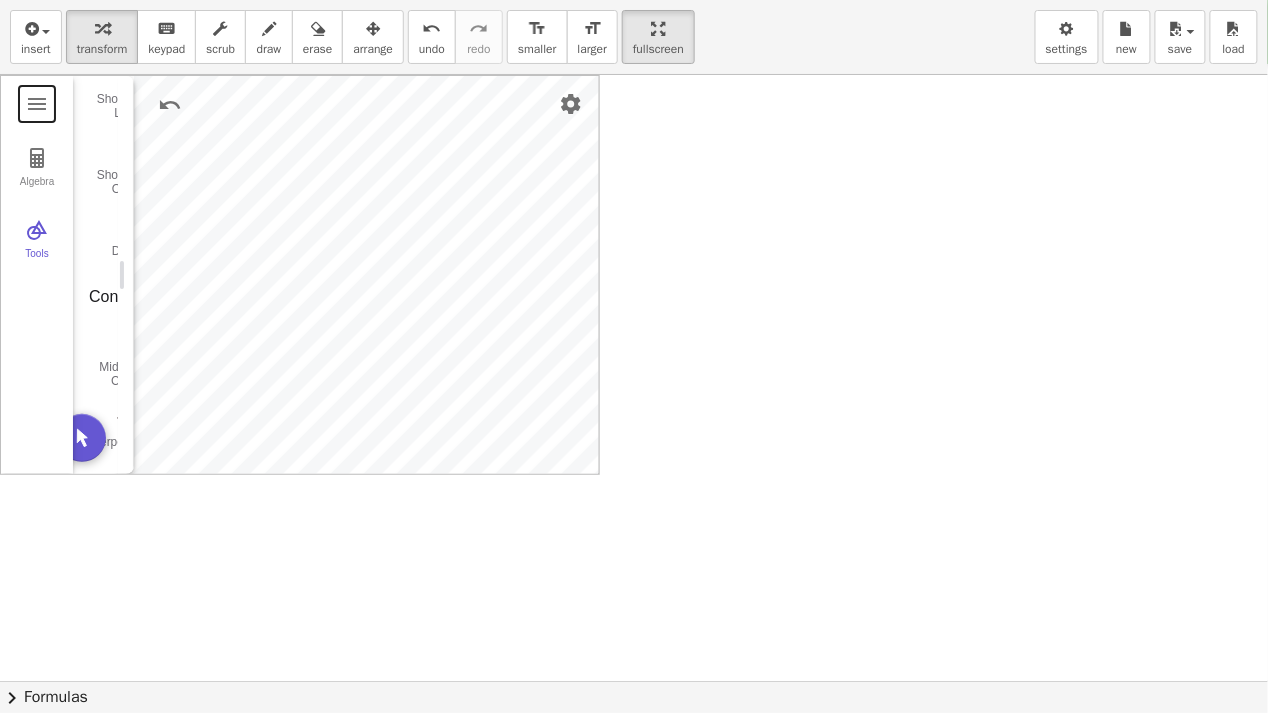 click at bounding box center [126, 275] 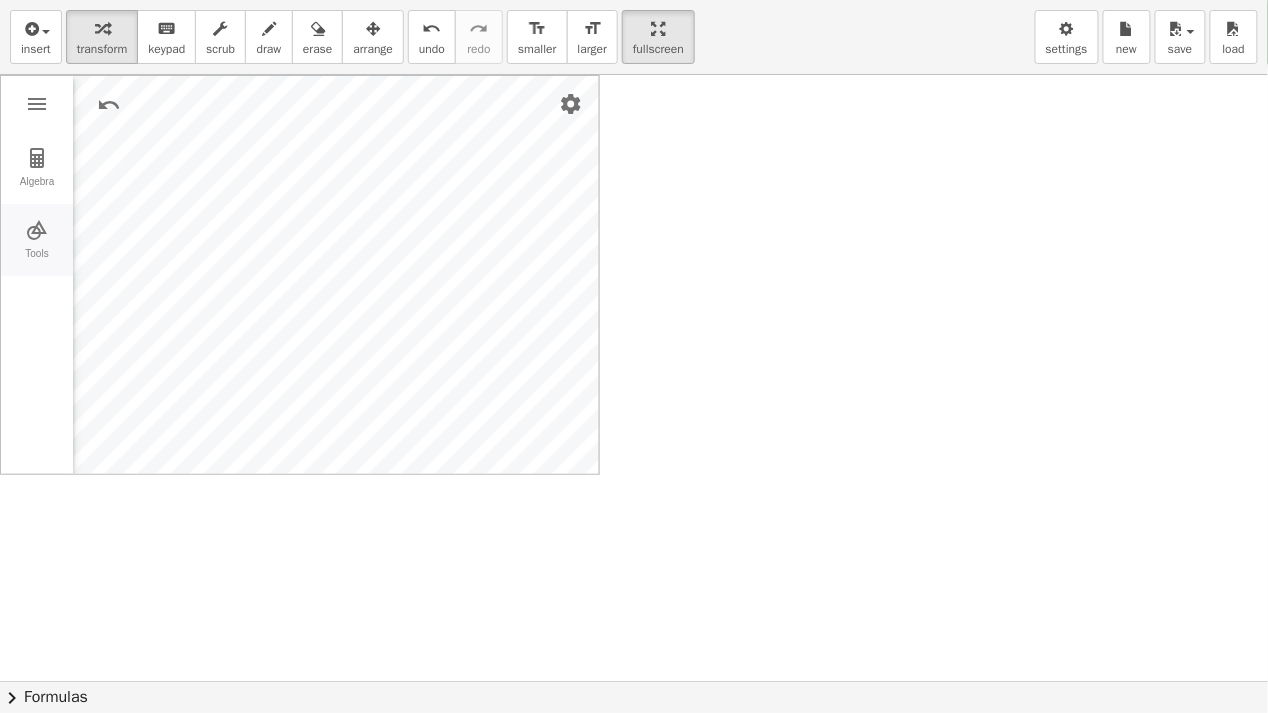 click on "Tools" at bounding box center [37, 240] 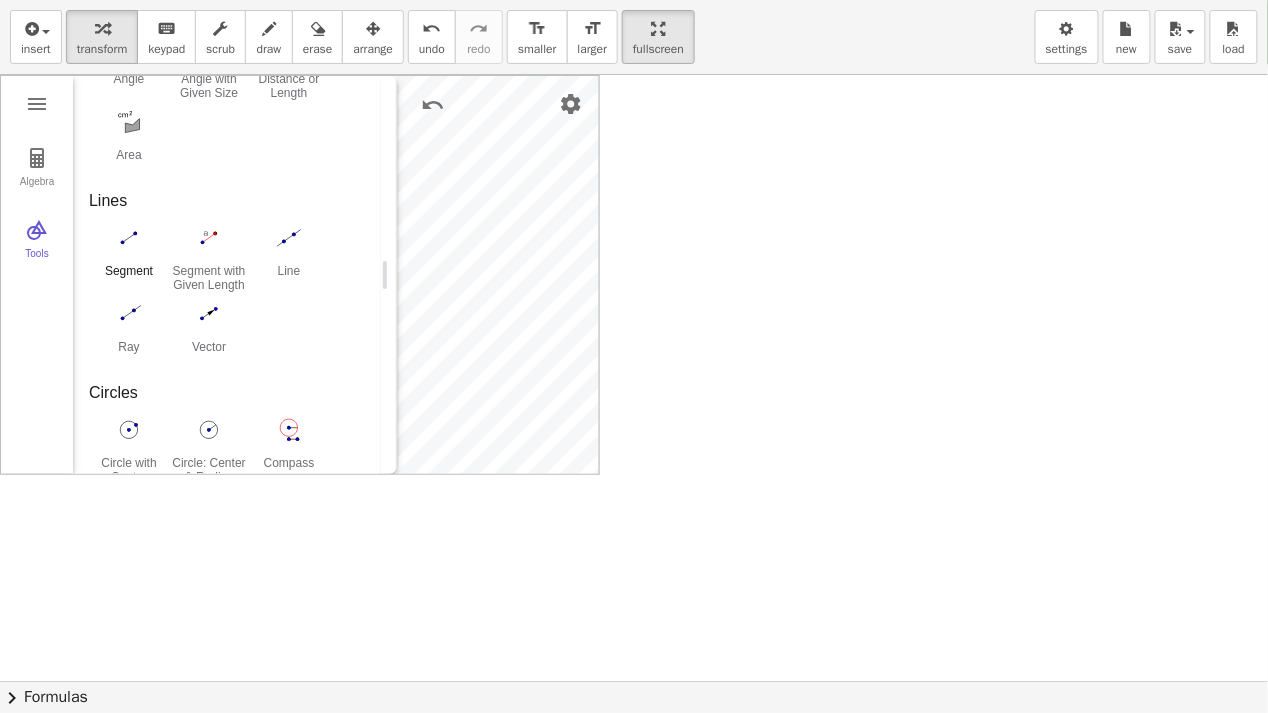 click at bounding box center [289, -530] 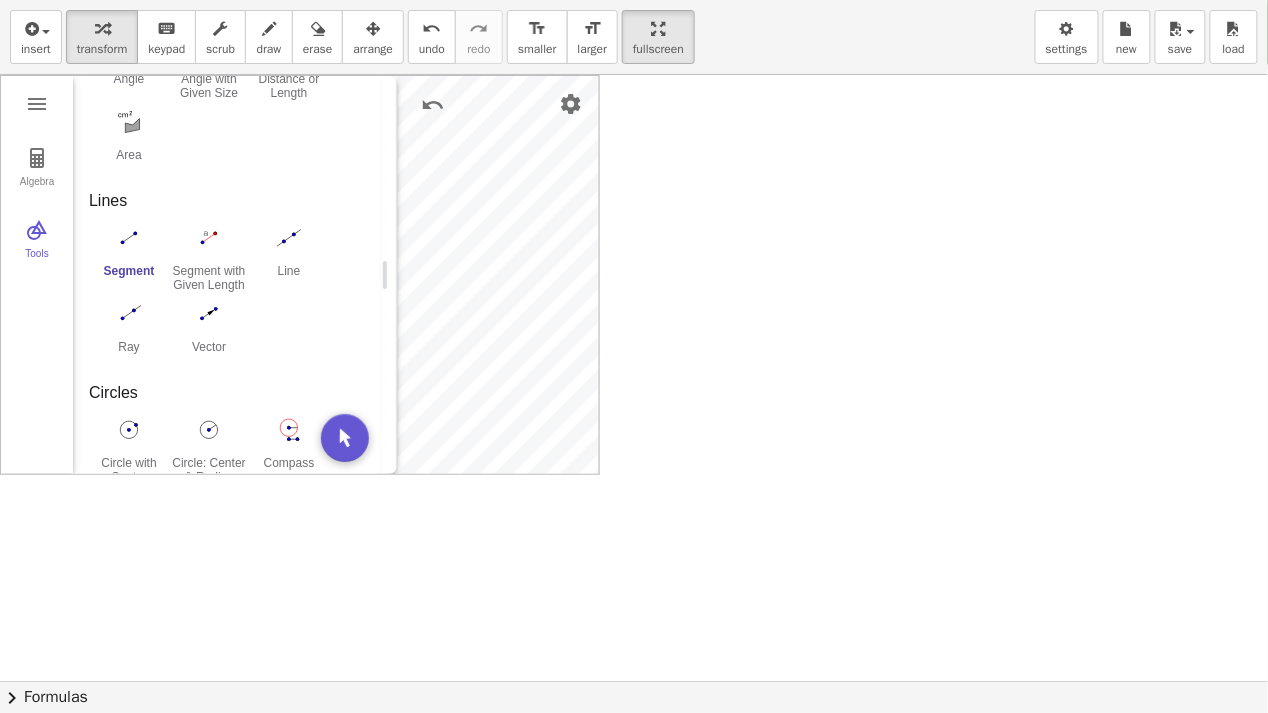 click at bounding box center (389, 275) 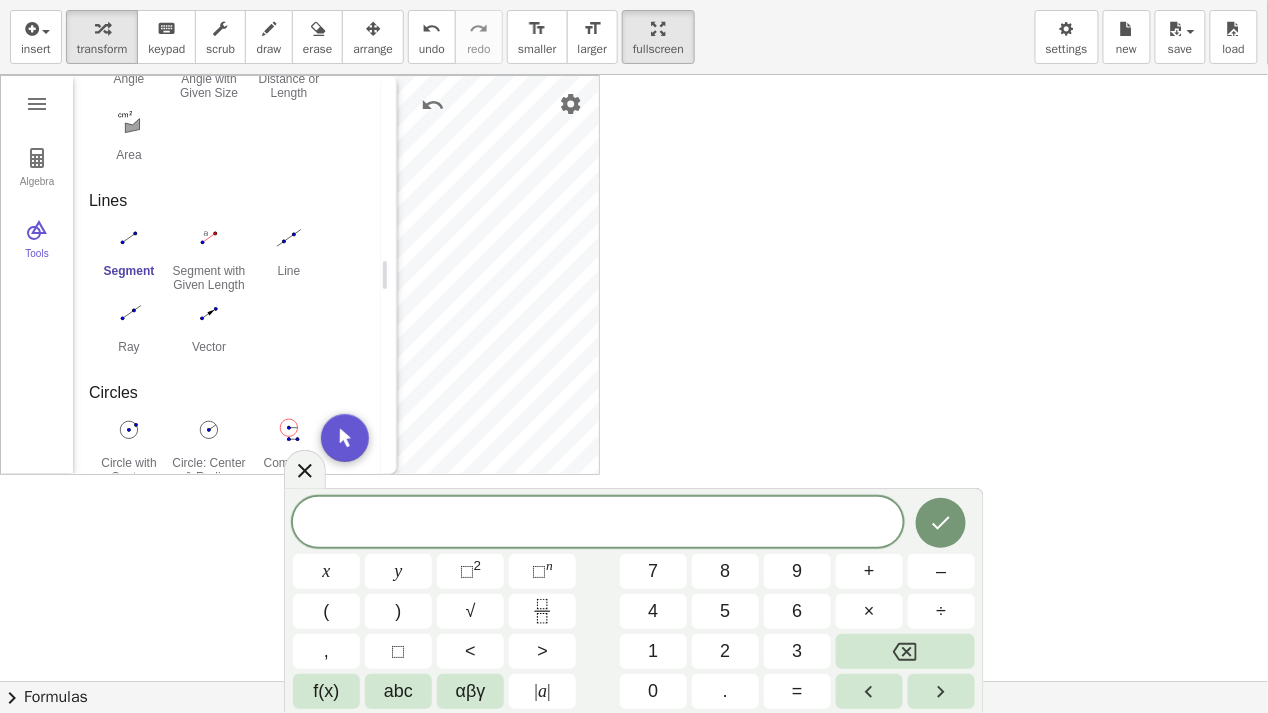 click at bounding box center (634, 681) 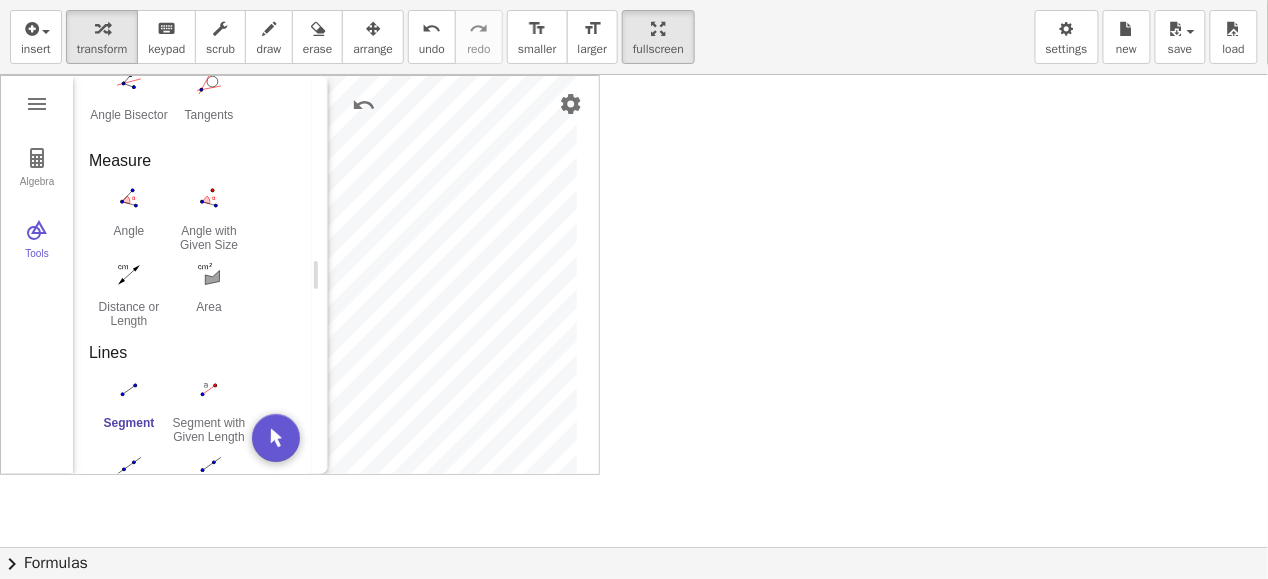 drag, startPoint x: 382, startPoint y: 332, endPoint x: 312, endPoint y: 356, distance: 74 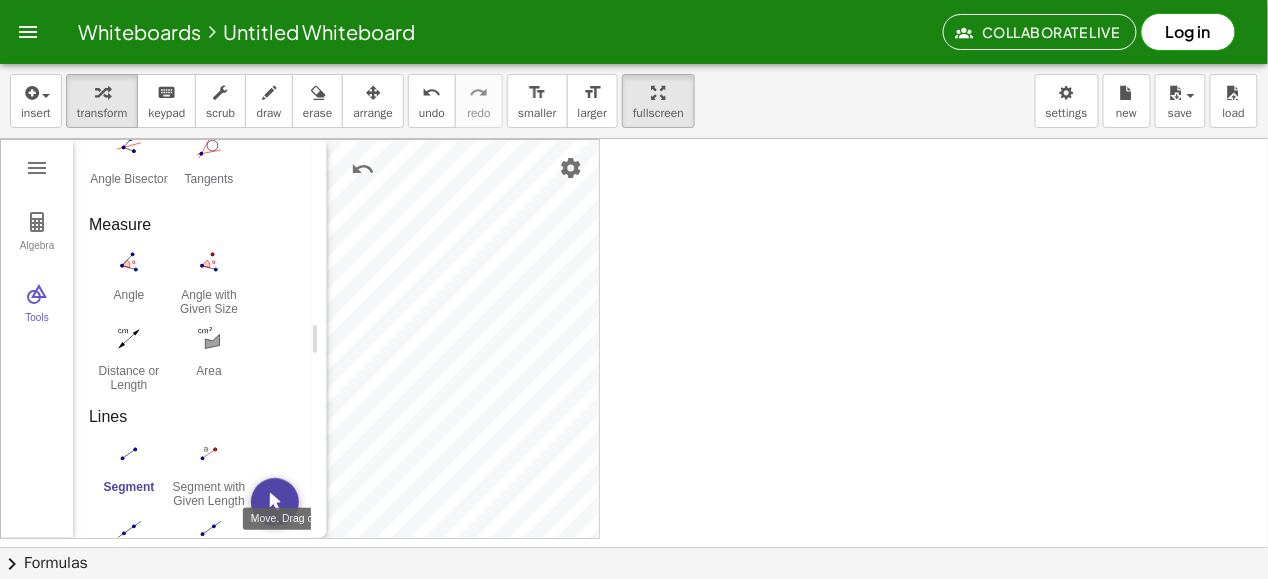 click at bounding box center [275, 502] 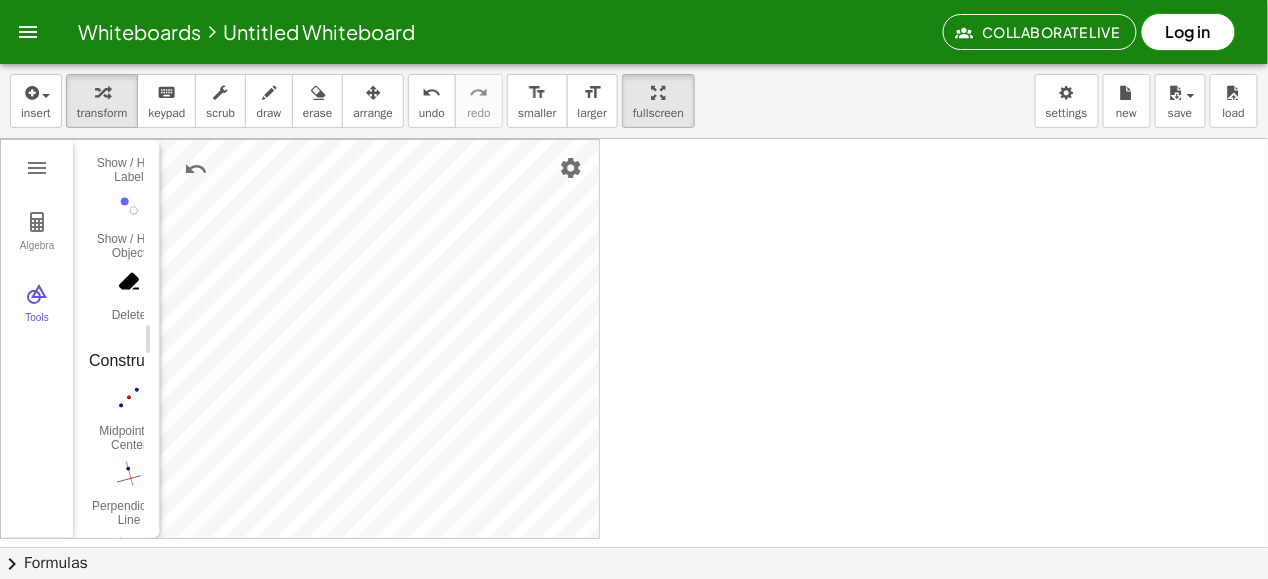 drag, startPoint x: 312, startPoint y: 330, endPoint x: 145, endPoint y: 355, distance: 168.86089 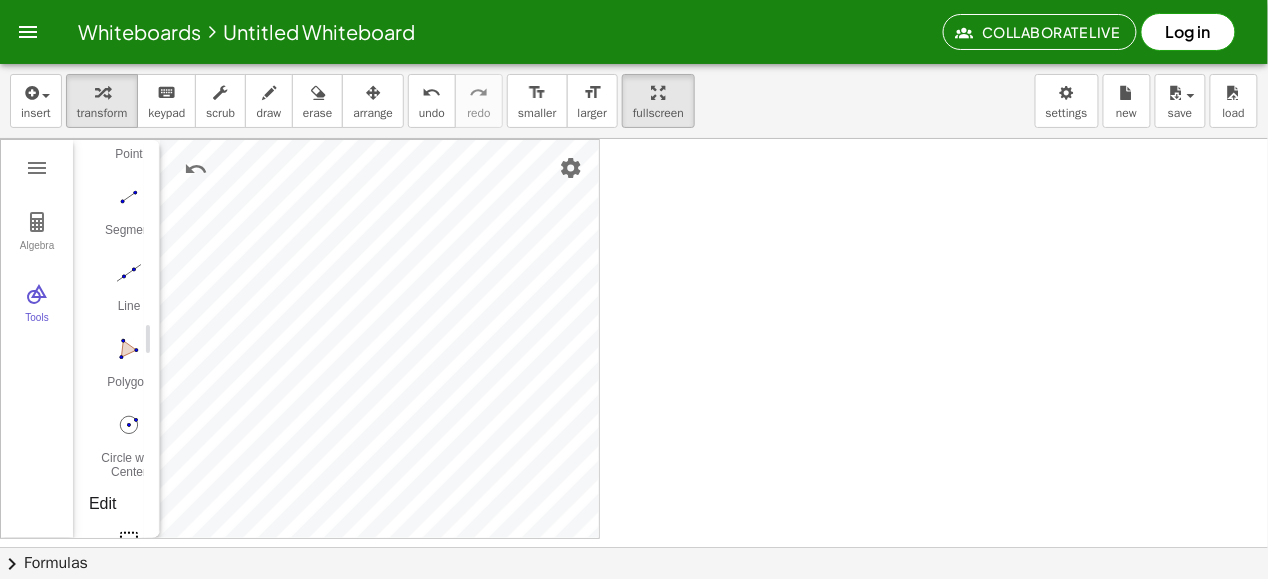 scroll, scrollTop: 0, scrollLeft: 0, axis: both 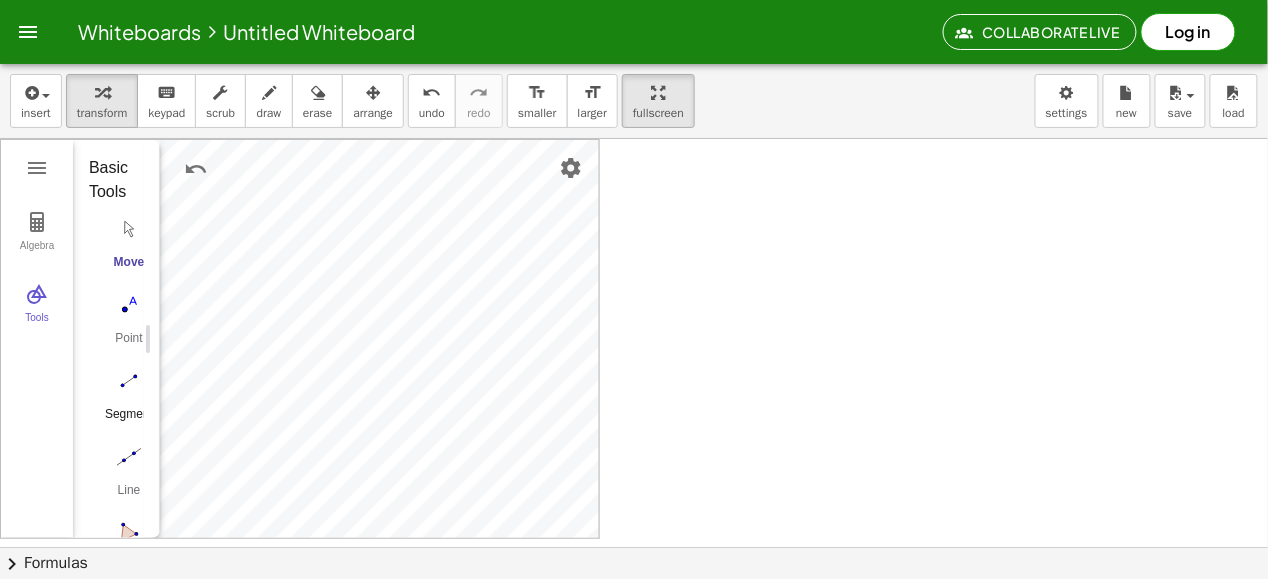 click at bounding box center (129, 381) 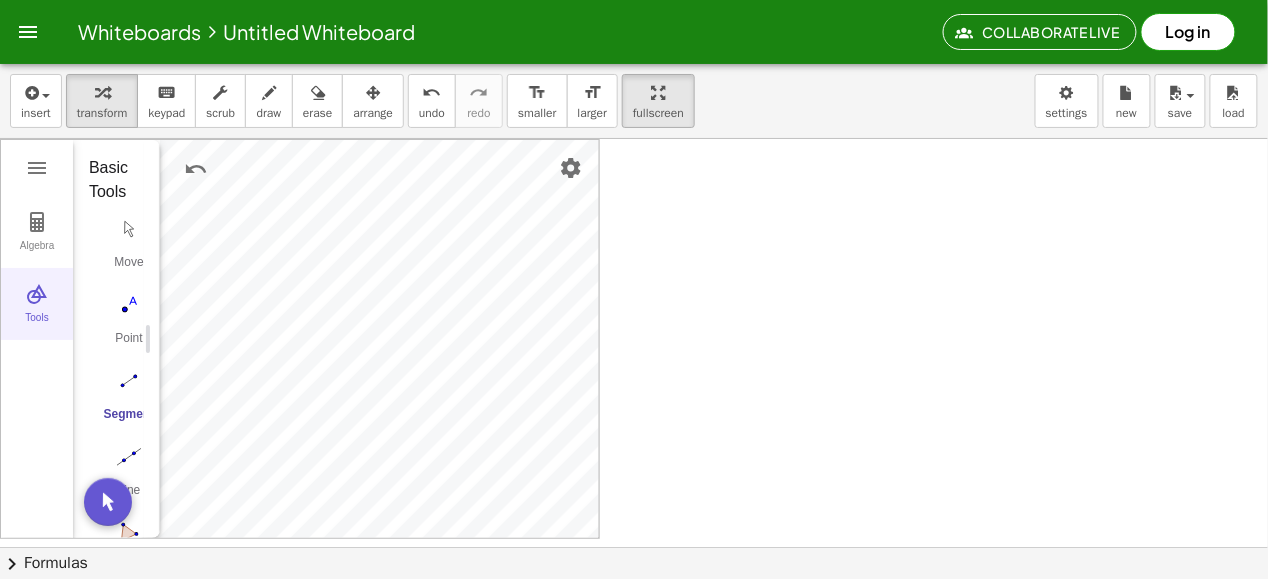 click at bounding box center [37, 294] 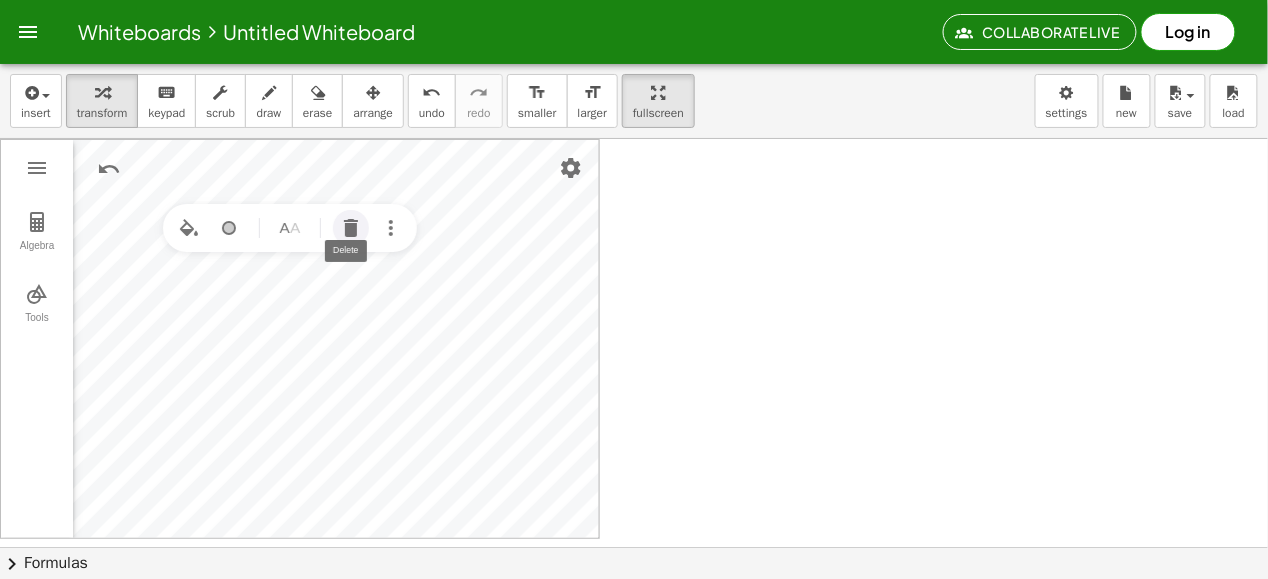 click at bounding box center [351, 228] 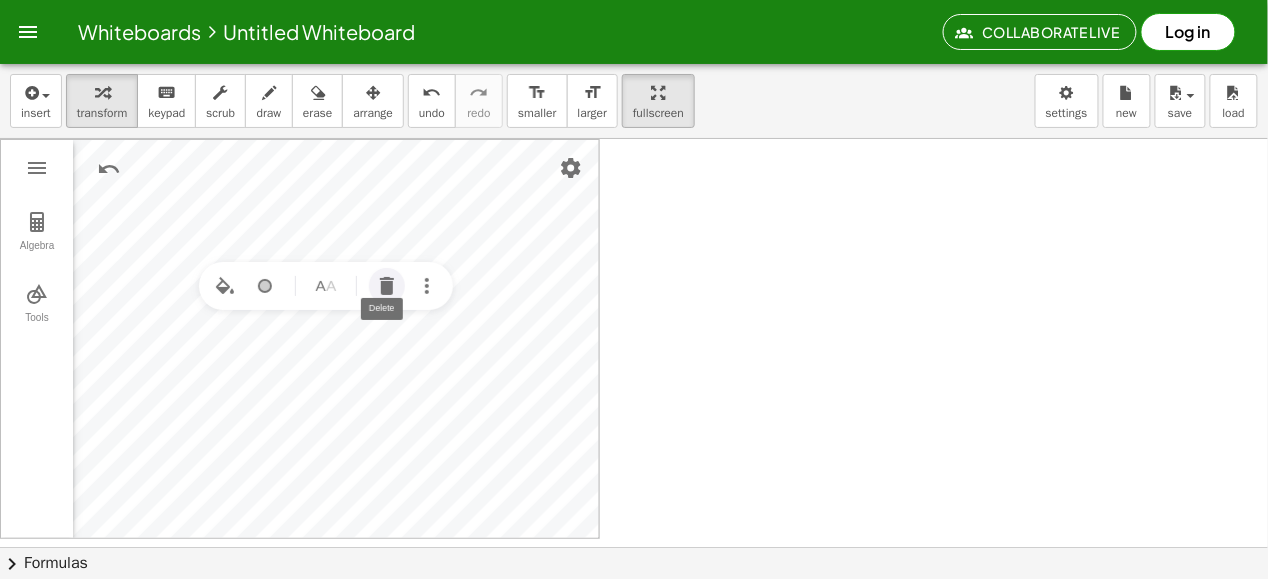 click at bounding box center (387, 286) 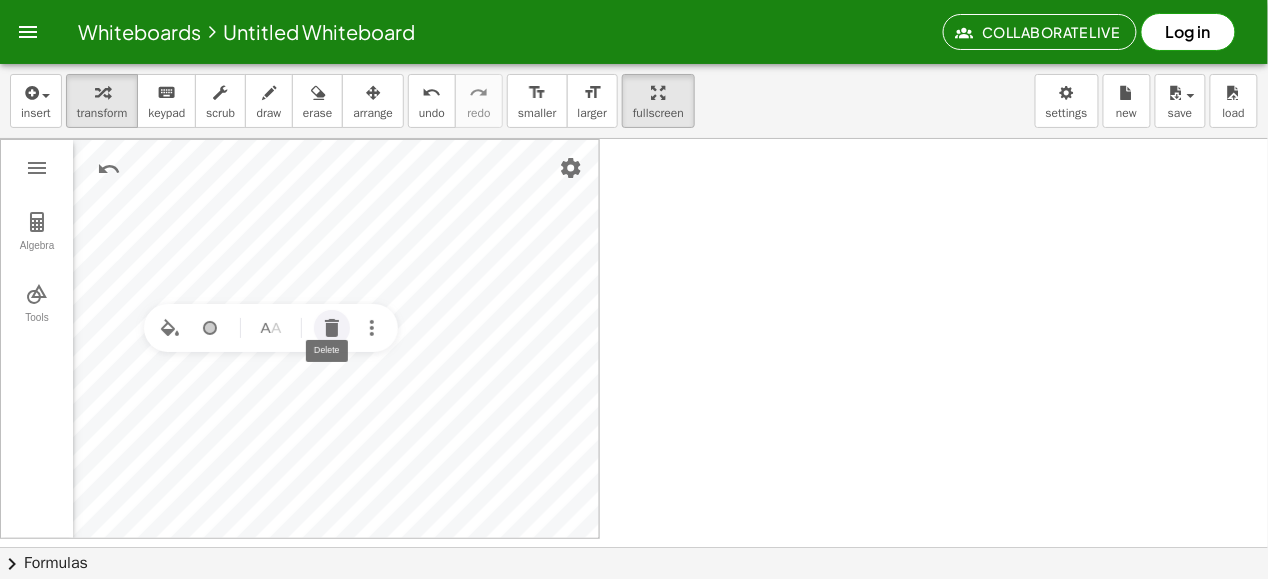 click at bounding box center [332, 328] 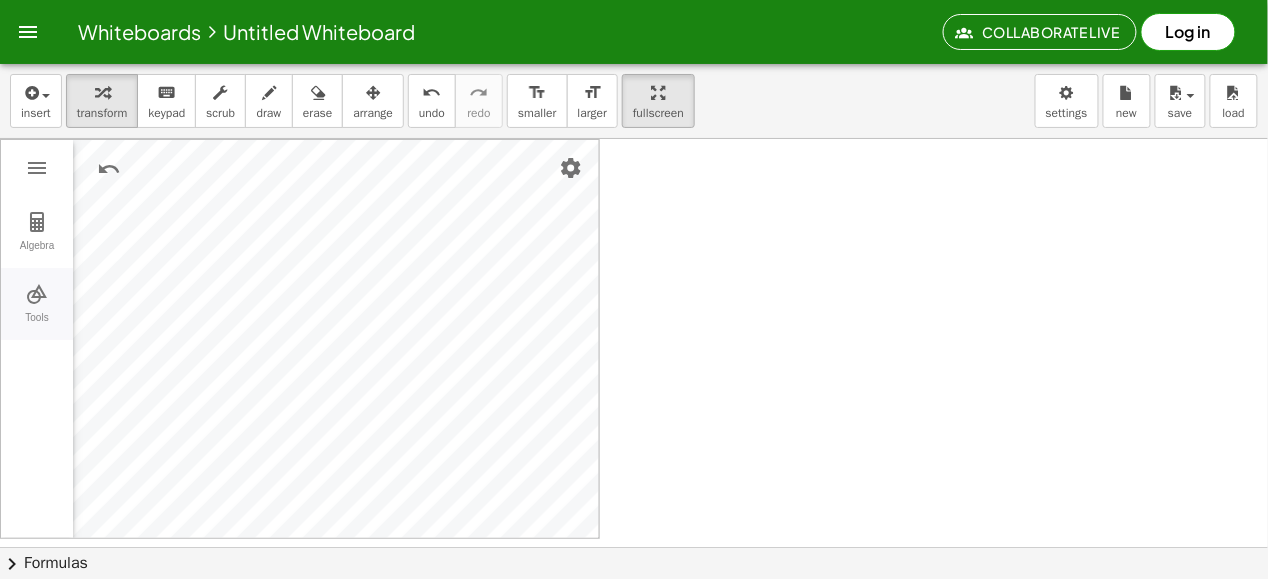 click at bounding box center [37, 294] 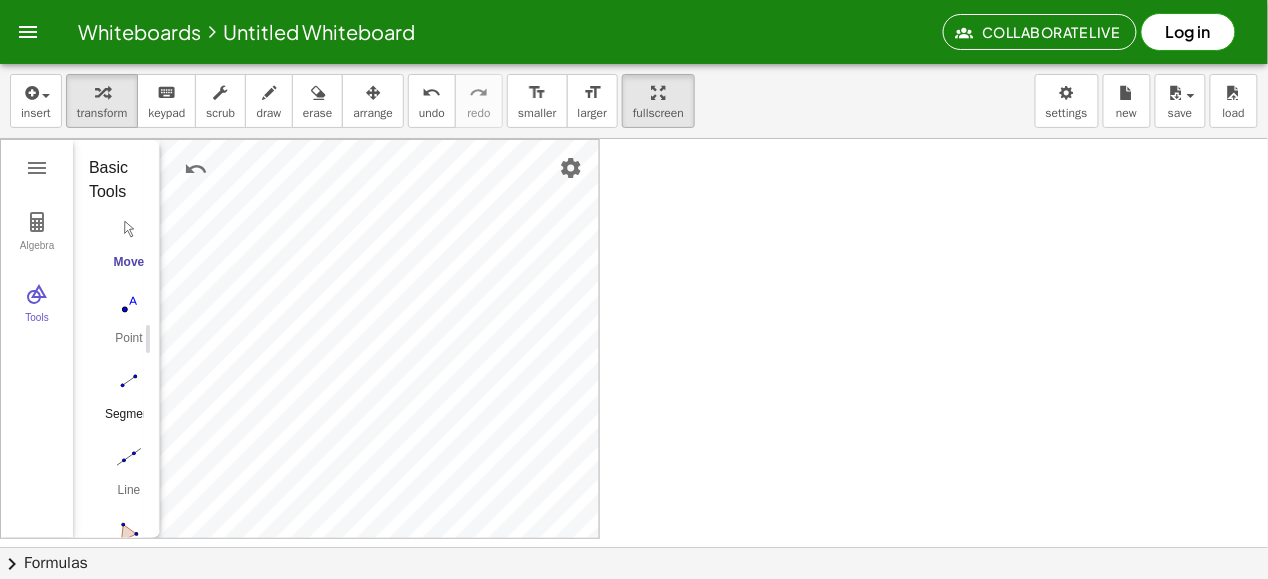 click at bounding box center [129, 381] 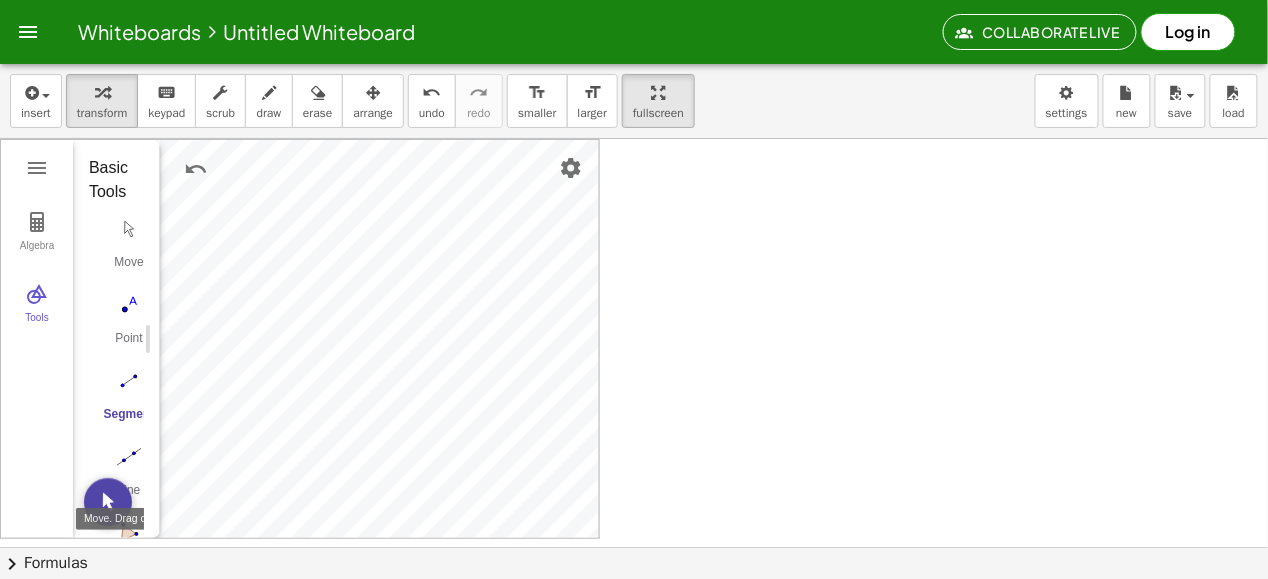 click at bounding box center [108, 502] 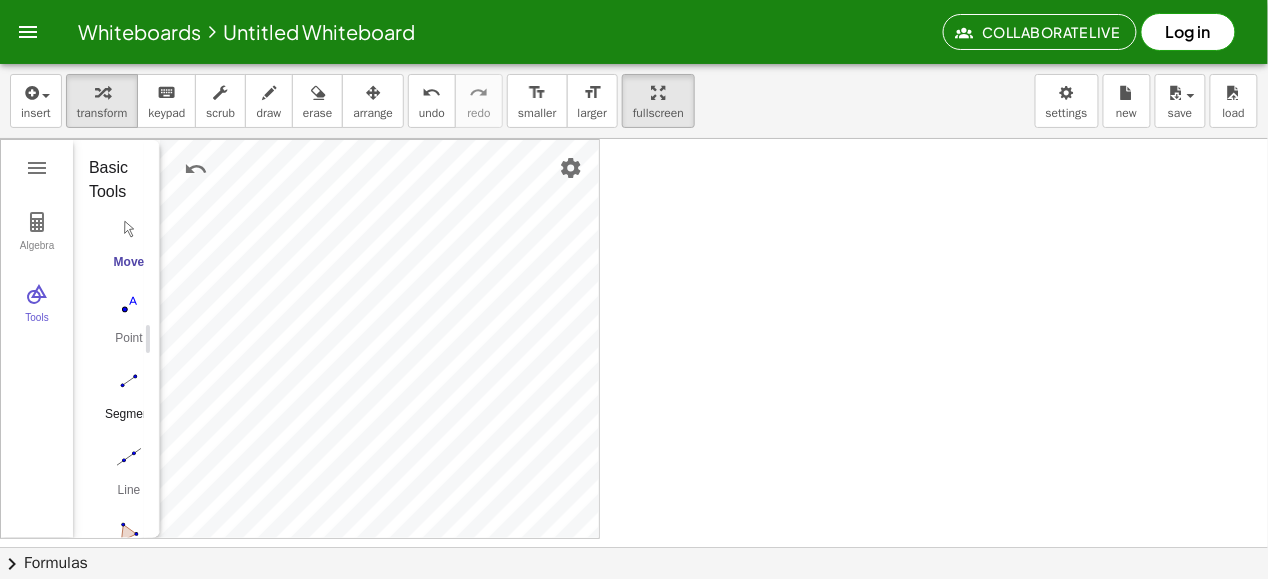 click at bounding box center [129, 381] 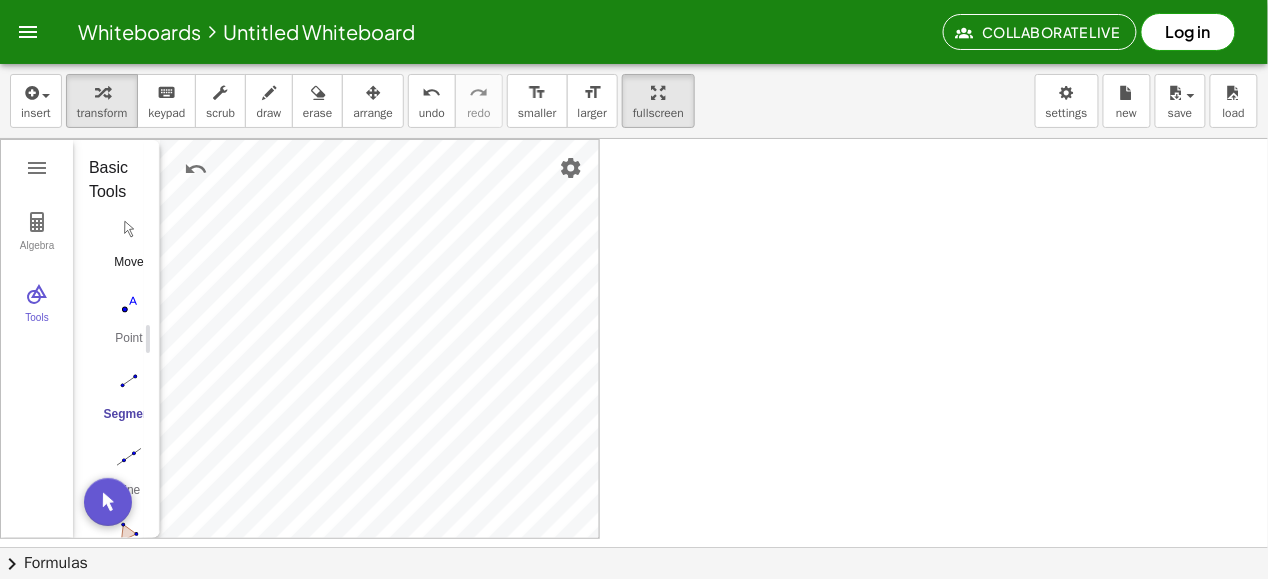 click at bounding box center (129, 229) 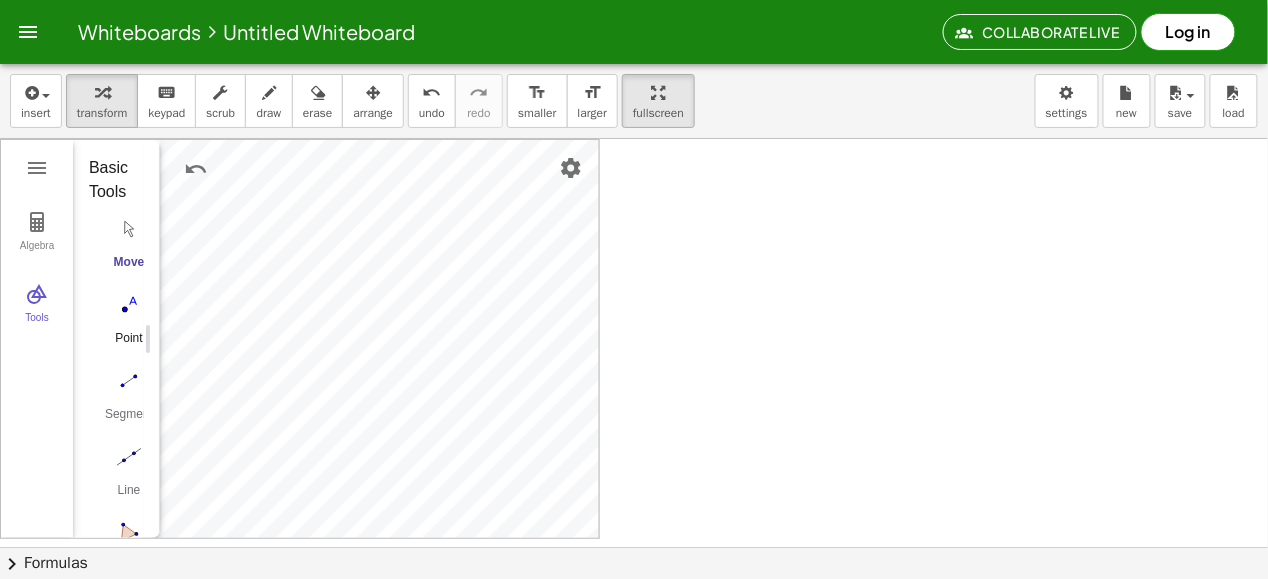 click at bounding box center (129, 305) 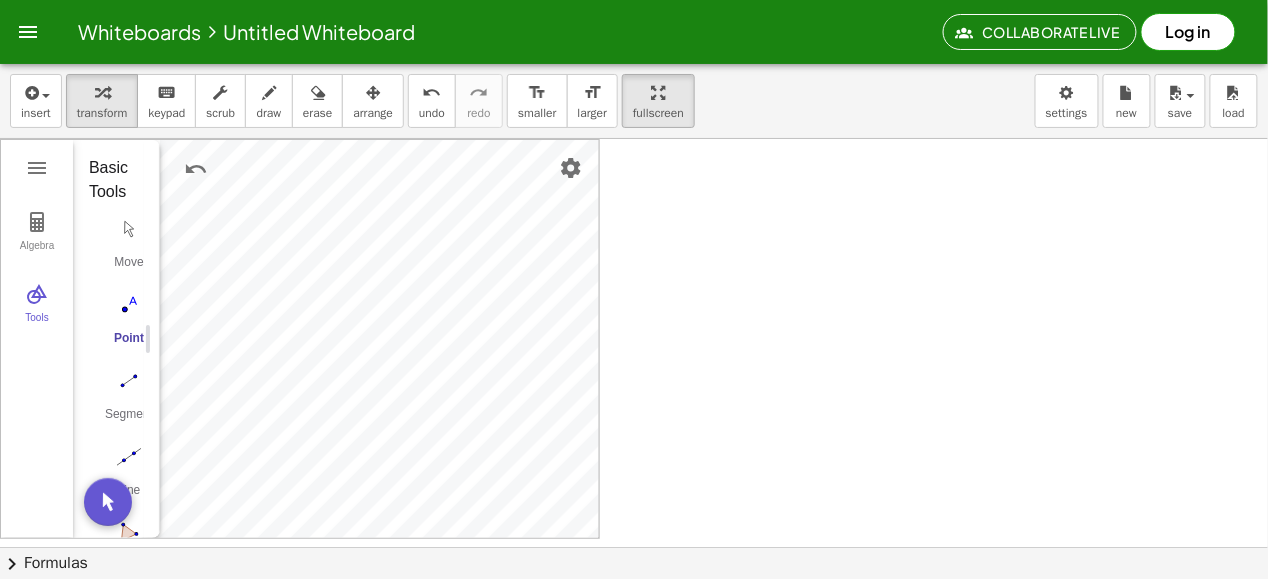 click at bounding box center (129, 305) 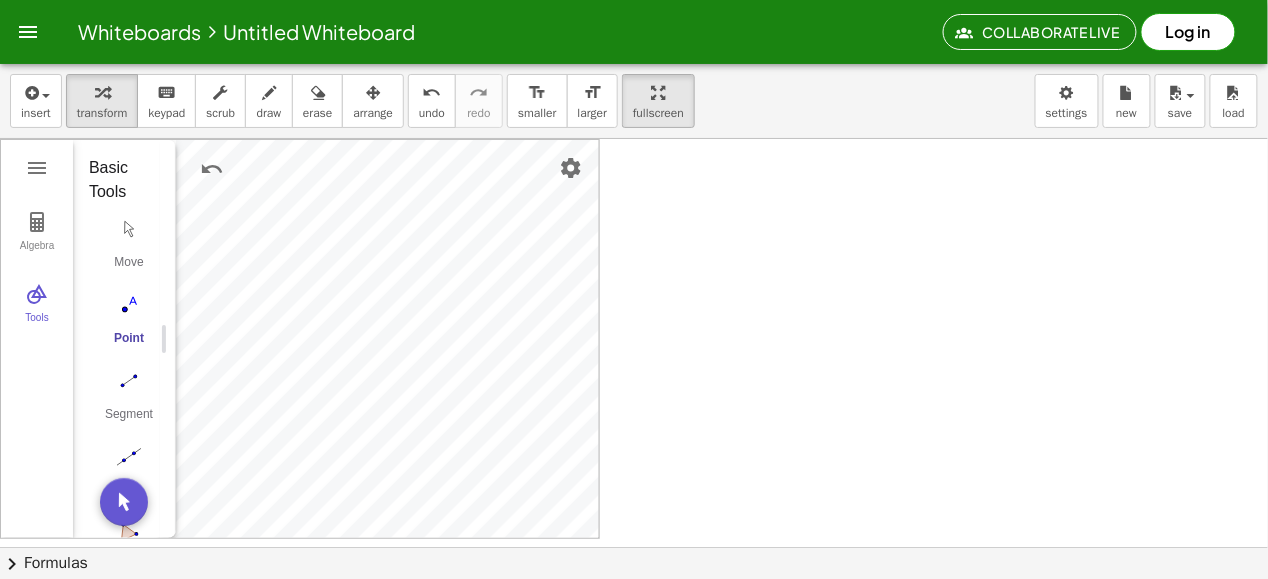 drag, startPoint x: 147, startPoint y: 336, endPoint x: 163, endPoint y: 333, distance: 16.27882 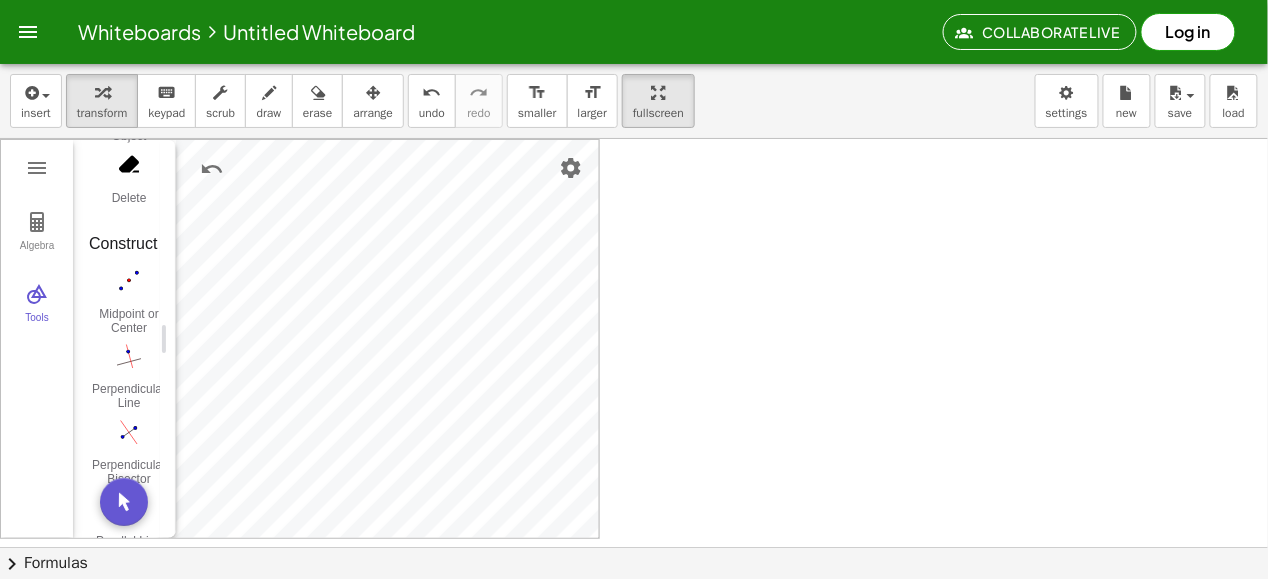 scroll, scrollTop: 826, scrollLeft: 0, axis: vertical 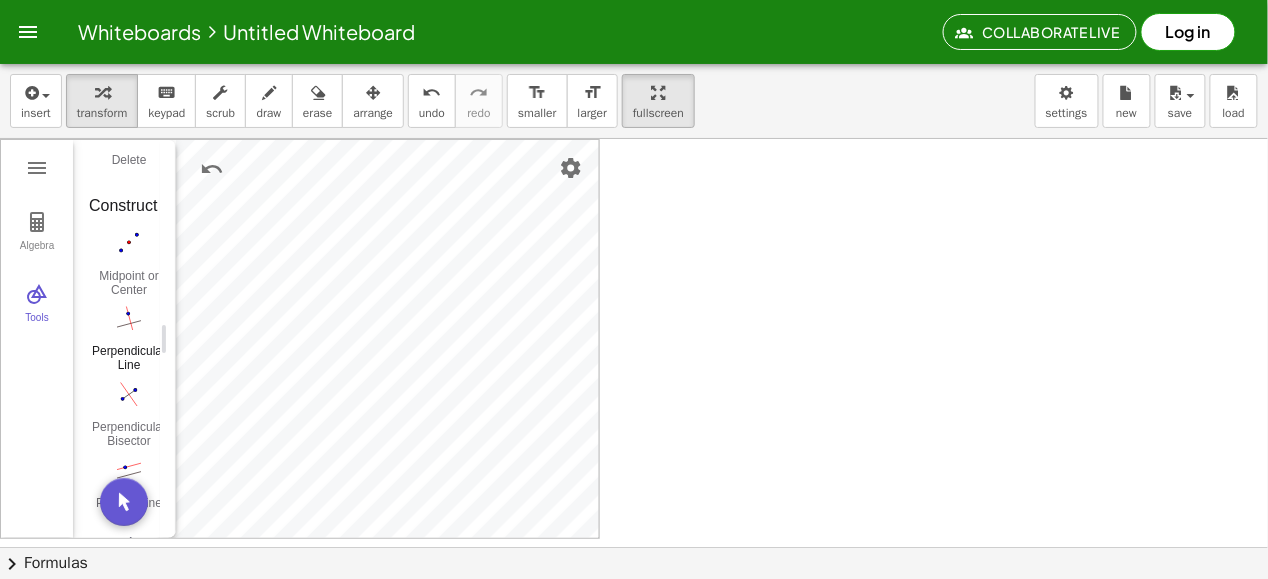 click on "Perpendicular Line" at bounding box center (129, 359) 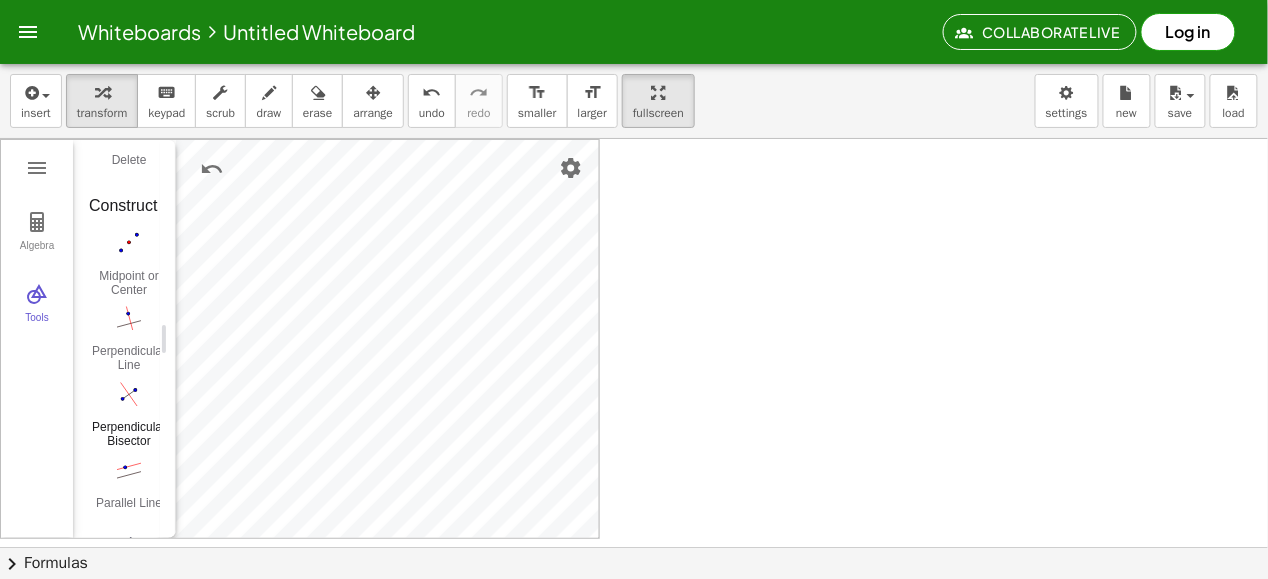 click at bounding box center (129, 395) 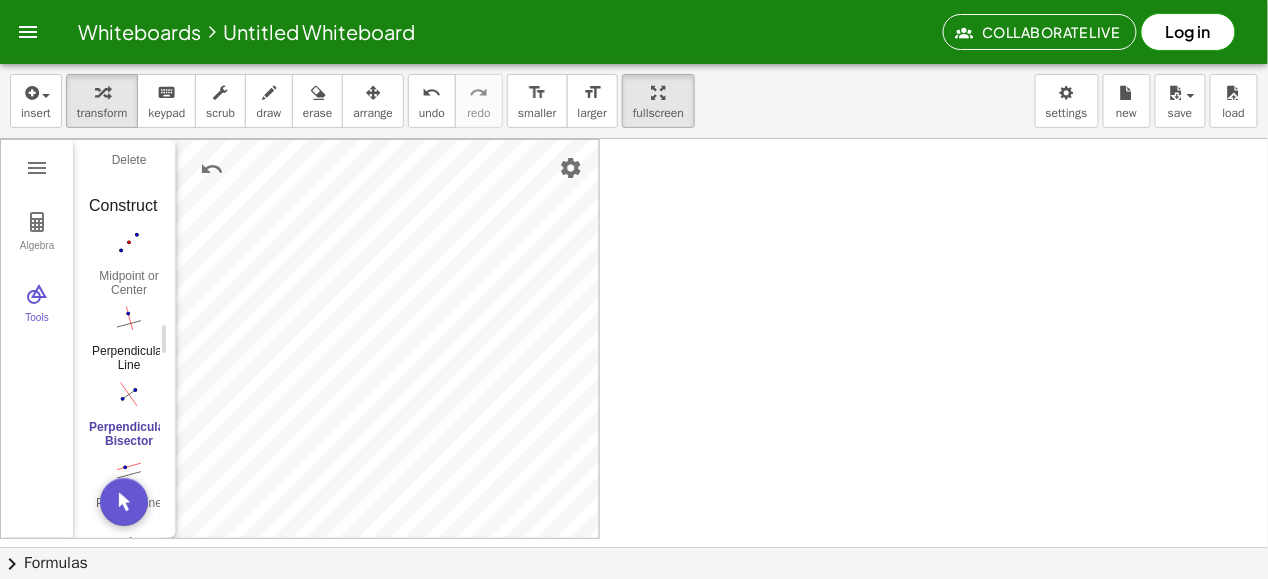 click at bounding box center [129, 319] 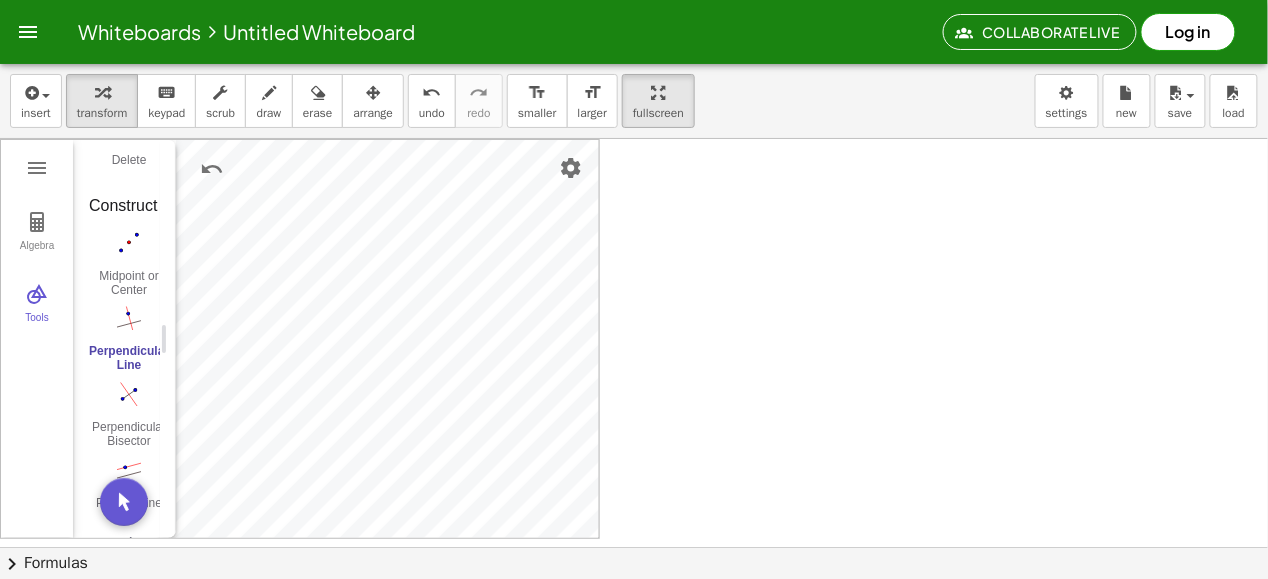 click at bounding box center (634, 612) 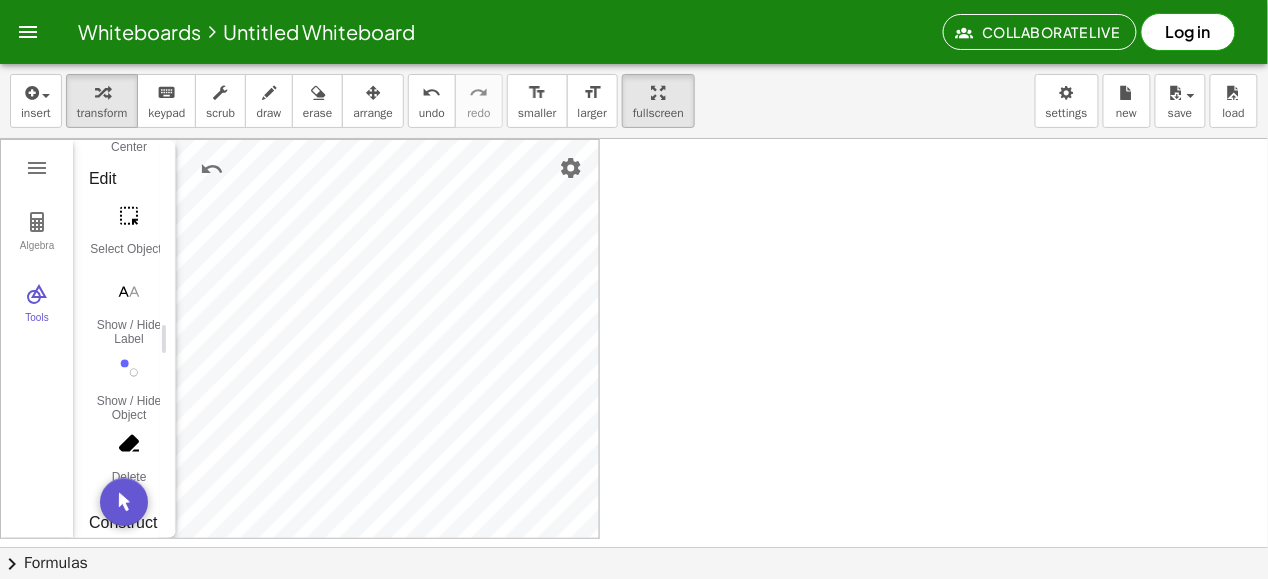 scroll, scrollTop: 477, scrollLeft: 0, axis: vertical 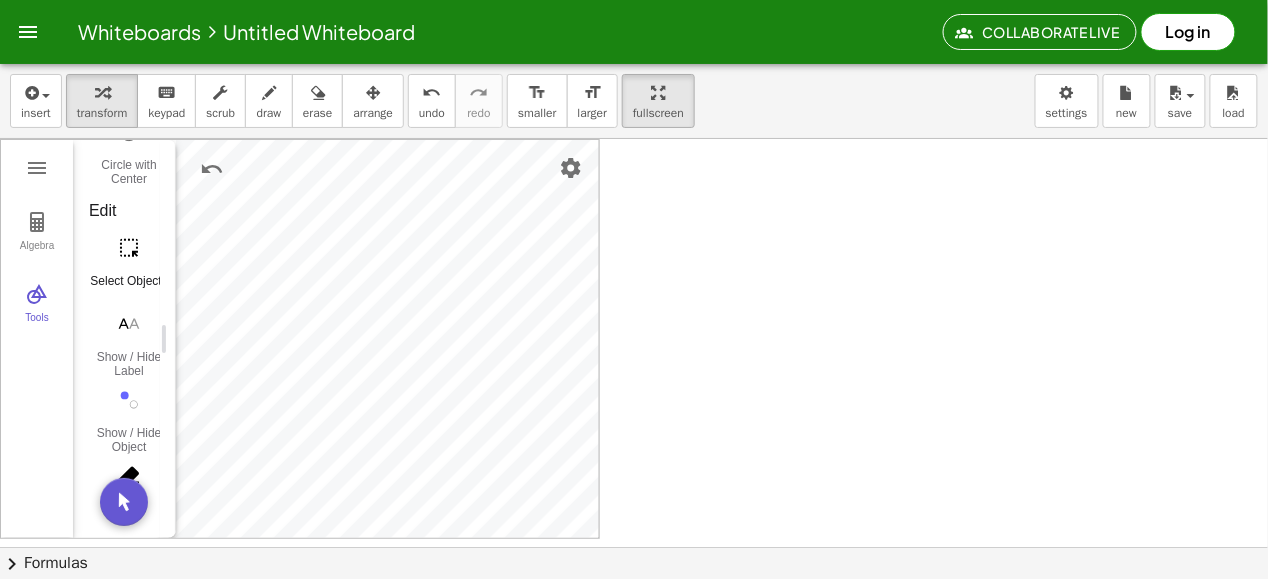 click at bounding box center (129, 248) 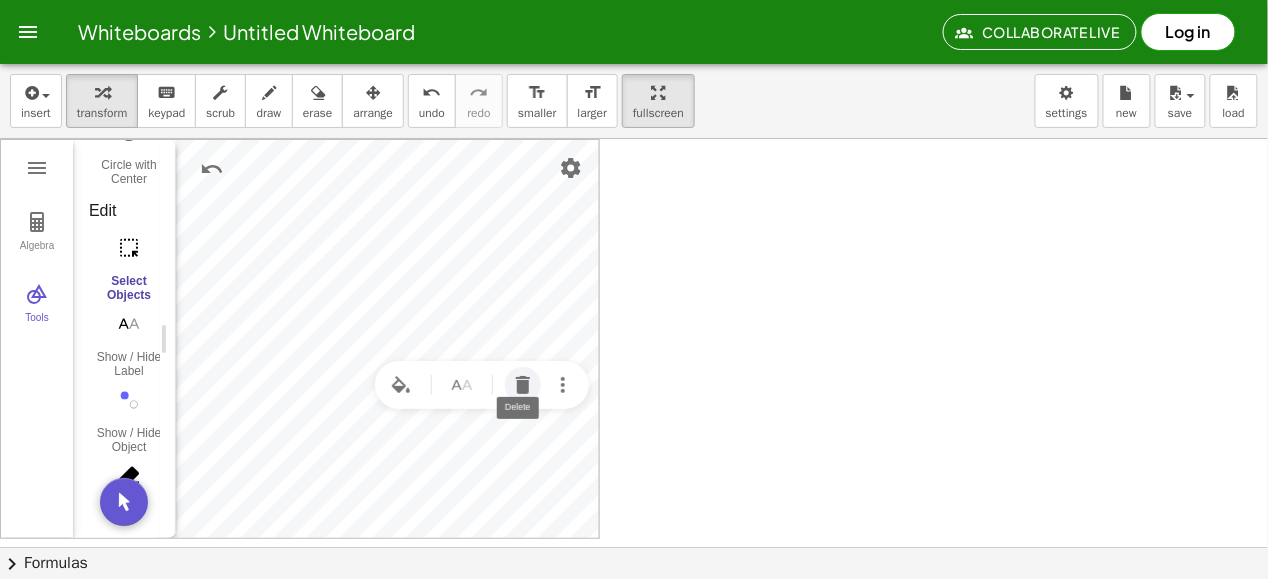 click at bounding box center (523, 385) 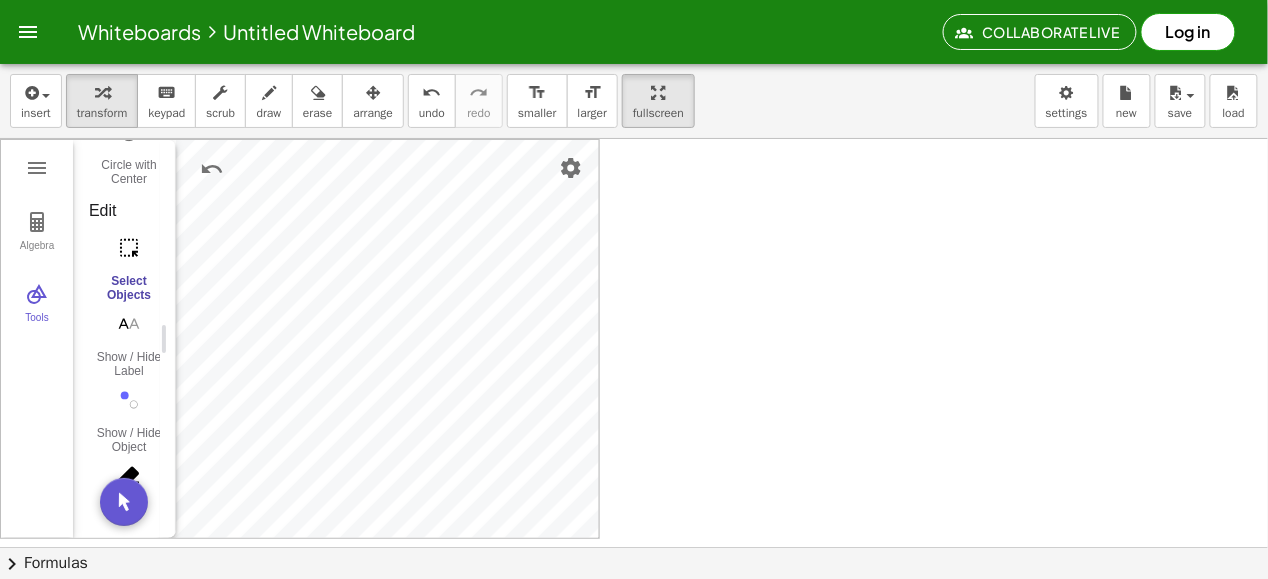 click on "Point I Point J l = Segment I, J 8 Point K m = Segment I, K 8.9 Point L n = Segment K, L 8 p = Segment L, J 8.9 q = Line through I perpendicular to n r = Line through L perpendicular to l GeoGebra Geometry Basic Tools Move Point Segment Line Polygon Circle with Center through Point Edit Select Objects Show / Hide Label Show / Hide Object Delete Construct Midpoint or Center Perpendicular Line Perpendicular Bisector Parallel Line Angle Bisector Tangents Measure Angle Angle with Given Size Distance or Length Area Lines Segment Segment with Given Length Line Ray Vector Circles Circle with Center through Point Circle: Center & Radius Compass Semicircle Circular Sector Polygons Polygon Regular Polygon Transform Translate by Vector Rotate around Point Reflect about Line Reflect about Point Dilate from Point Media Image Text Less More" at bounding box center [634, 612] 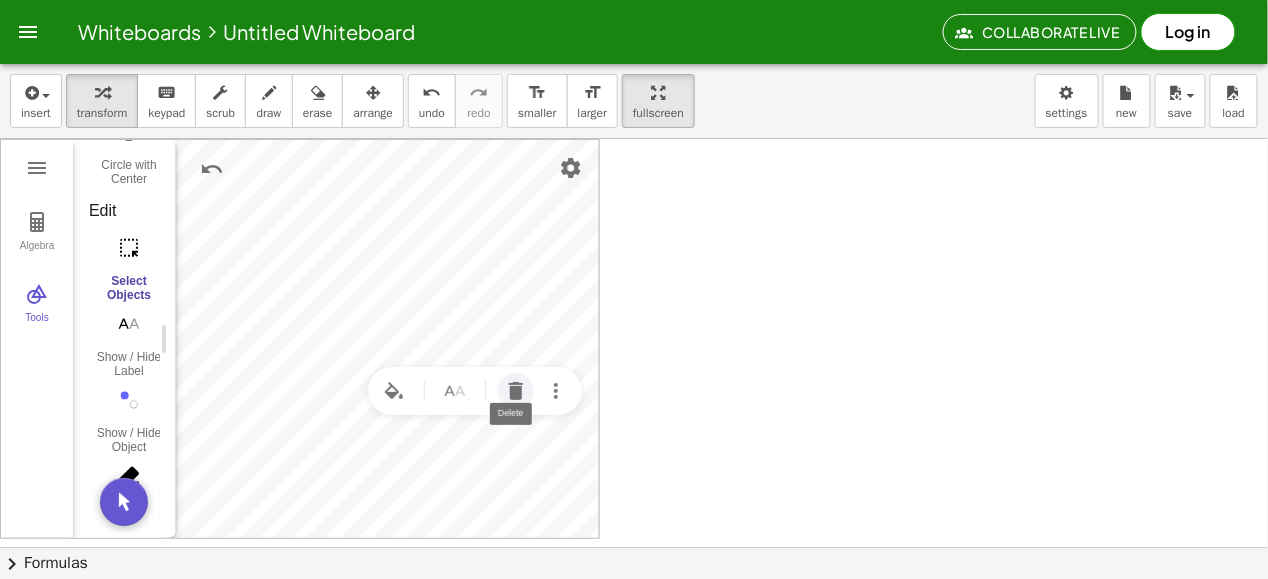 click at bounding box center (516, 391) 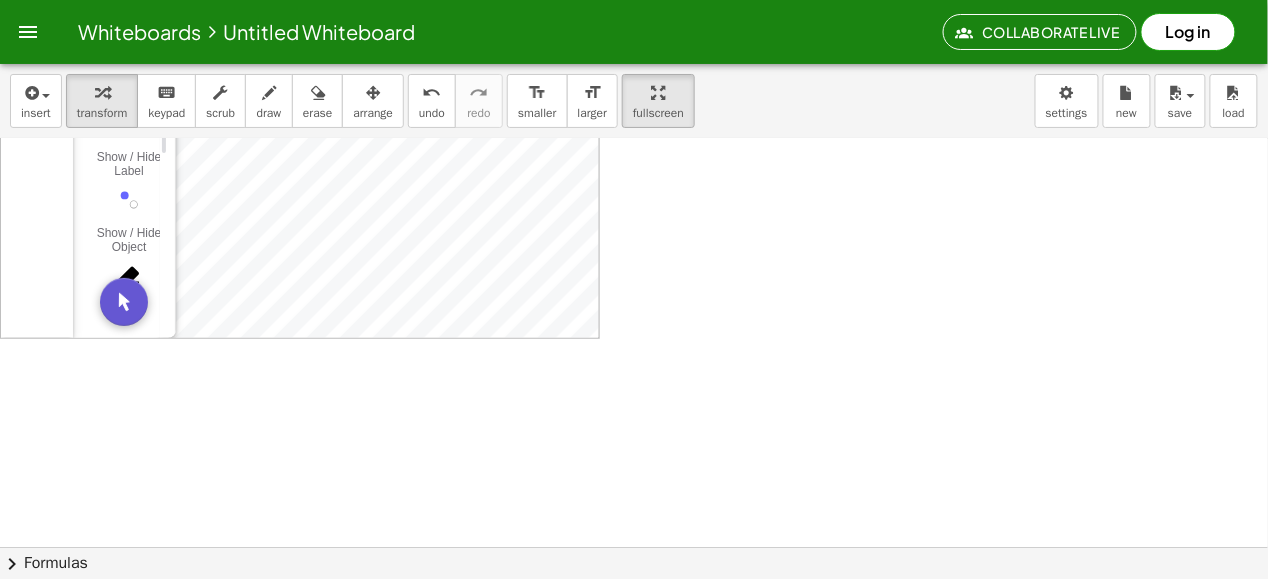 scroll, scrollTop: 0, scrollLeft: 0, axis: both 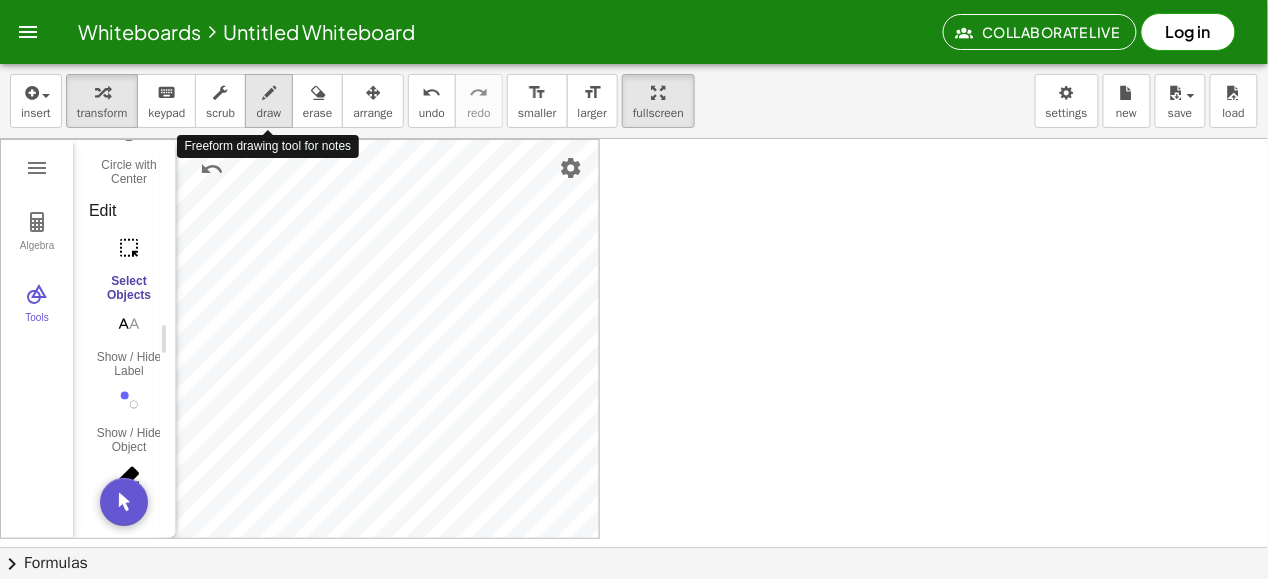 click at bounding box center [269, 93] 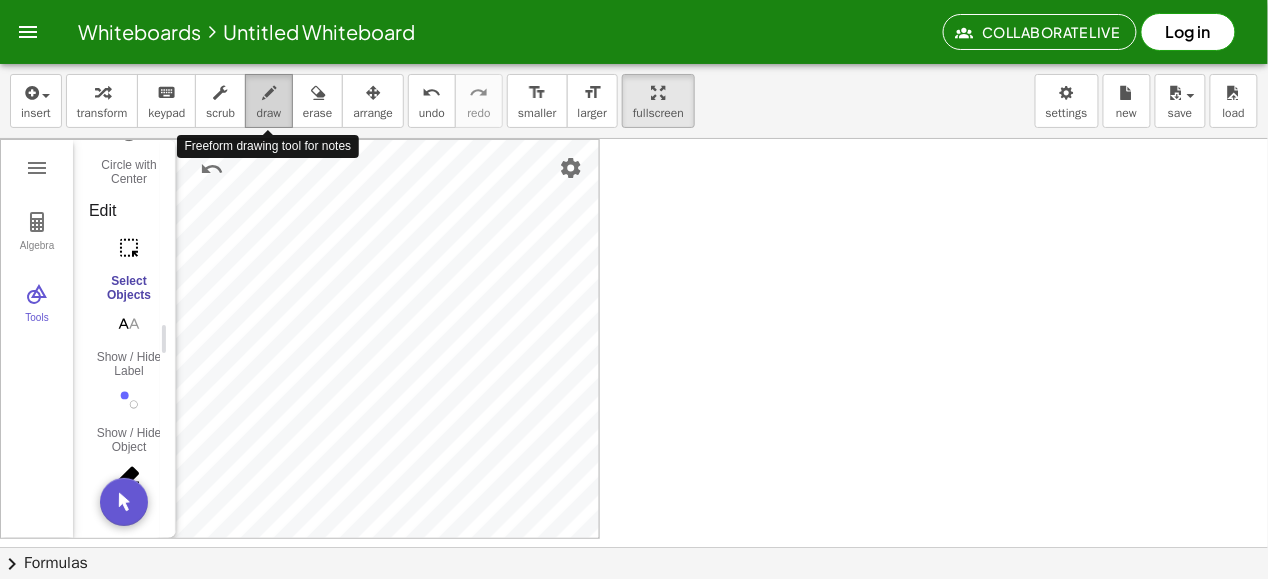 click at bounding box center [269, 93] 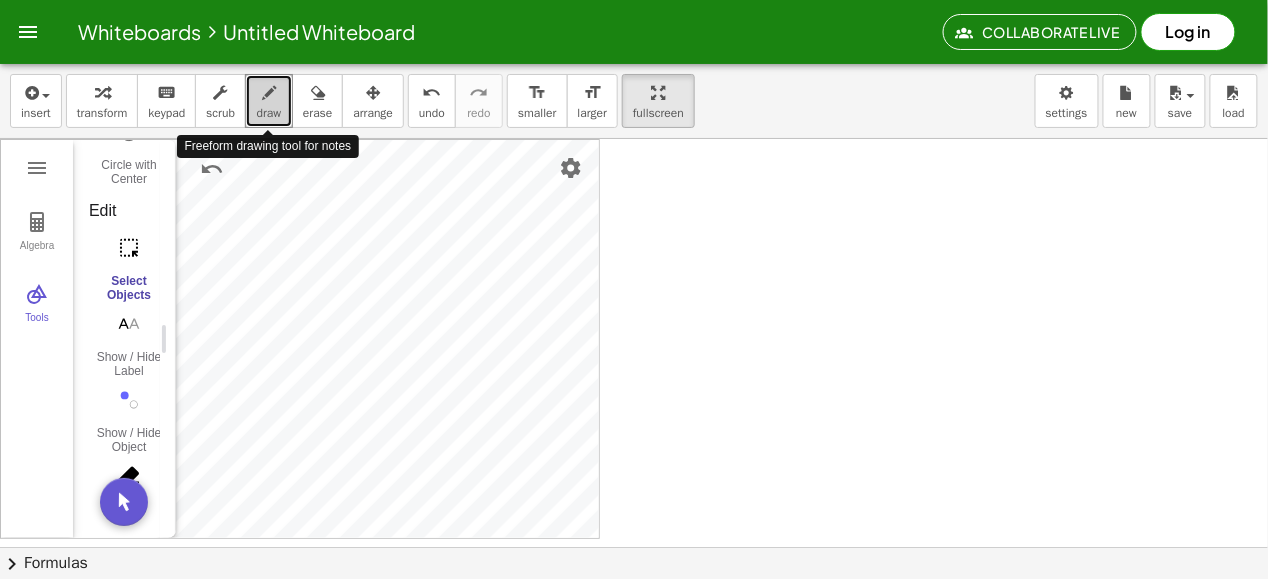 click at bounding box center (269, 93) 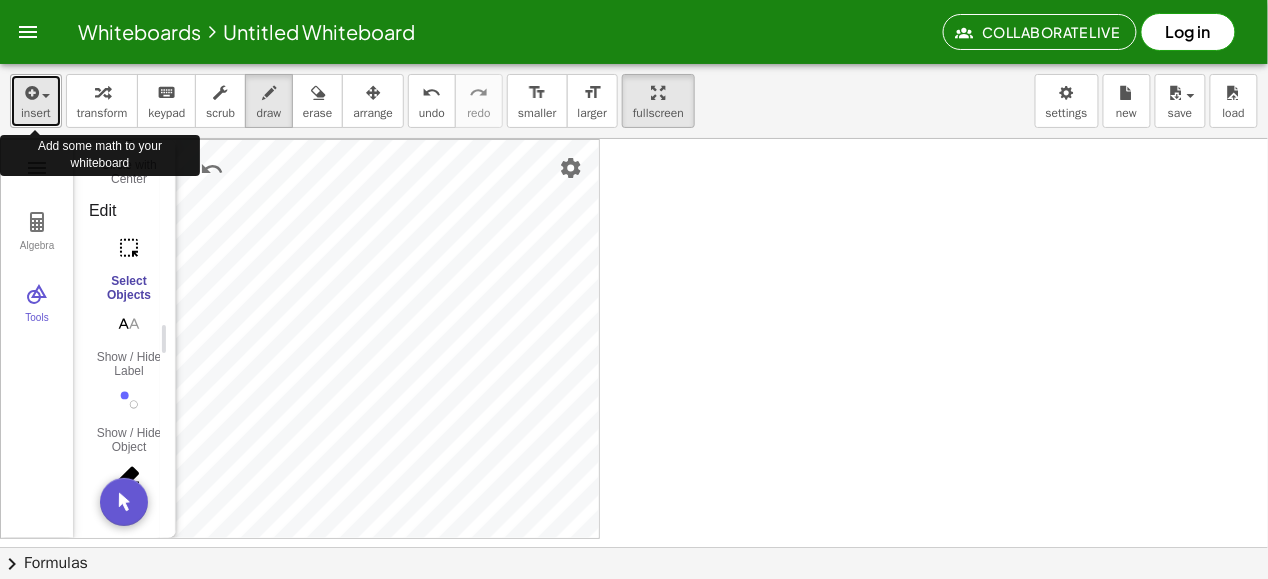 click at bounding box center (46, 96) 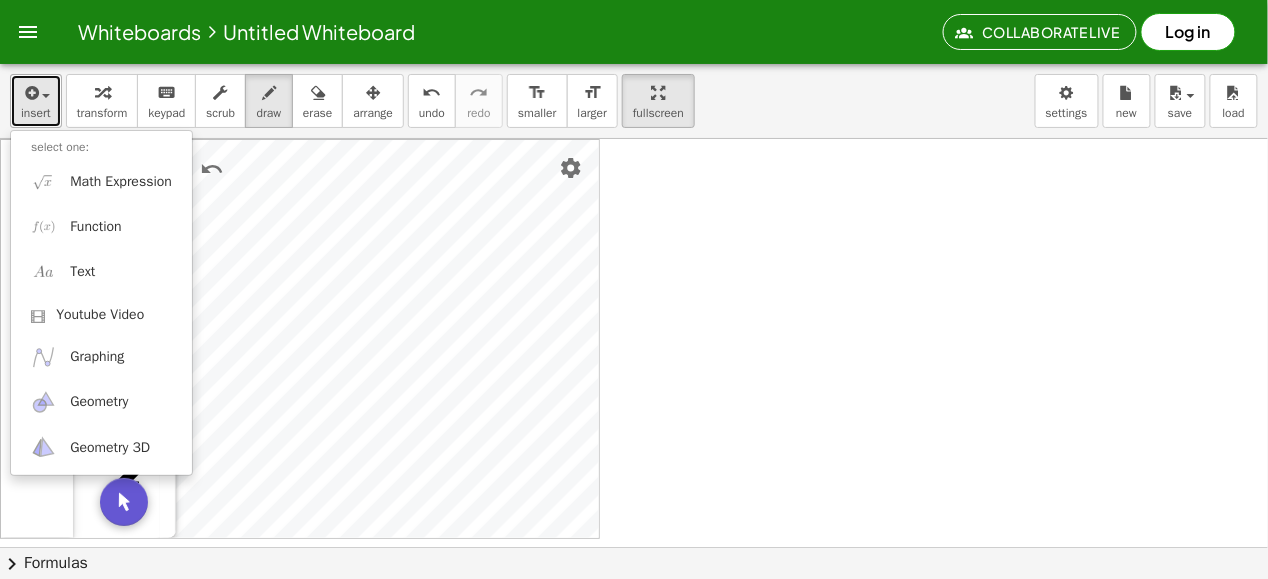 click at bounding box center (30, 93) 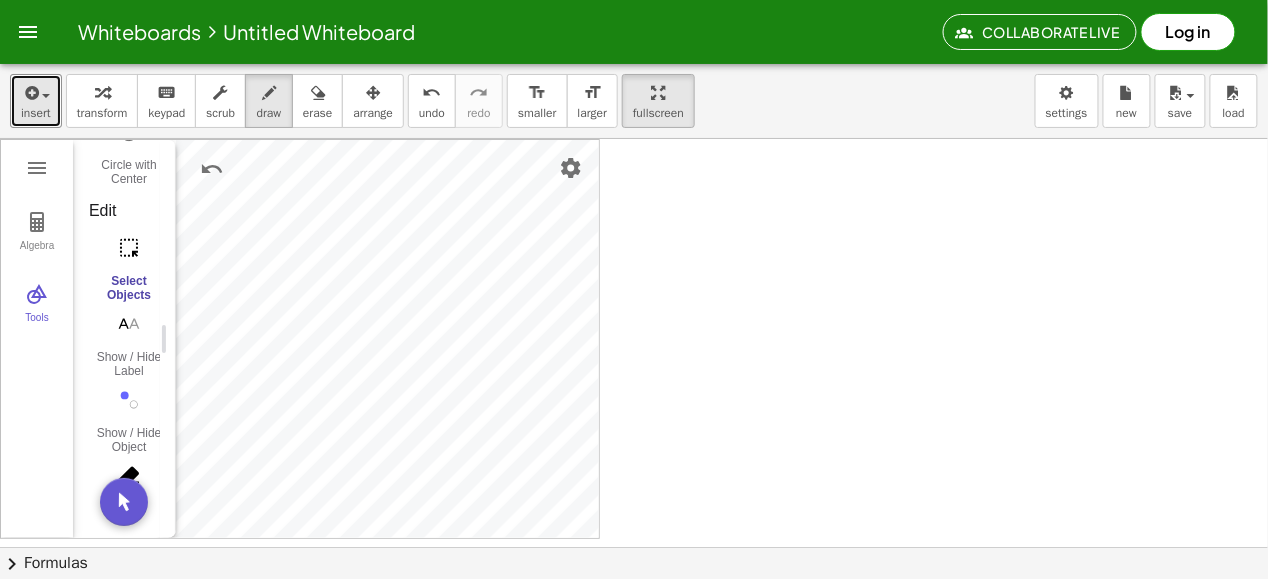 click at bounding box center (634, 547) 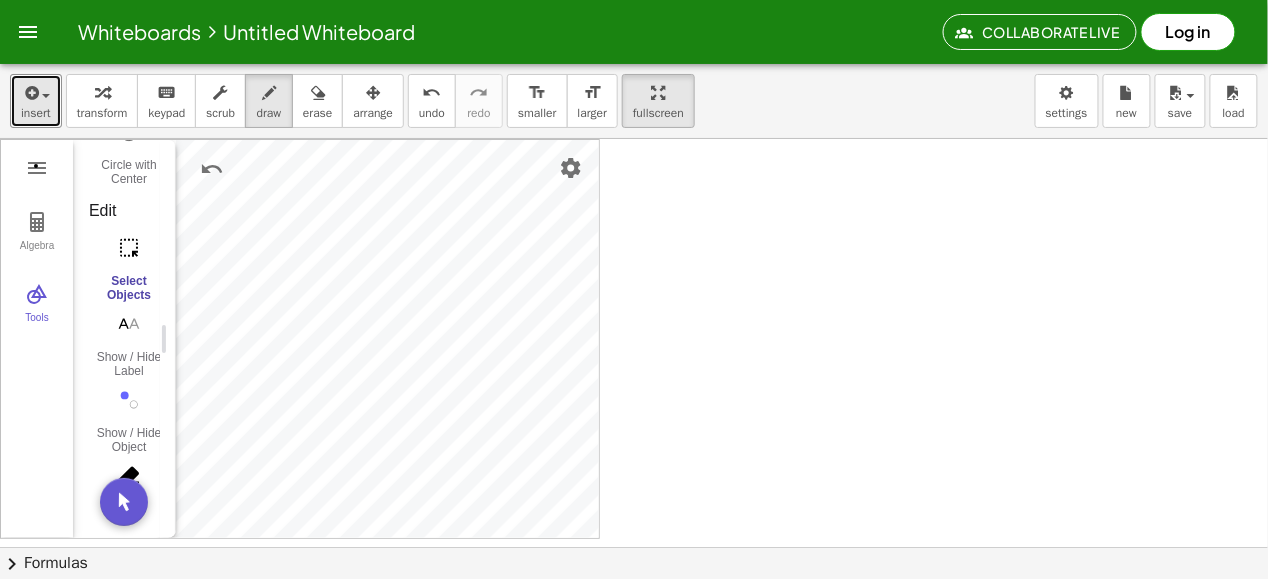 click at bounding box center (634, 547) 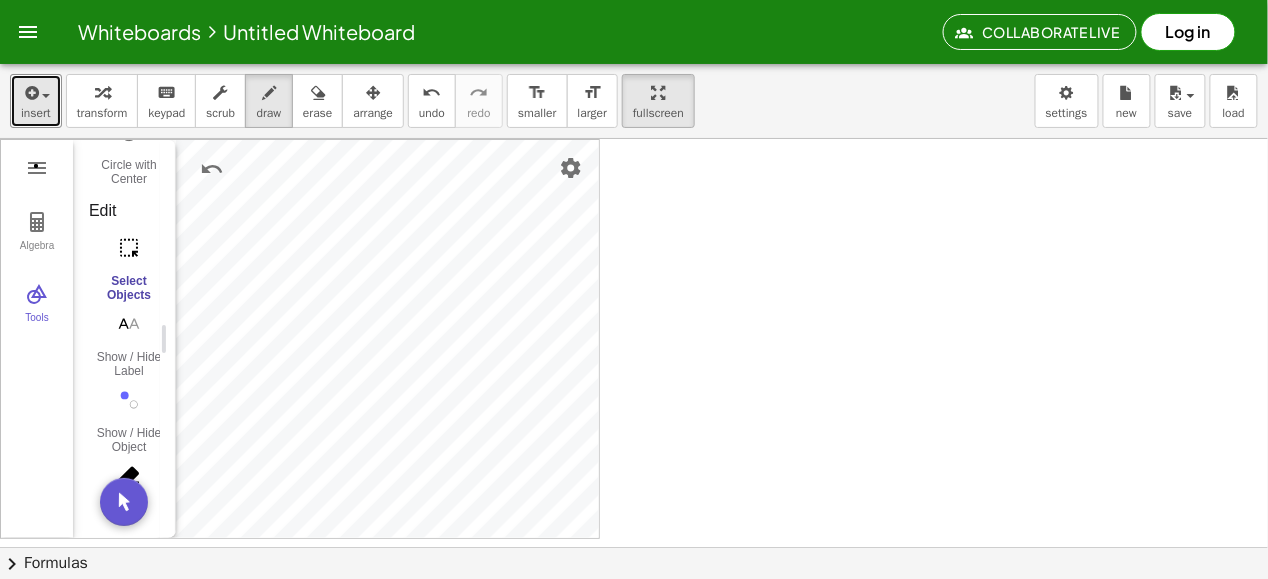 click at bounding box center (634, 547) 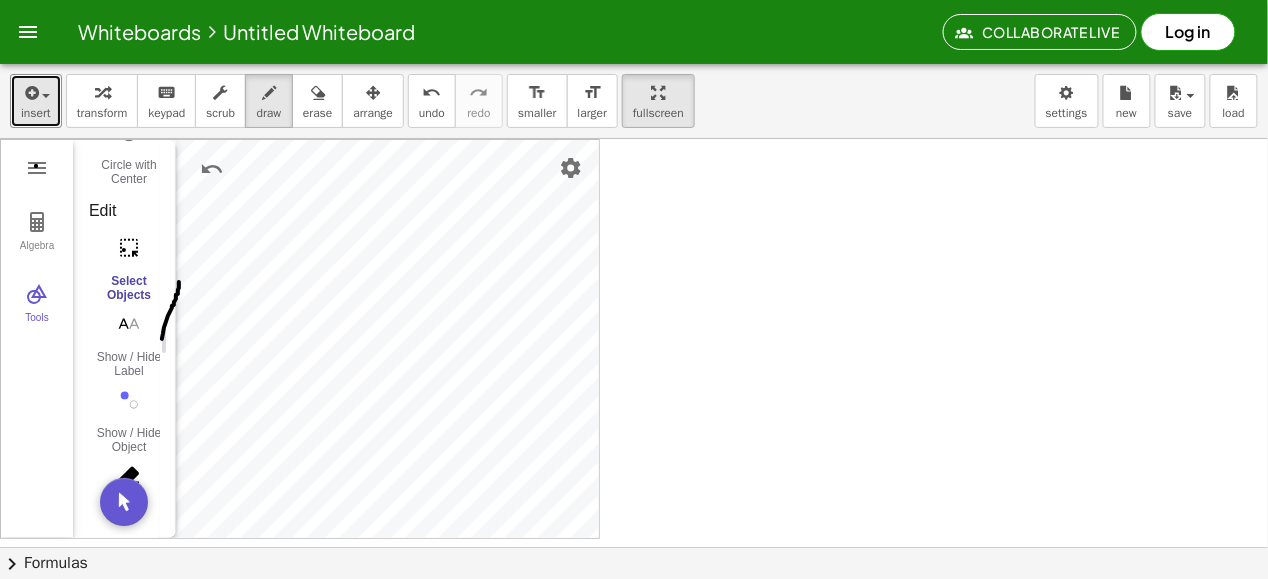 drag, startPoint x: 162, startPoint y: 338, endPoint x: 179, endPoint y: 281, distance: 59.48109 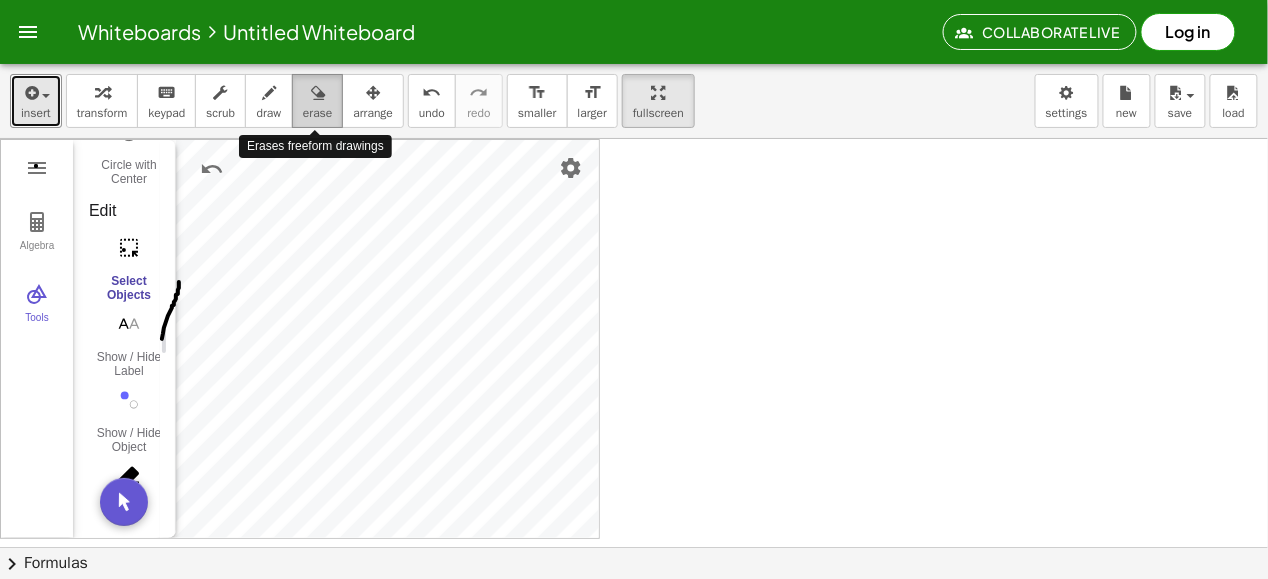 click on "erase" at bounding box center (317, 101) 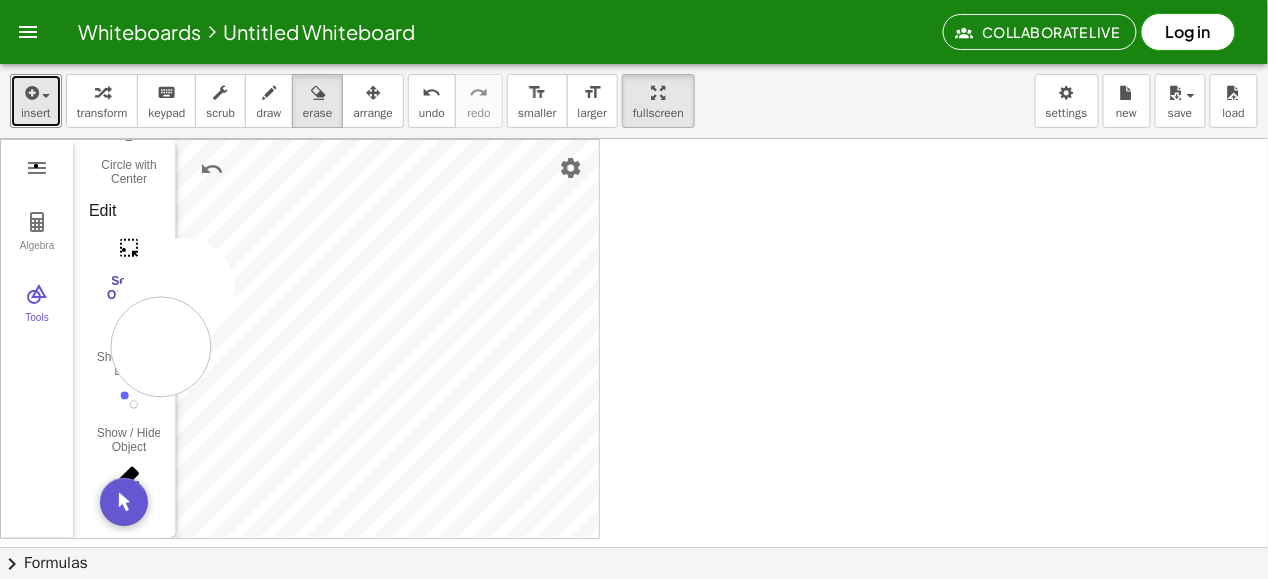 drag, startPoint x: 185, startPoint y: 287, endPoint x: 160, endPoint y: 349, distance: 66.85058 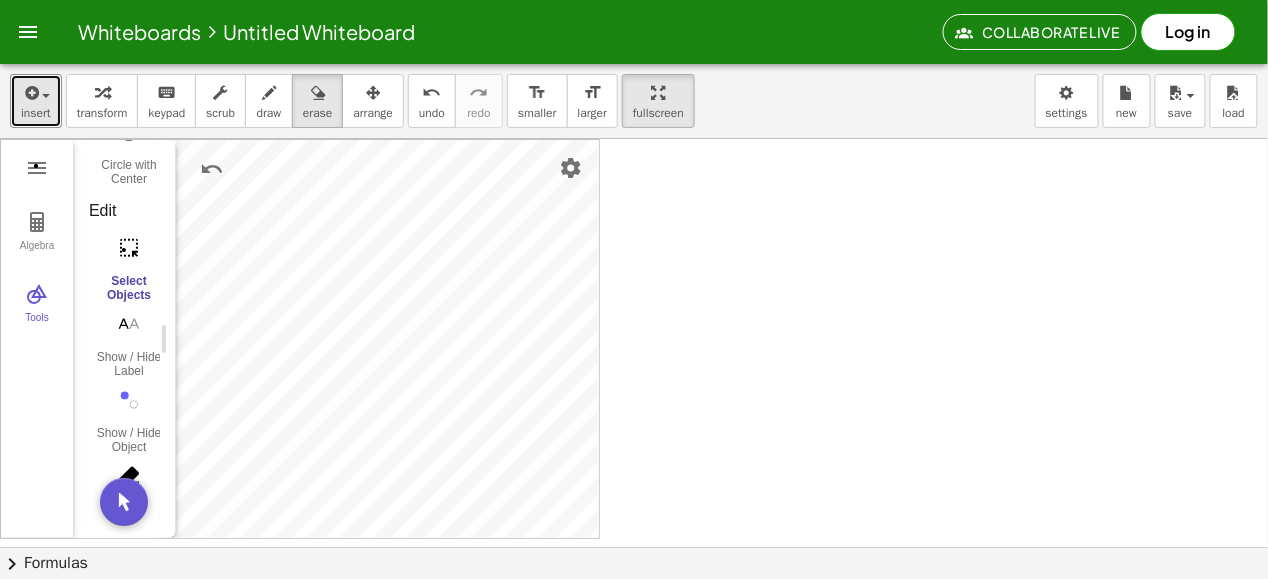 click at bounding box center [634, 547] 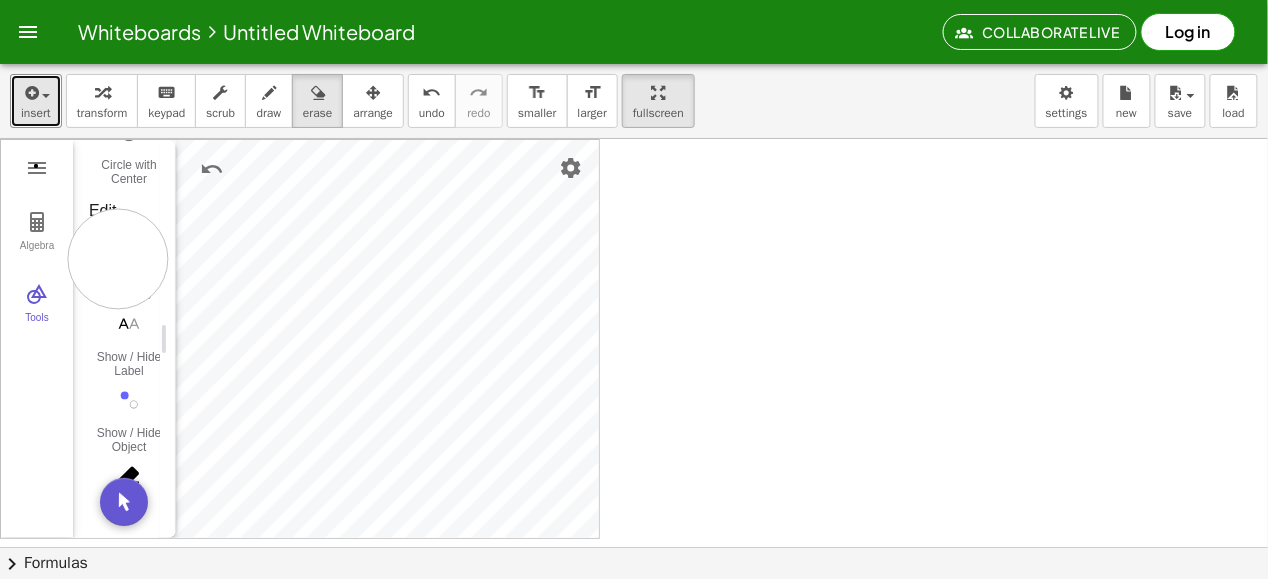 click at bounding box center (634, 547) 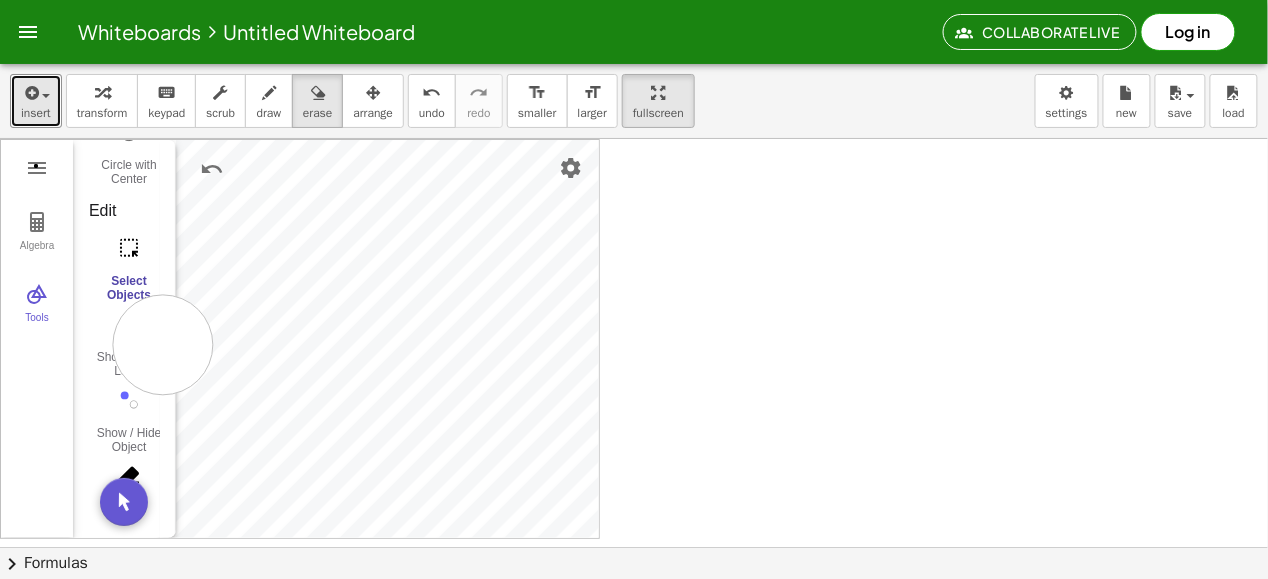 click at bounding box center [634, 547] 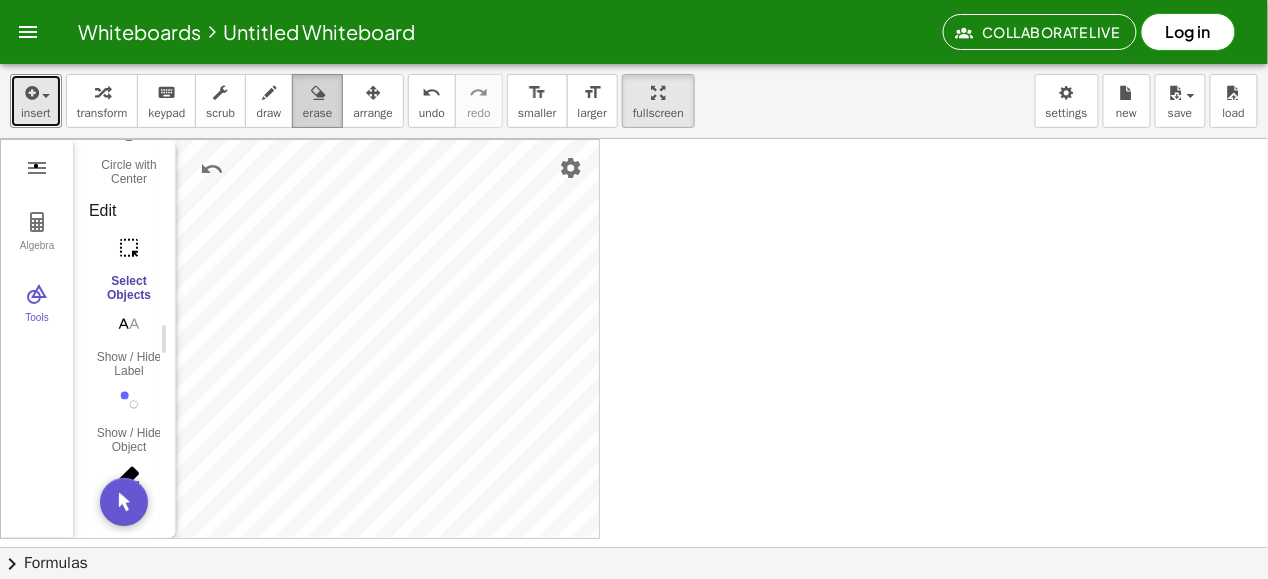 click at bounding box center (317, 92) 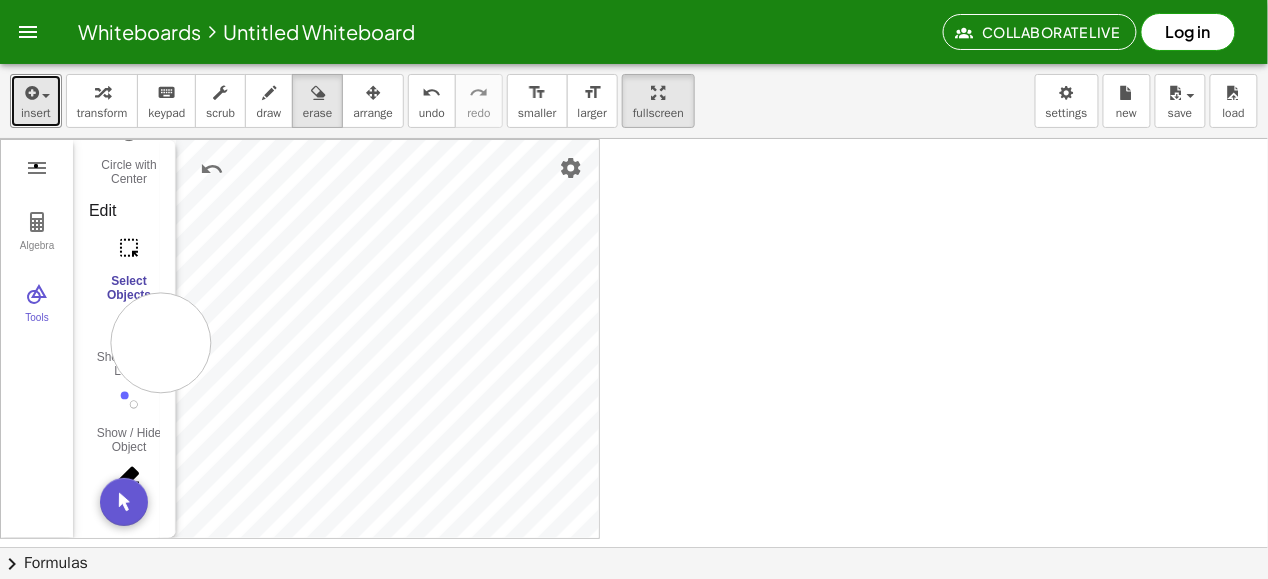 click at bounding box center (634, 547) 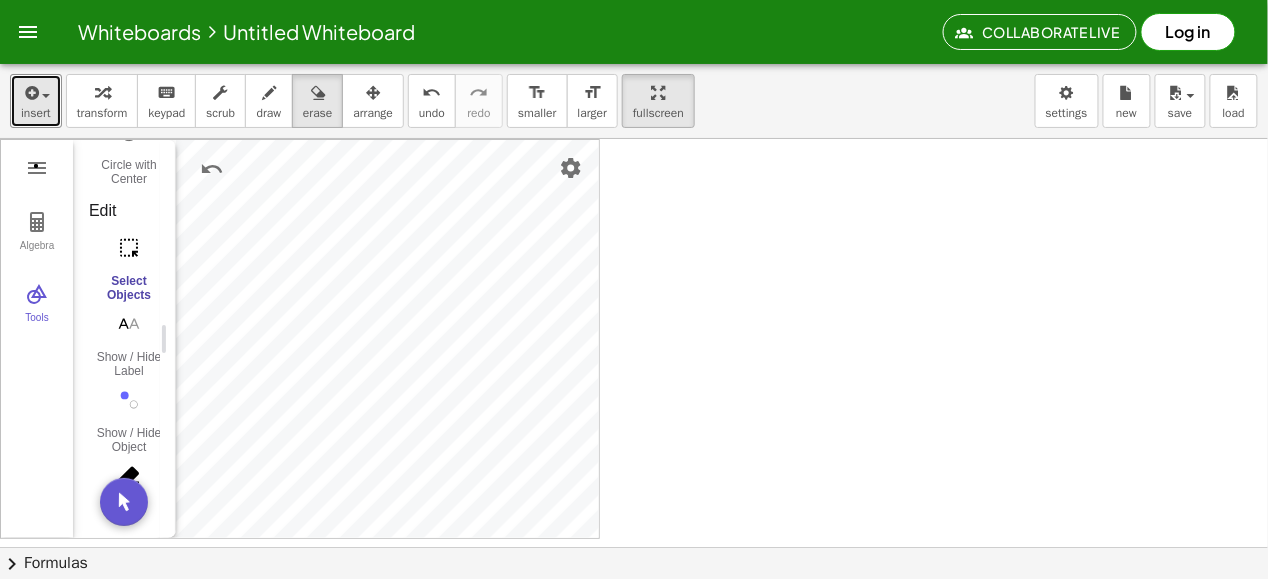 click at bounding box center (634, 547) 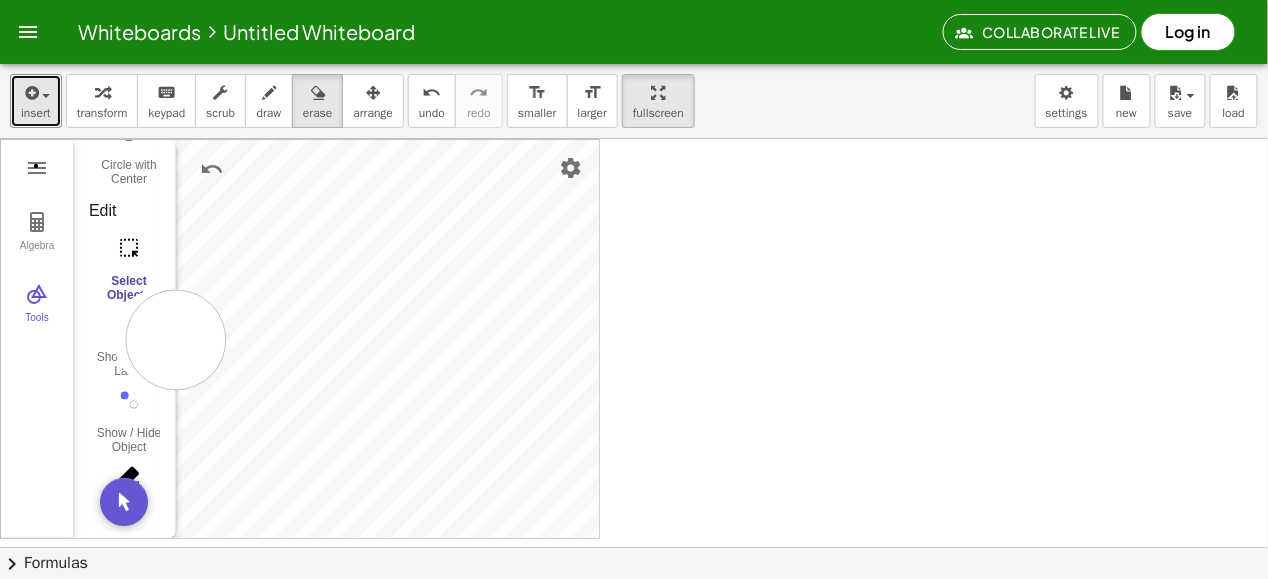 drag, startPoint x: 163, startPoint y: 337, endPoint x: 176, endPoint y: 339, distance: 13.152946 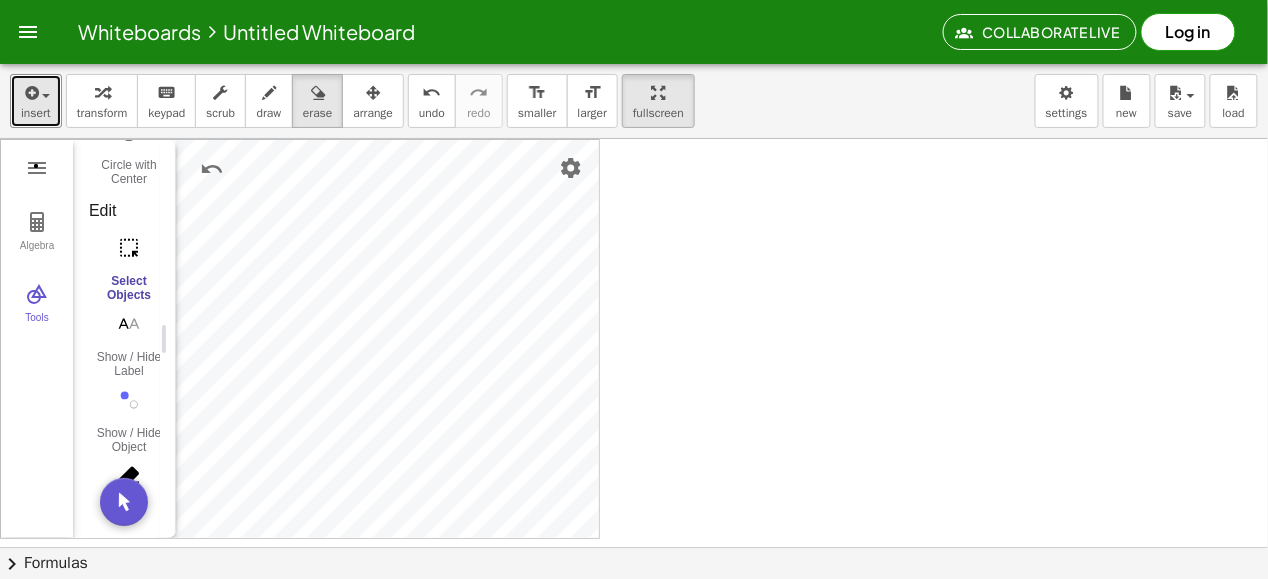 click at bounding box center (634, 547) 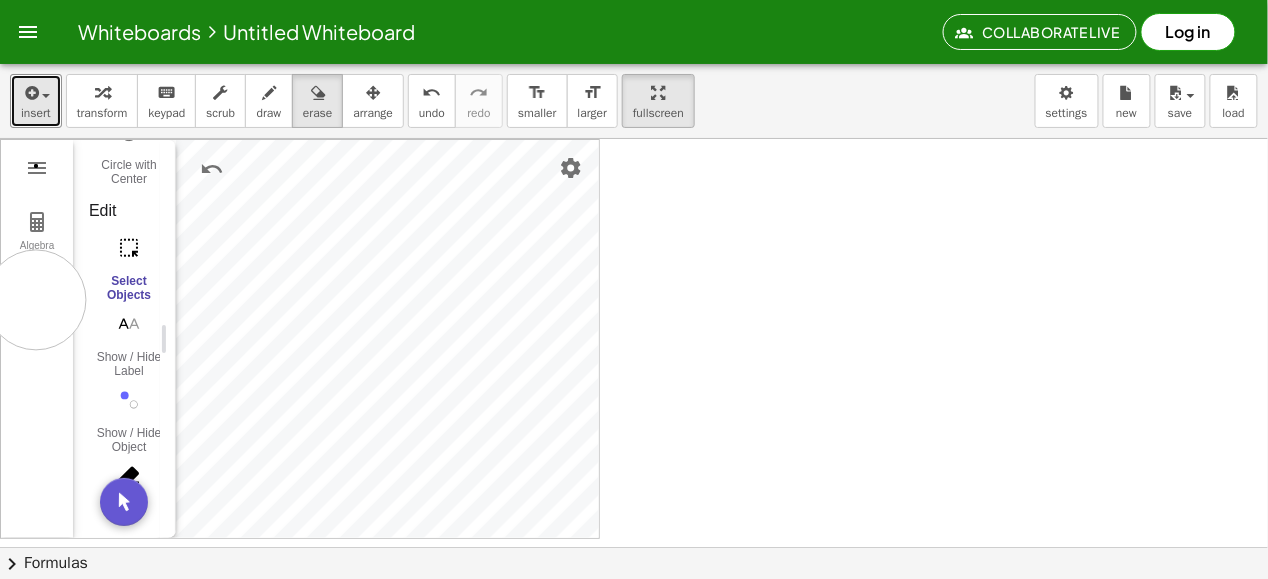 click at bounding box center (634, 547) 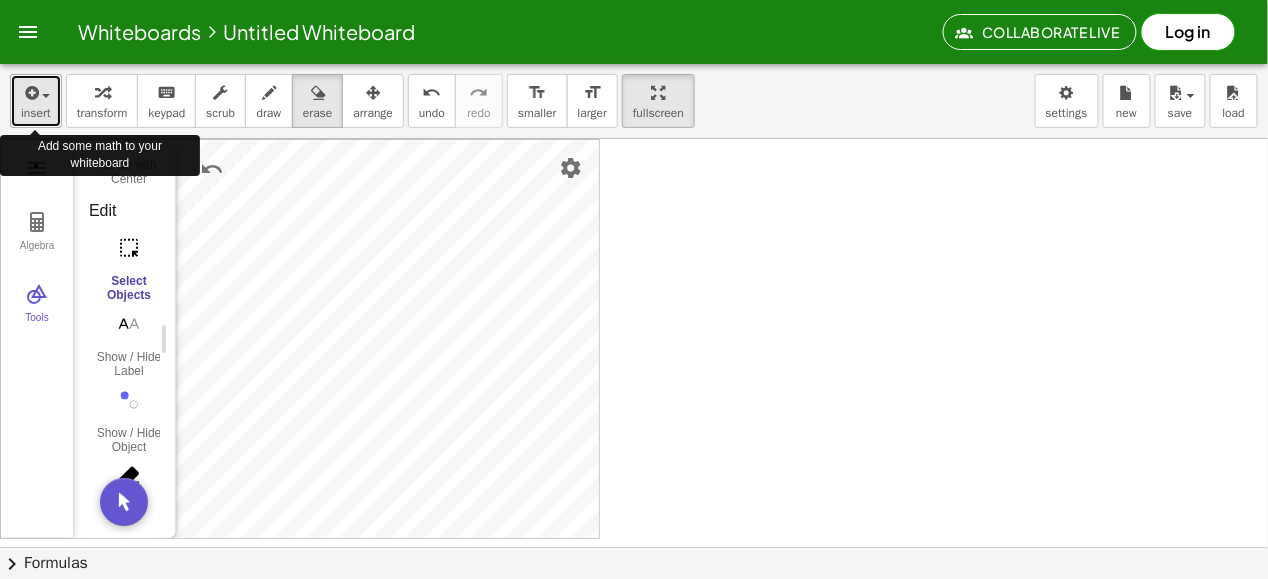 click on "insert" at bounding box center (36, 113) 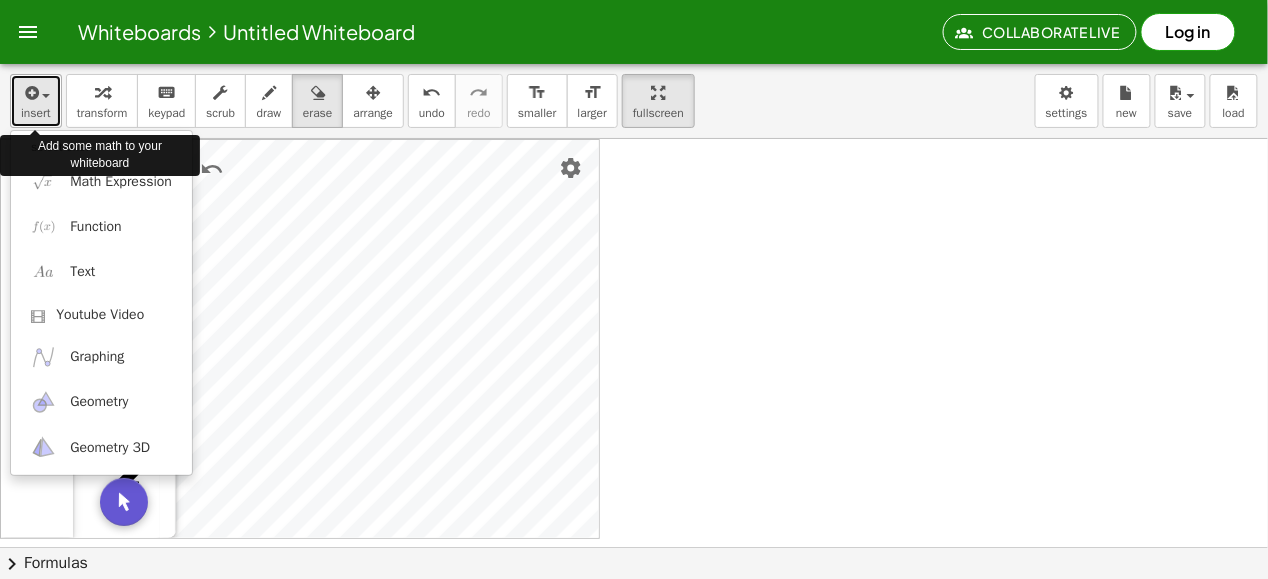 click on "insert" at bounding box center [36, 113] 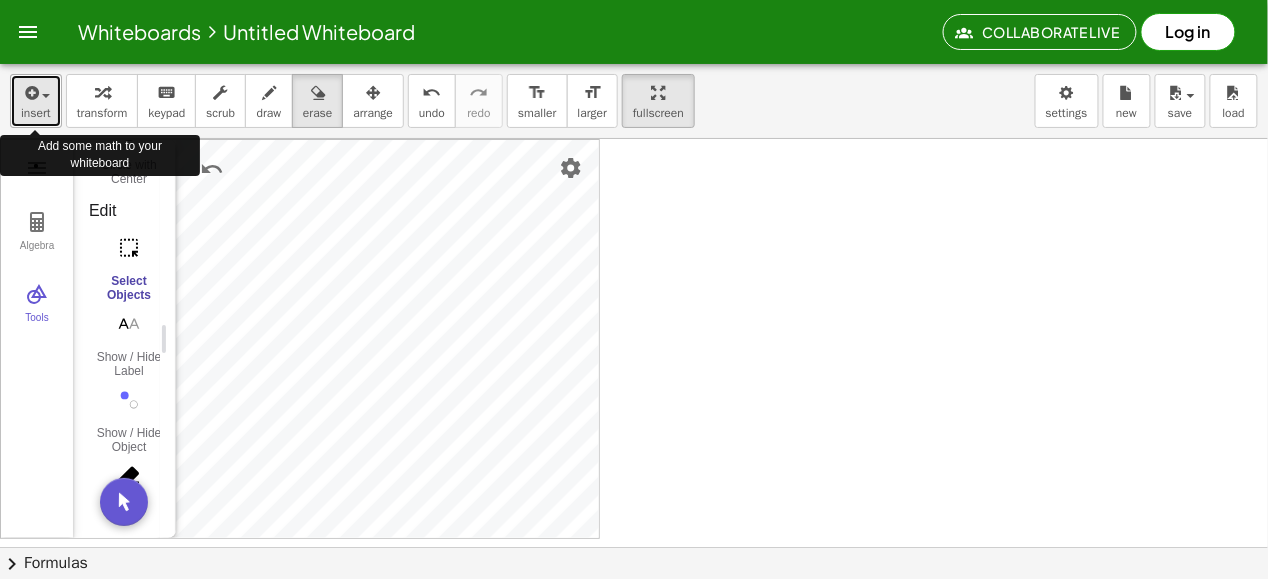 click on "insert" at bounding box center [36, 113] 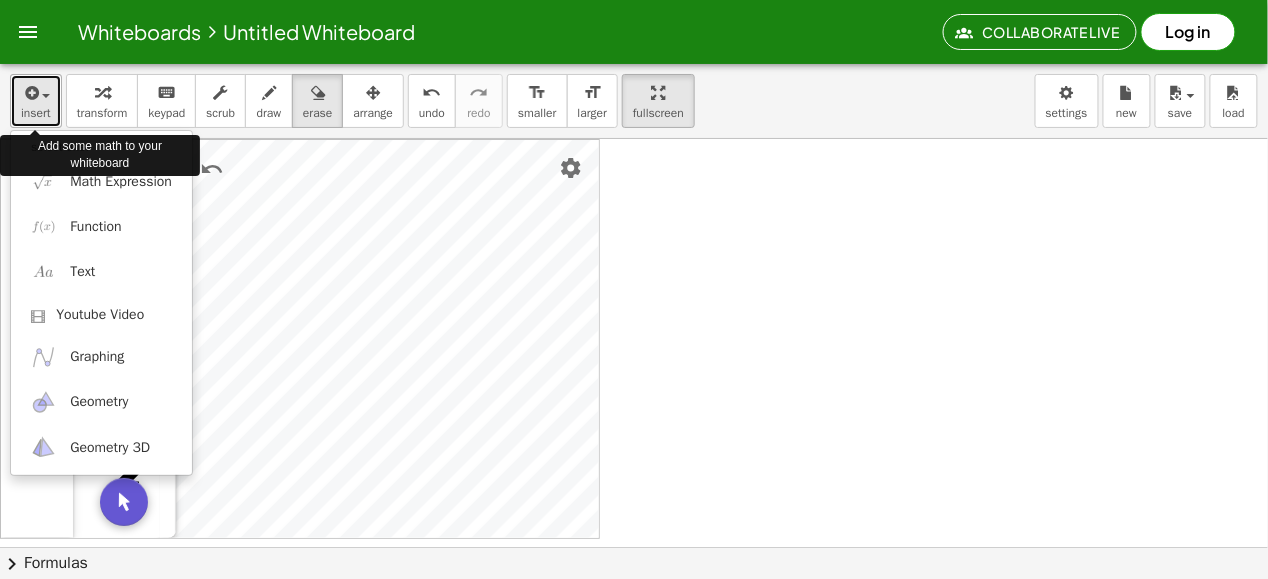 click on "insert" at bounding box center [36, 113] 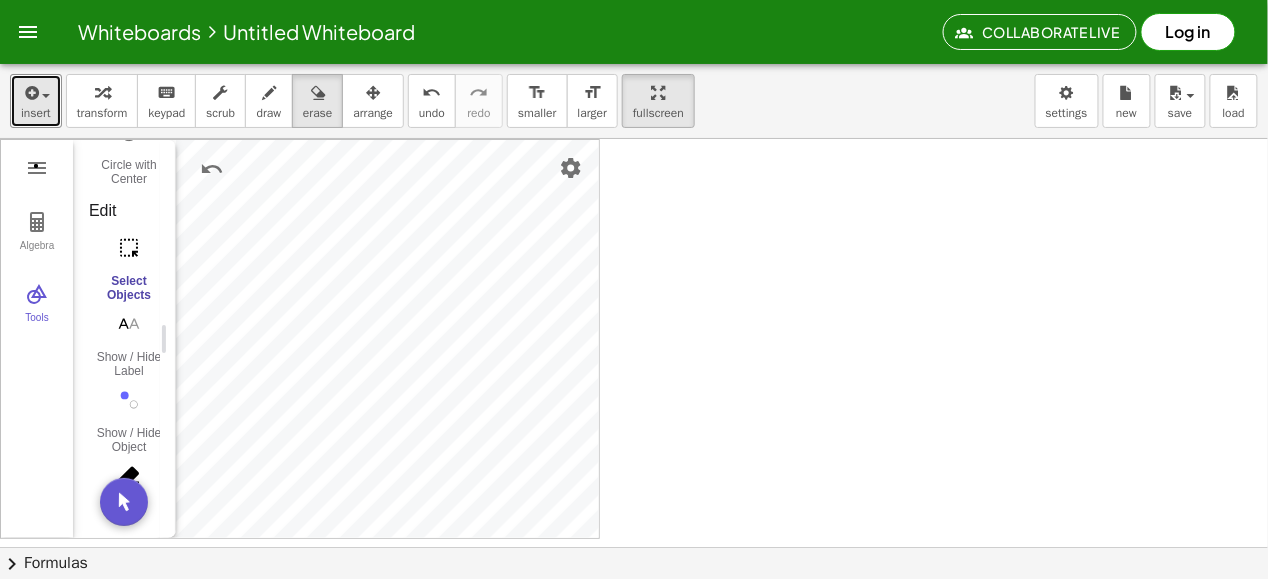click at bounding box center [634, 547] 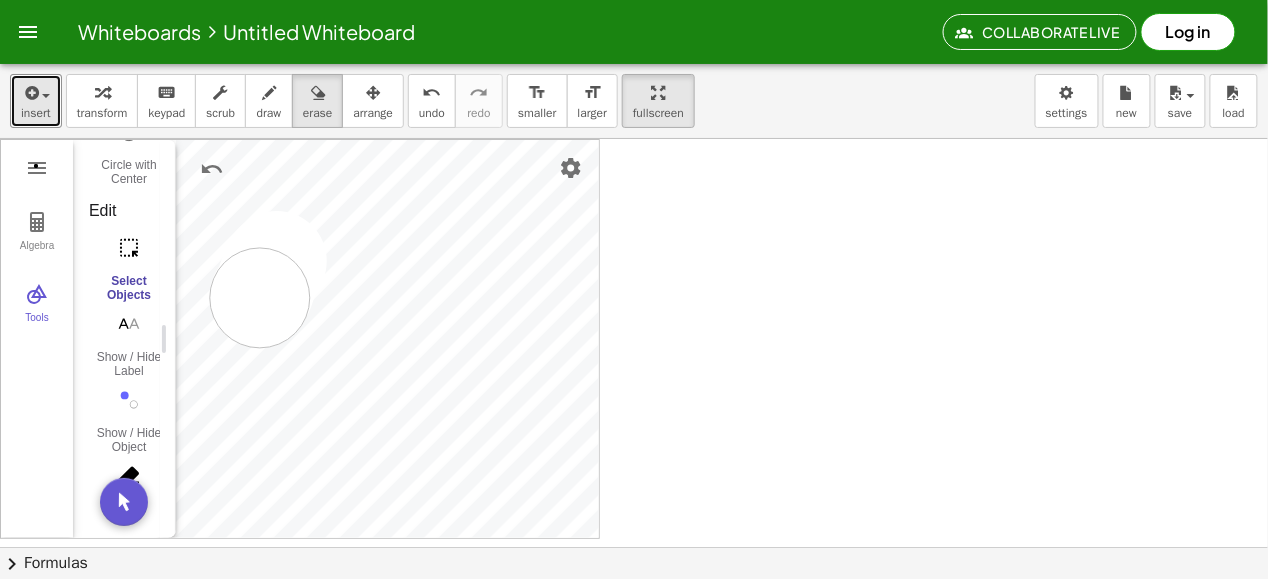 drag, startPoint x: 277, startPoint y: 260, endPoint x: 260, endPoint y: 297, distance: 40.718548 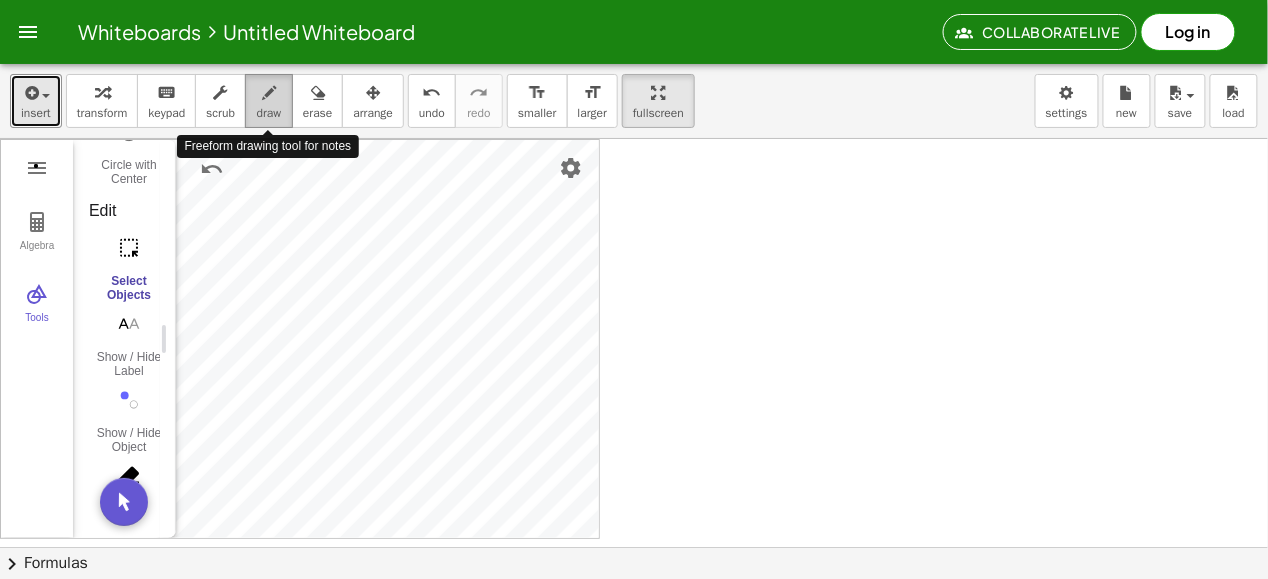 click at bounding box center [269, 93] 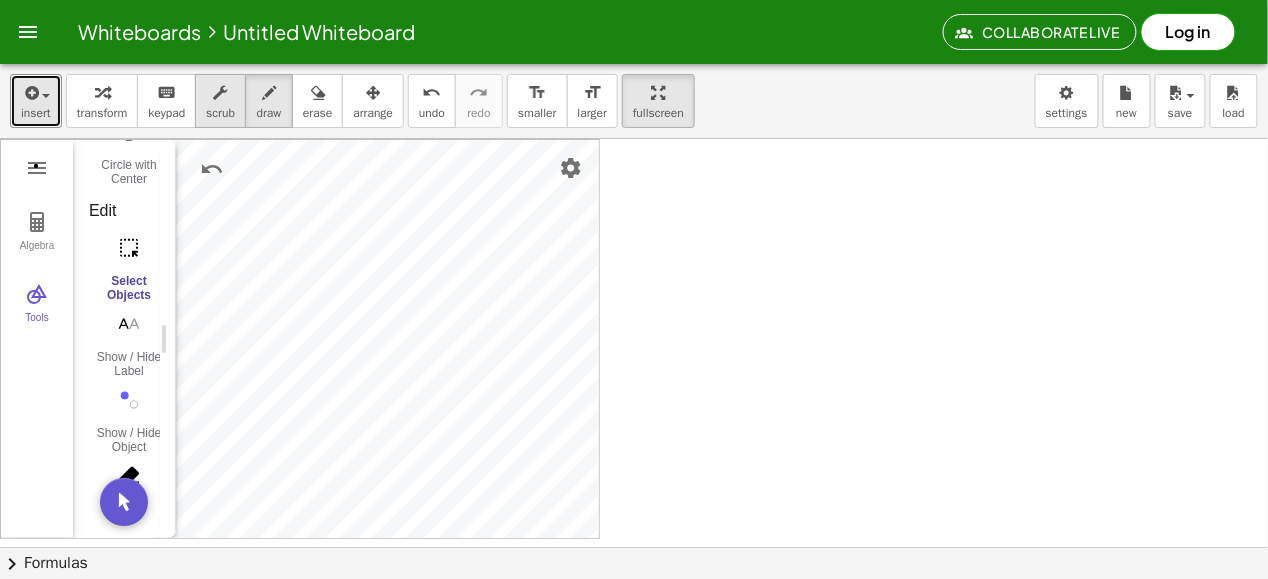 click on "scrub" at bounding box center (220, 113) 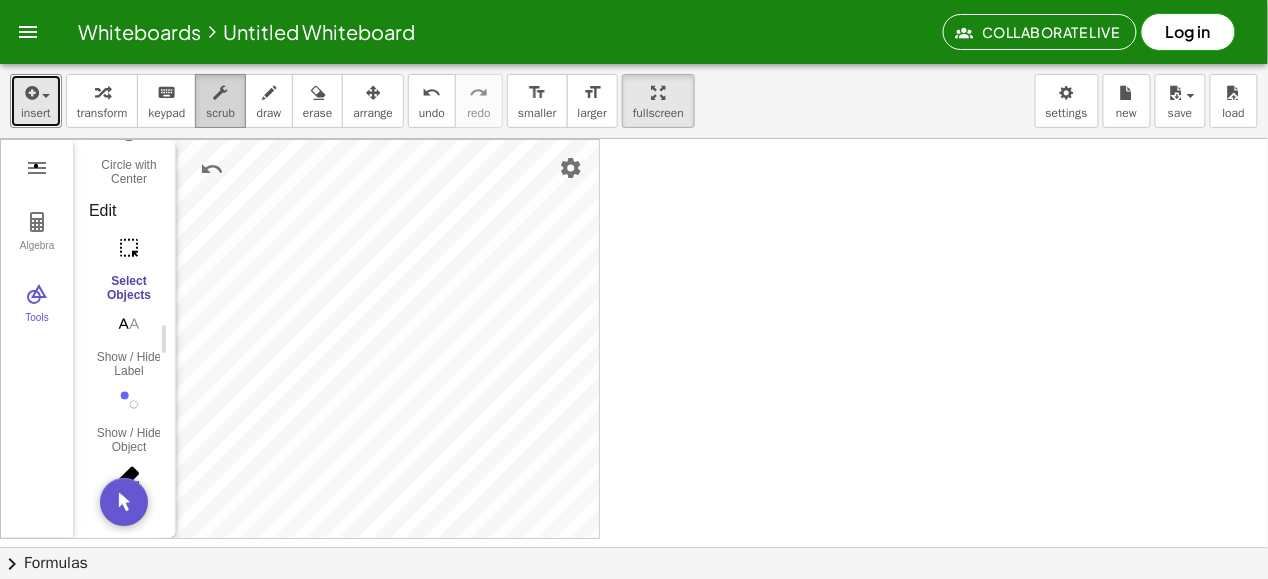 click at bounding box center [220, 92] 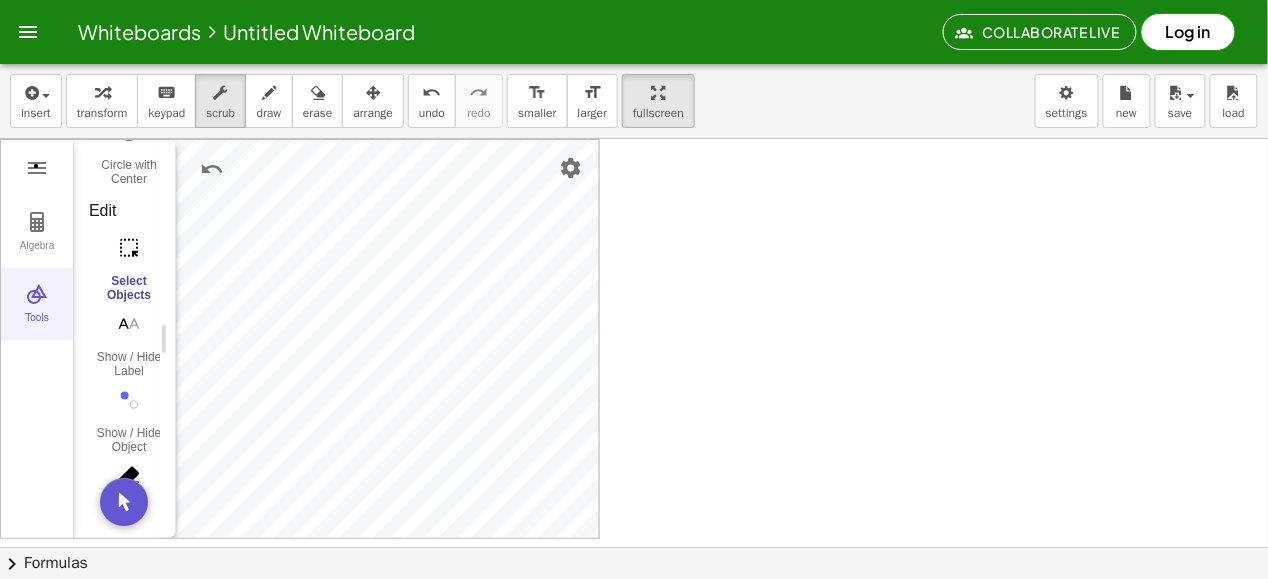 click at bounding box center [37, 294] 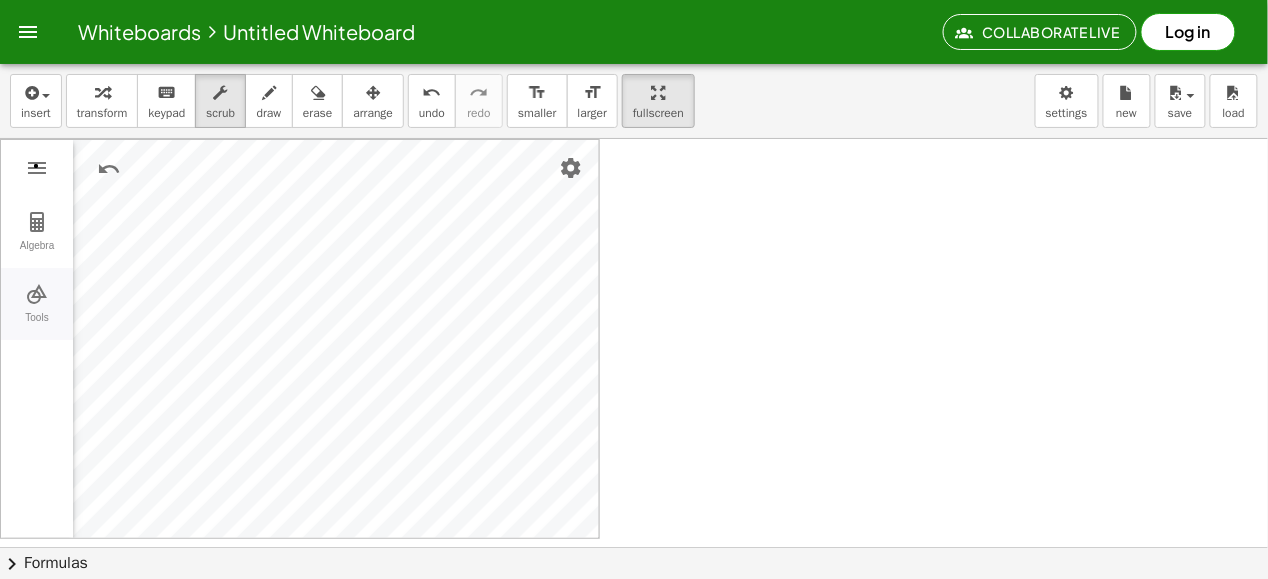 click at bounding box center [37, 294] 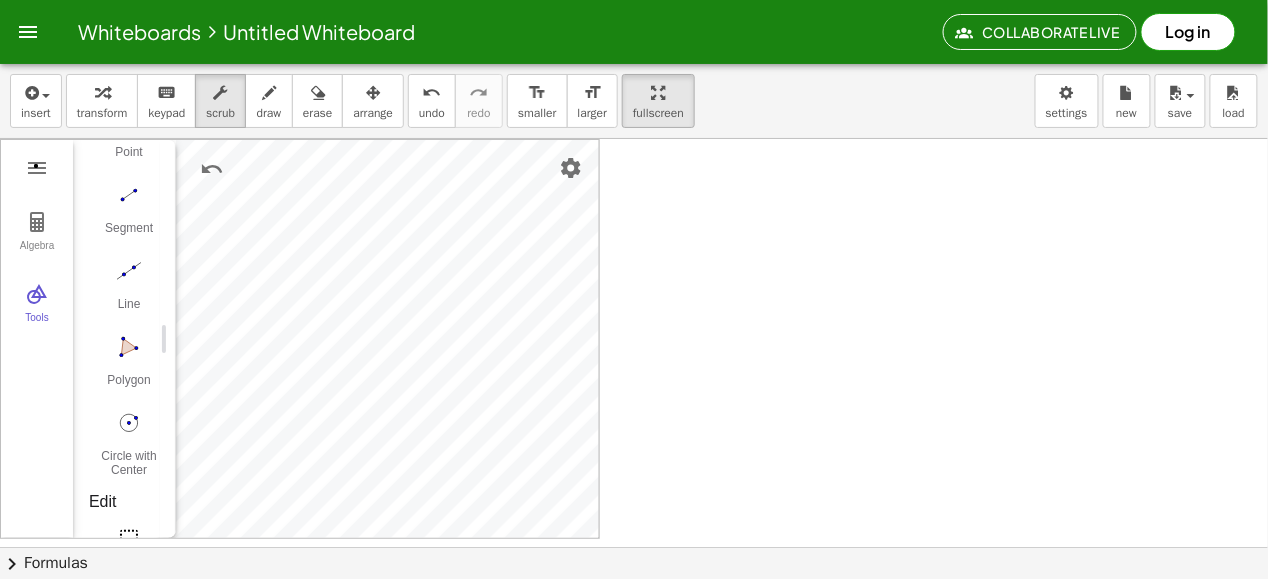 scroll, scrollTop: 173, scrollLeft: 0, axis: vertical 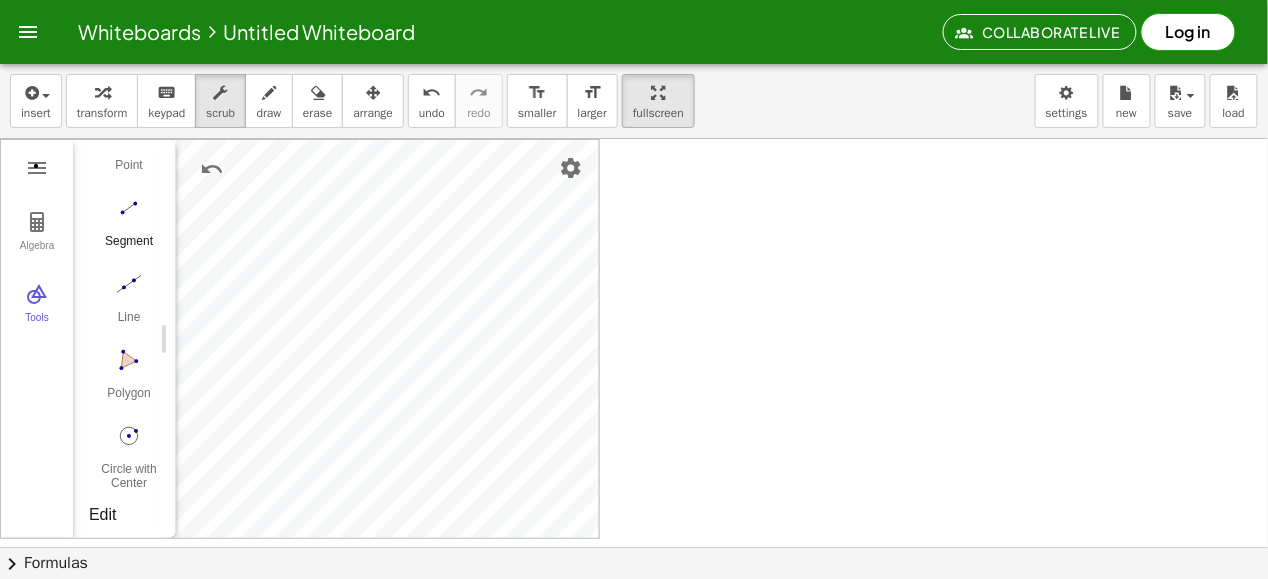 click at bounding box center [129, 208] 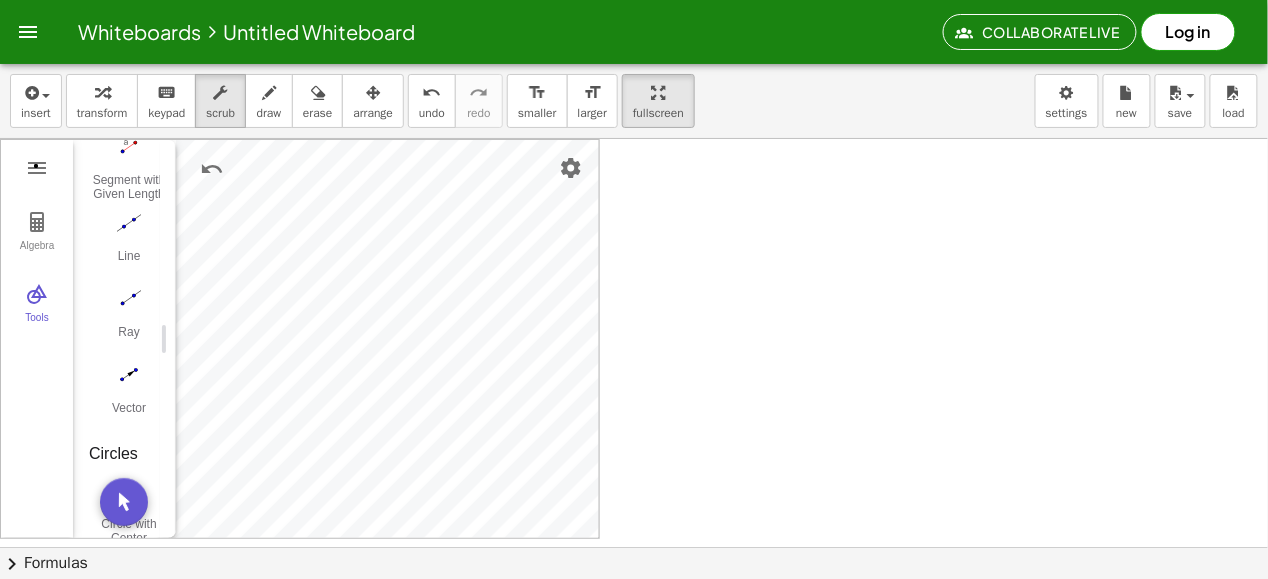 scroll, scrollTop: 1869, scrollLeft: 0, axis: vertical 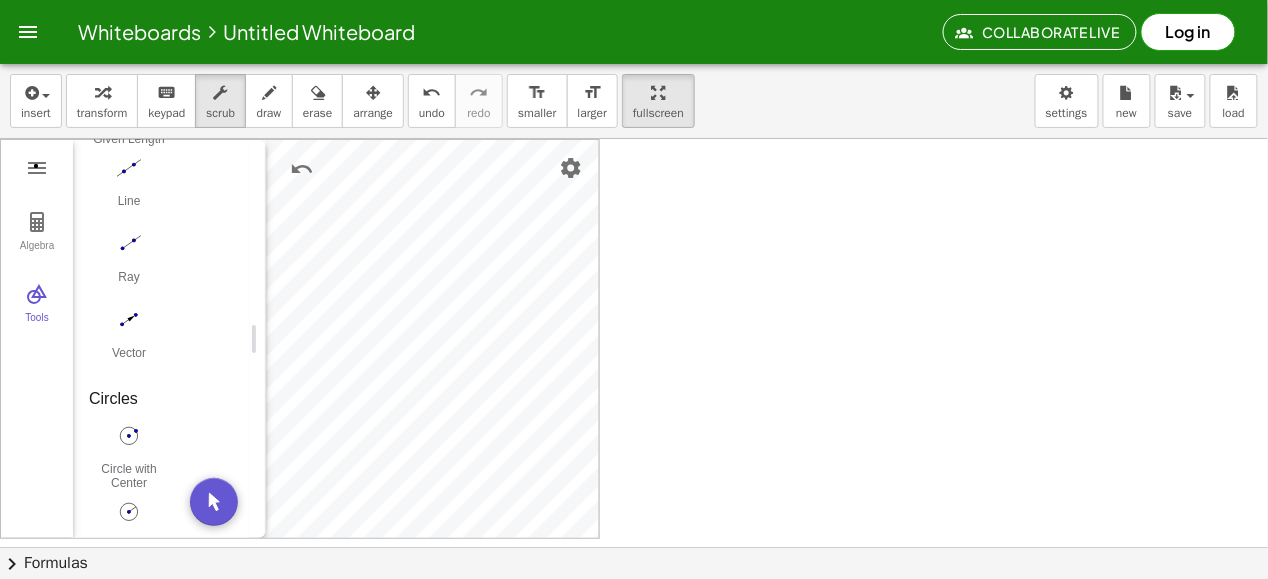 drag, startPoint x: 162, startPoint y: 338, endPoint x: 252, endPoint y: 335, distance: 90.04999 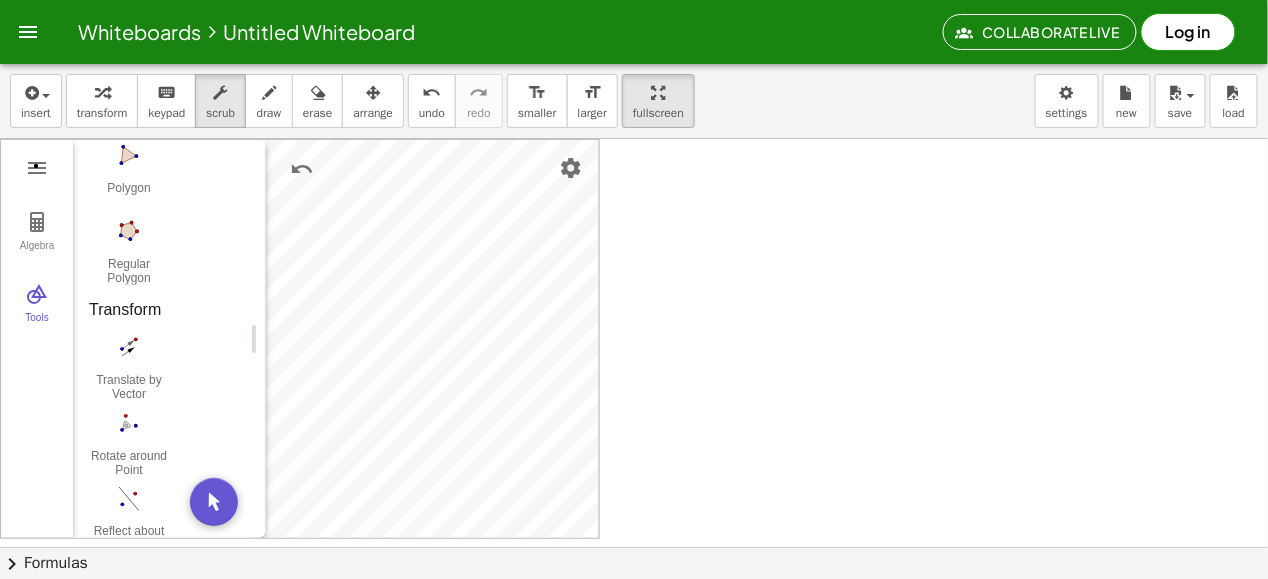 scroll, scrollTop: 2469, scrollLeft: 0, axis: vertical 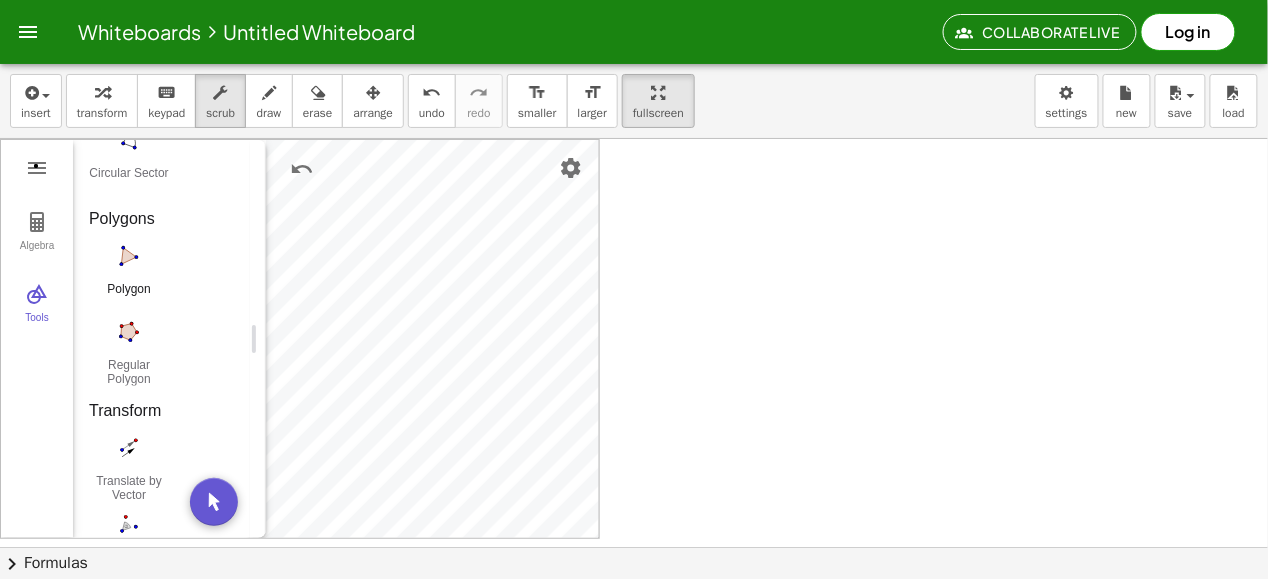 click at bounding box center [129, -1960] 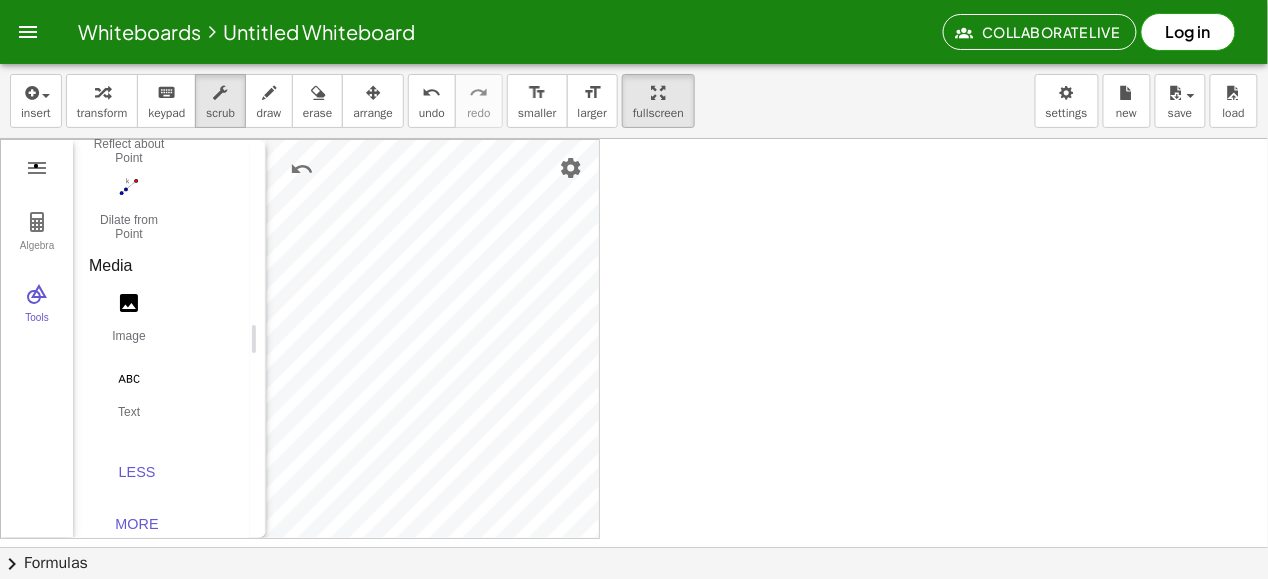 scroll, scrollTop: 3051, scrollLeft: 0, axis: vertical 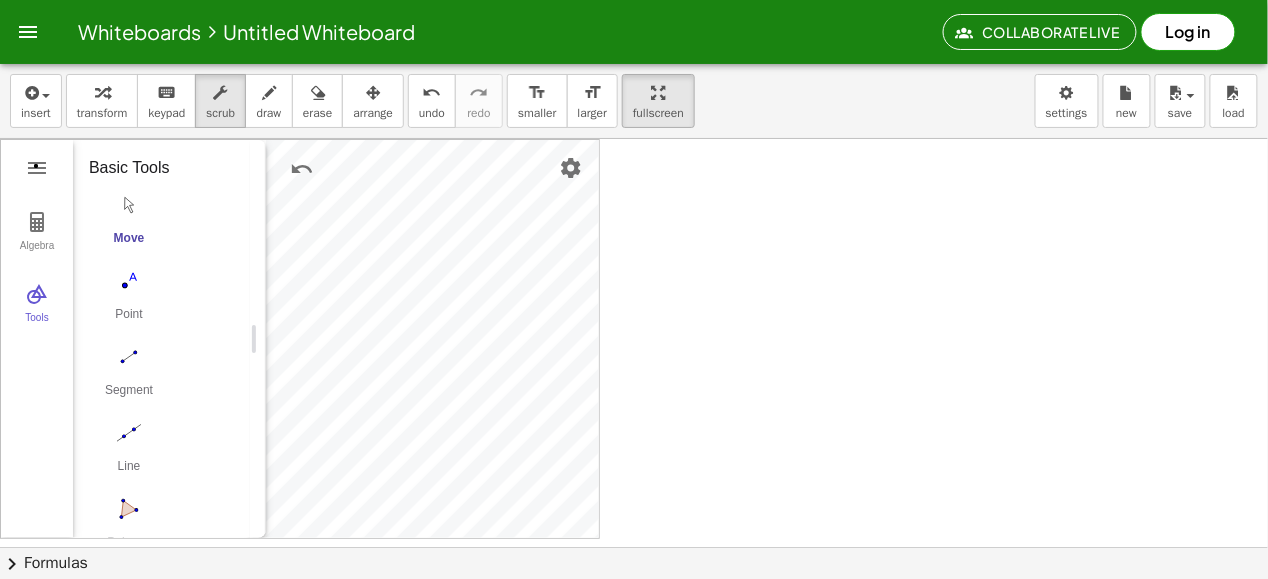 click at bounding box center [634, 547] 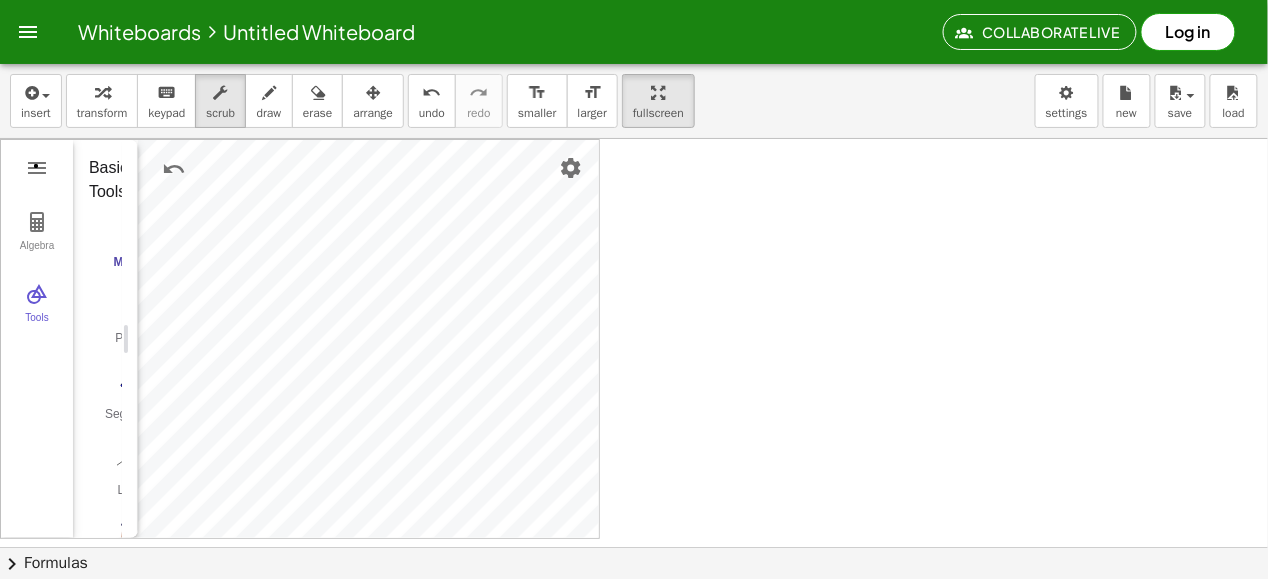 drag, startPoint x: 256, startPoint y: 325, endPoint x: 128, endPoint y: 337, distance: 128.56126 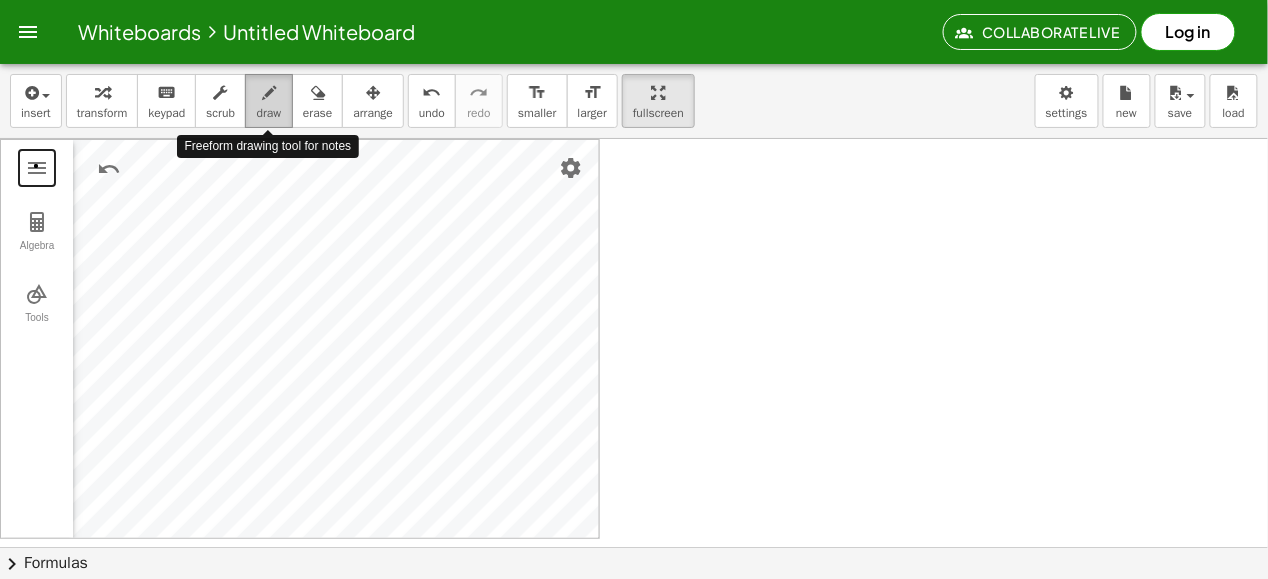 click at bounding box center [269, 93] 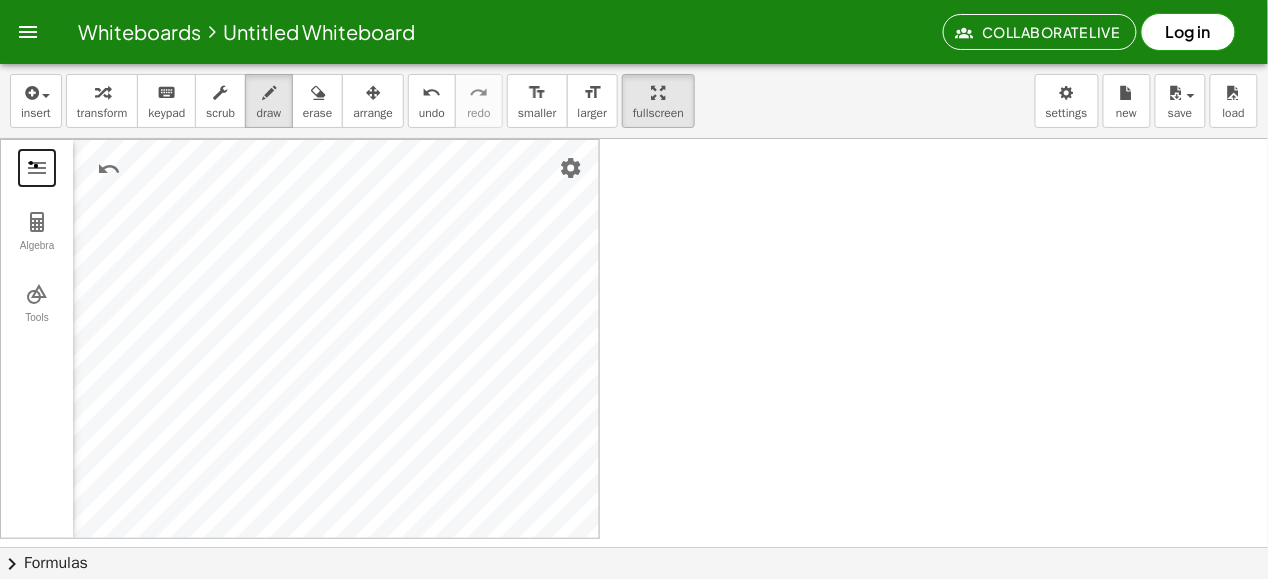 click at bounding box center (634, 547) 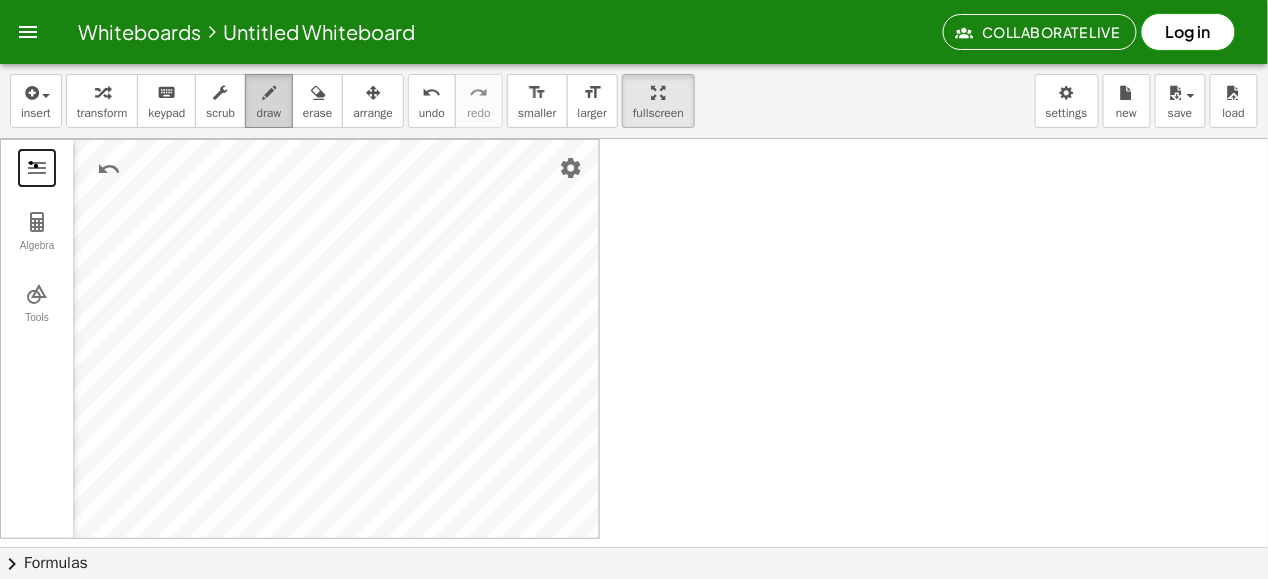 click at bounding box center (269, 93) 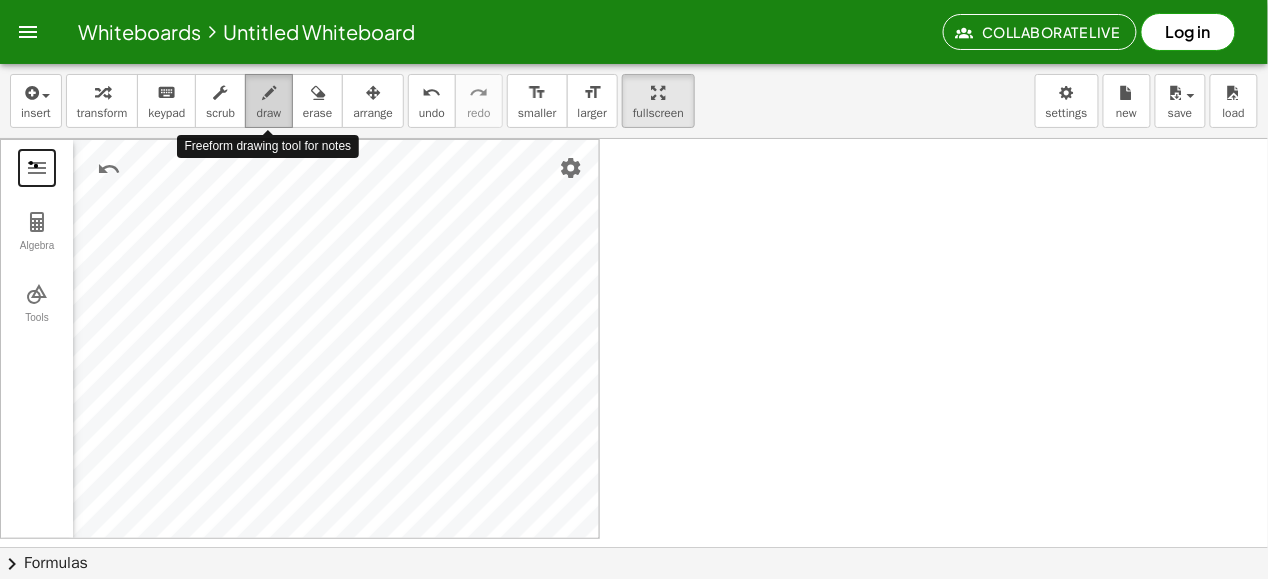 click at bounding box center (269, 93) 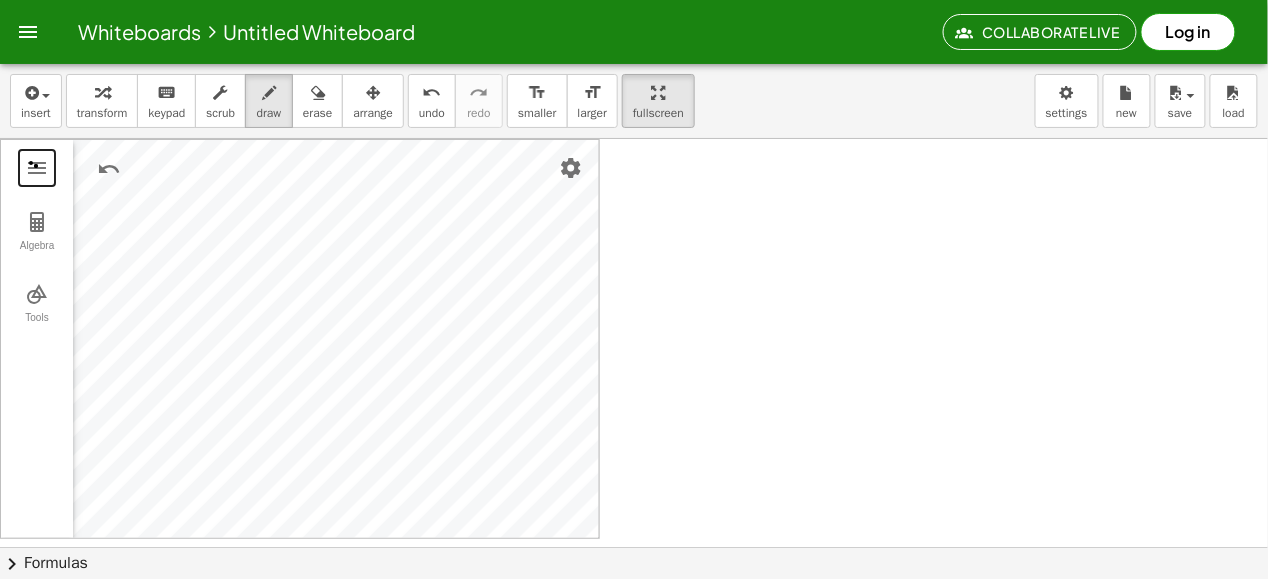 click at bounding box center (634, 547) 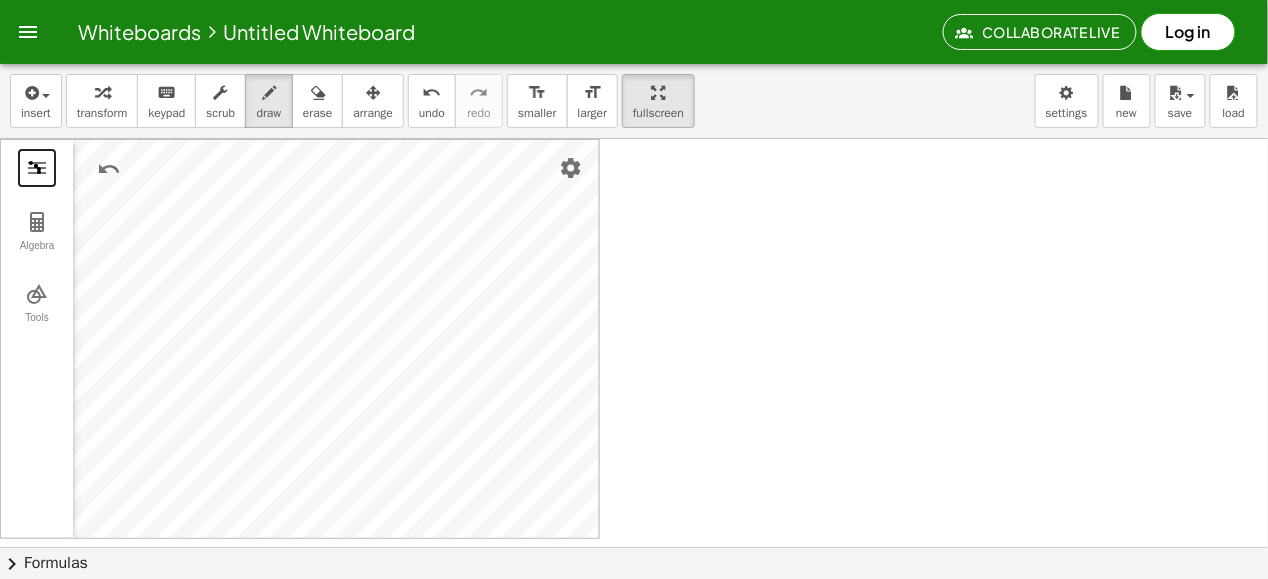 click at bounding box center [634, 547] 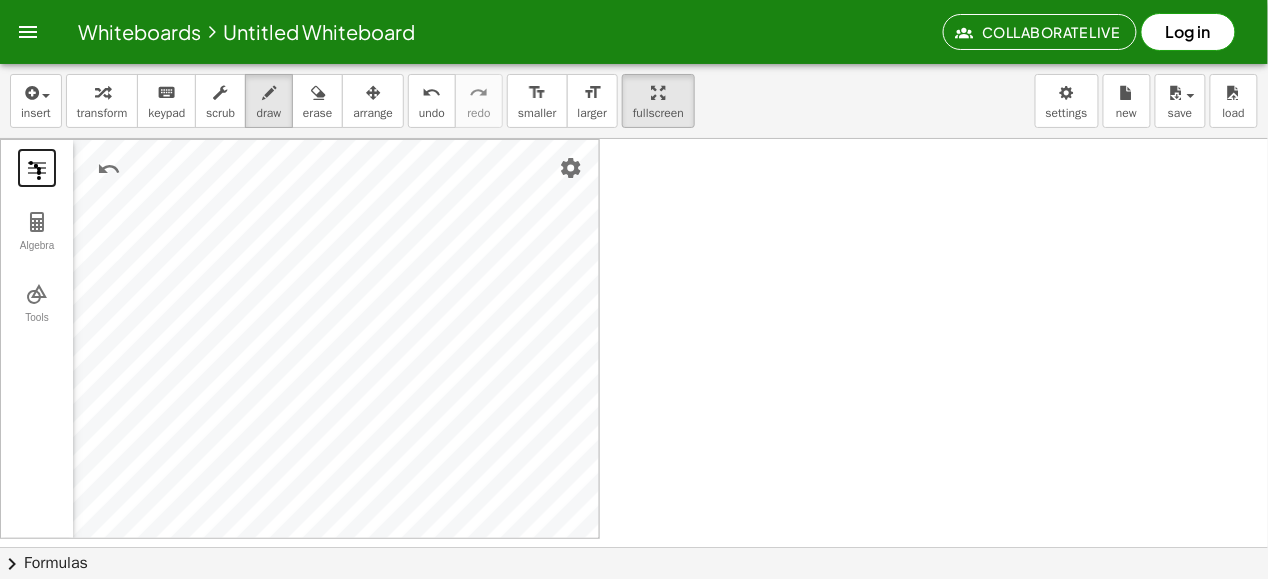 click at bounding box center [634, 547] 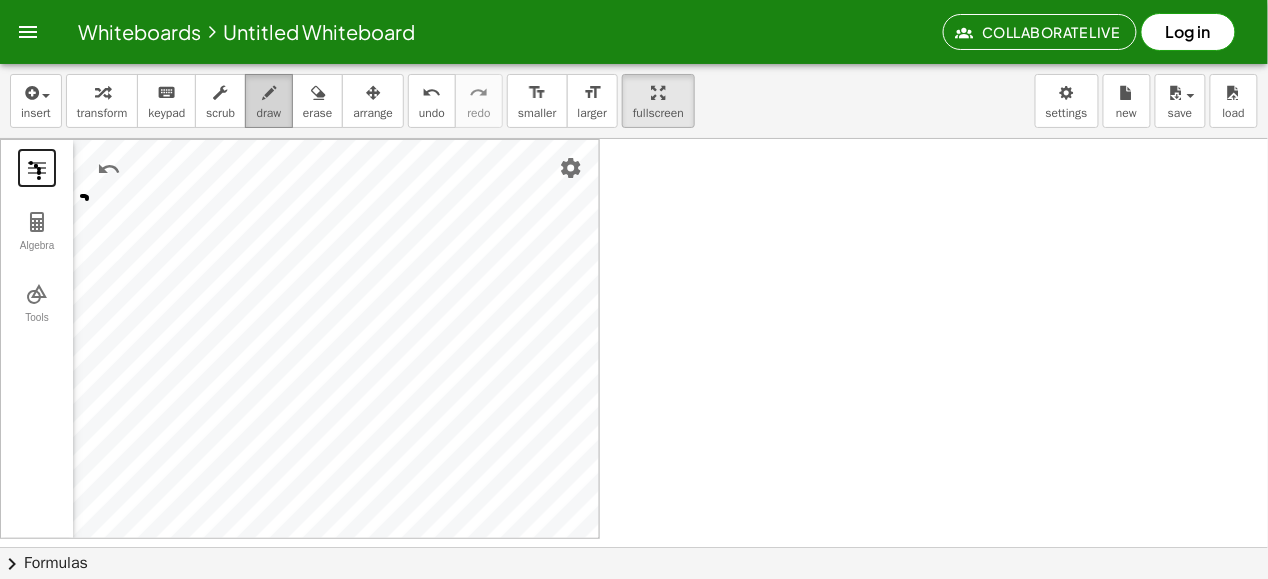 click at bounding box center (269, 93) 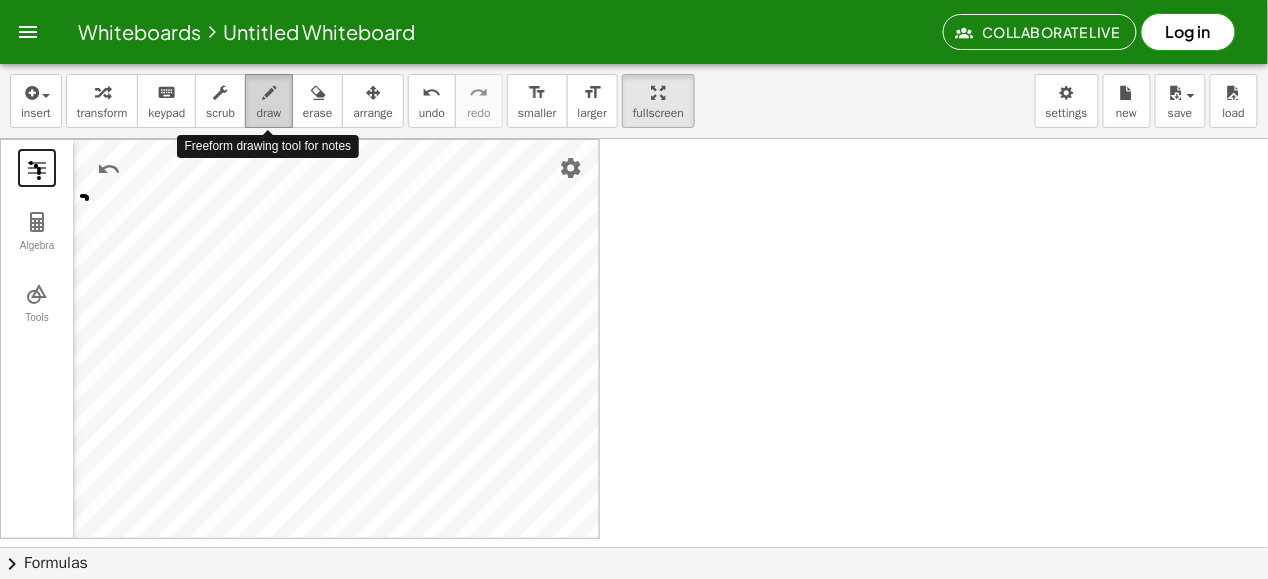 click at bounding box center [269, 93] 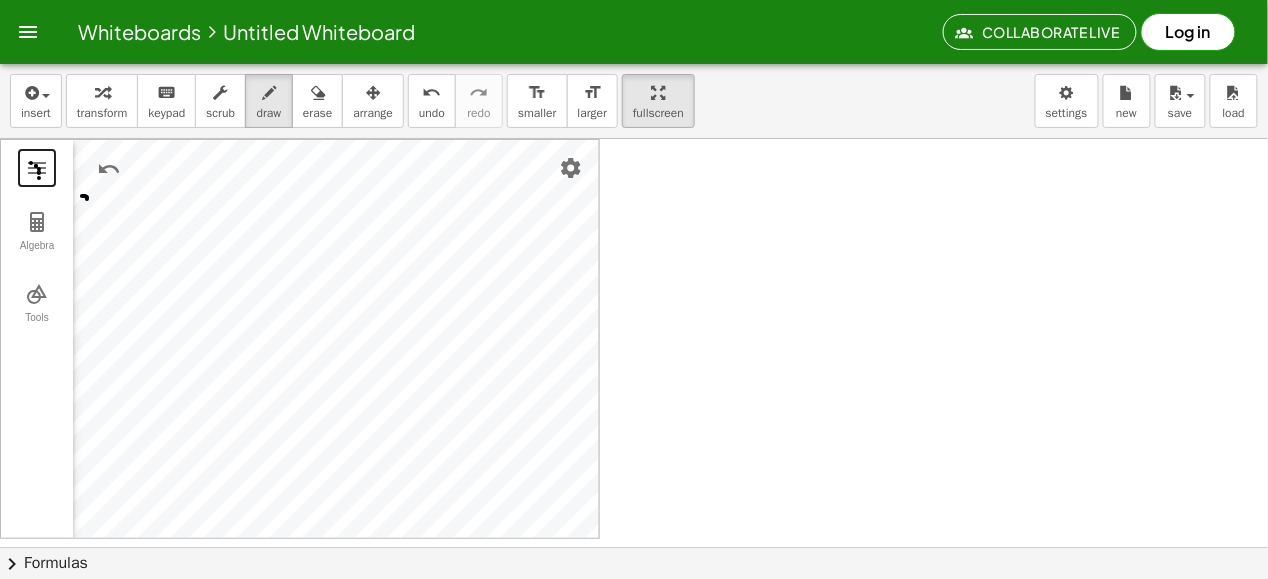 click at bounding box center [634, 547] 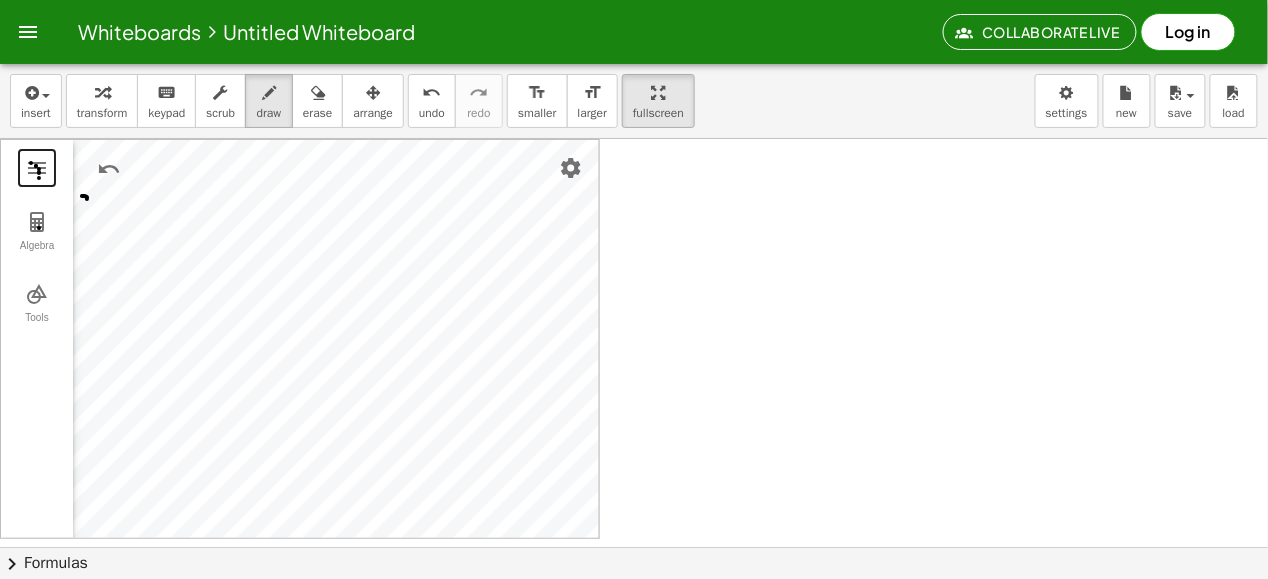 click at bounding box center [634, 547] 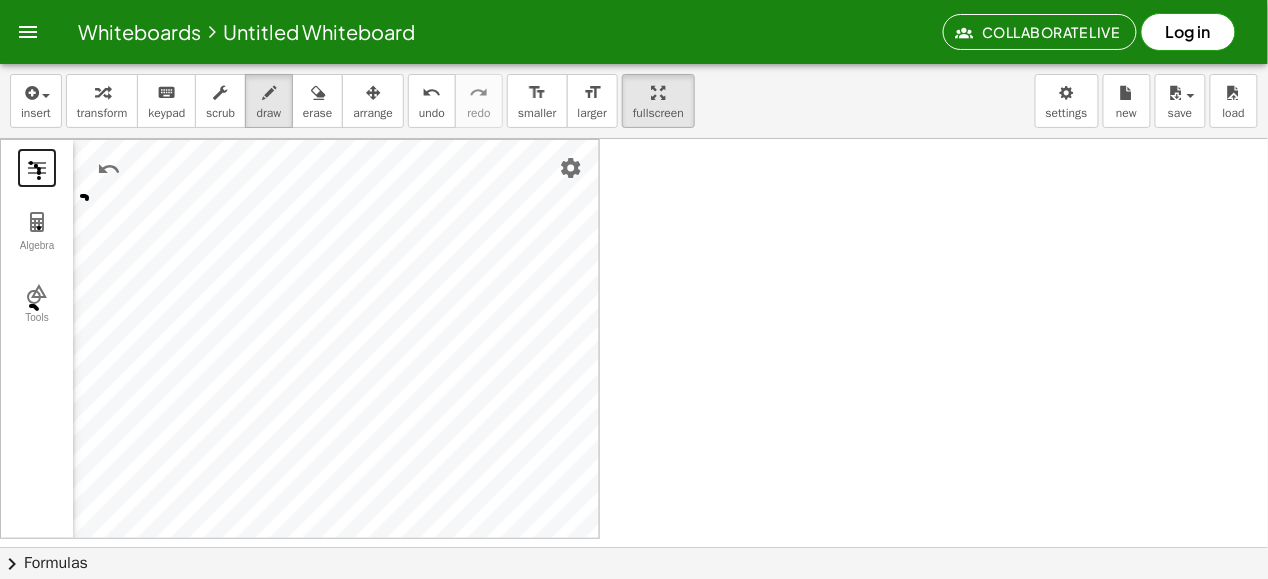 click at bounding box center [634, 547] 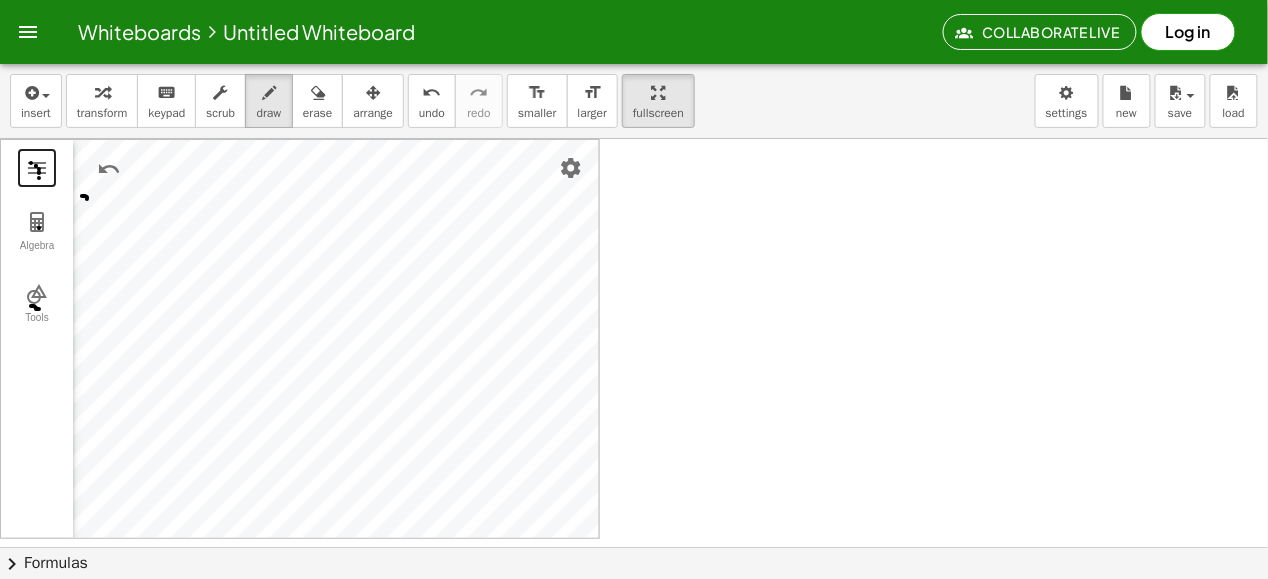 type 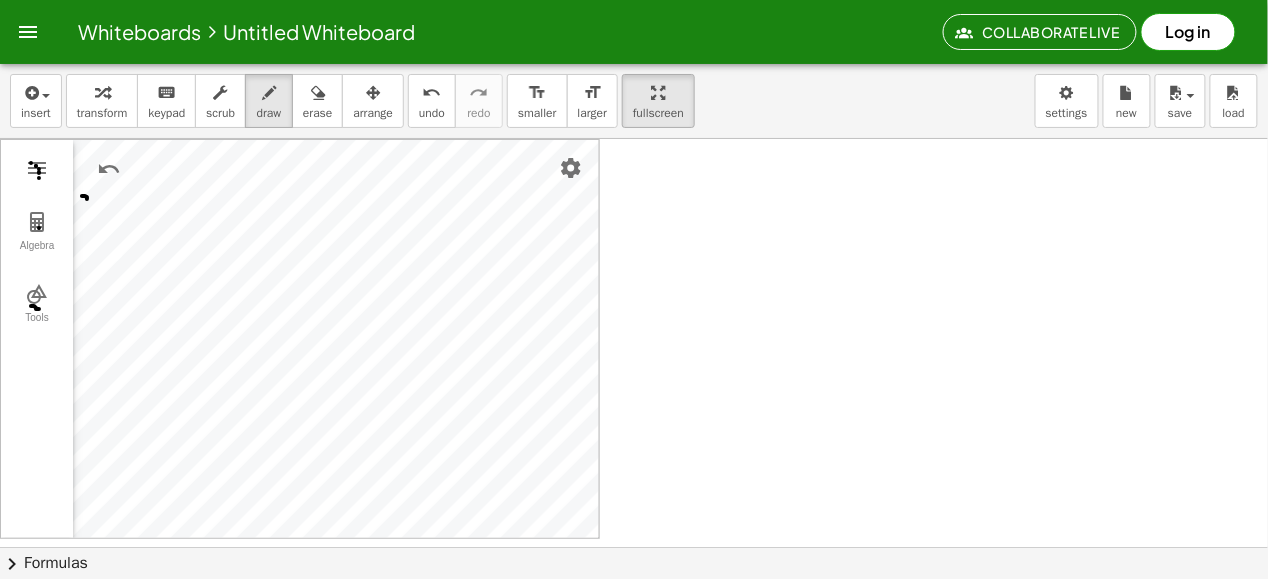 click at bounding box center [634, 547] 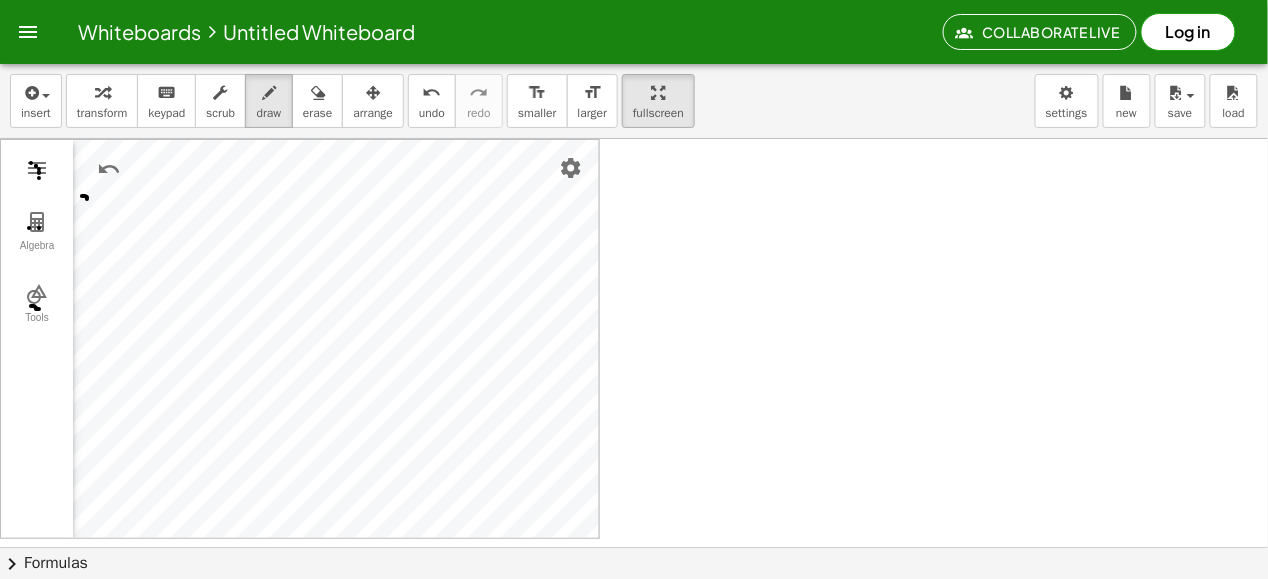 click at bounding box center [634, 547] 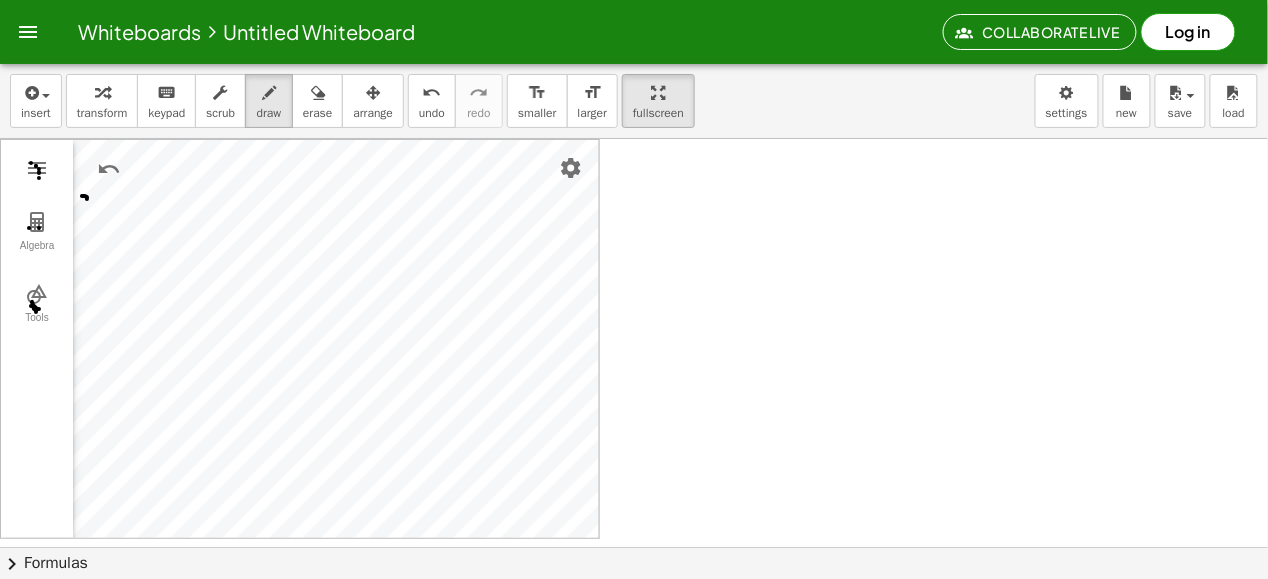 click at bounding box center [634, 547] 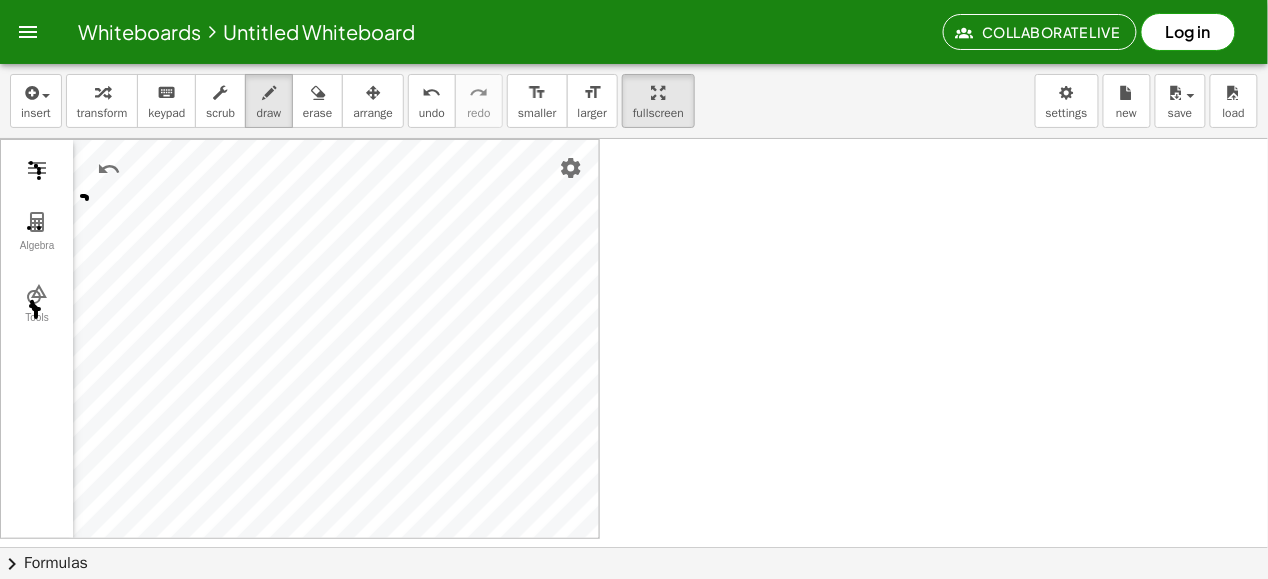 click at bounding box center (634, 547) 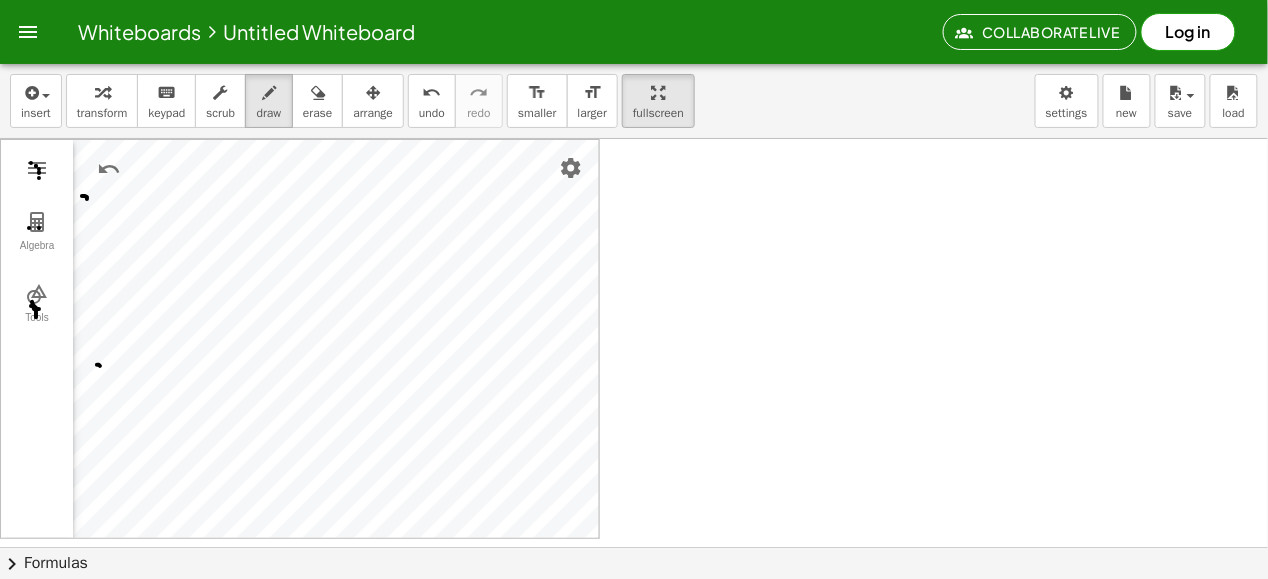click at bounding box center (634, 547) 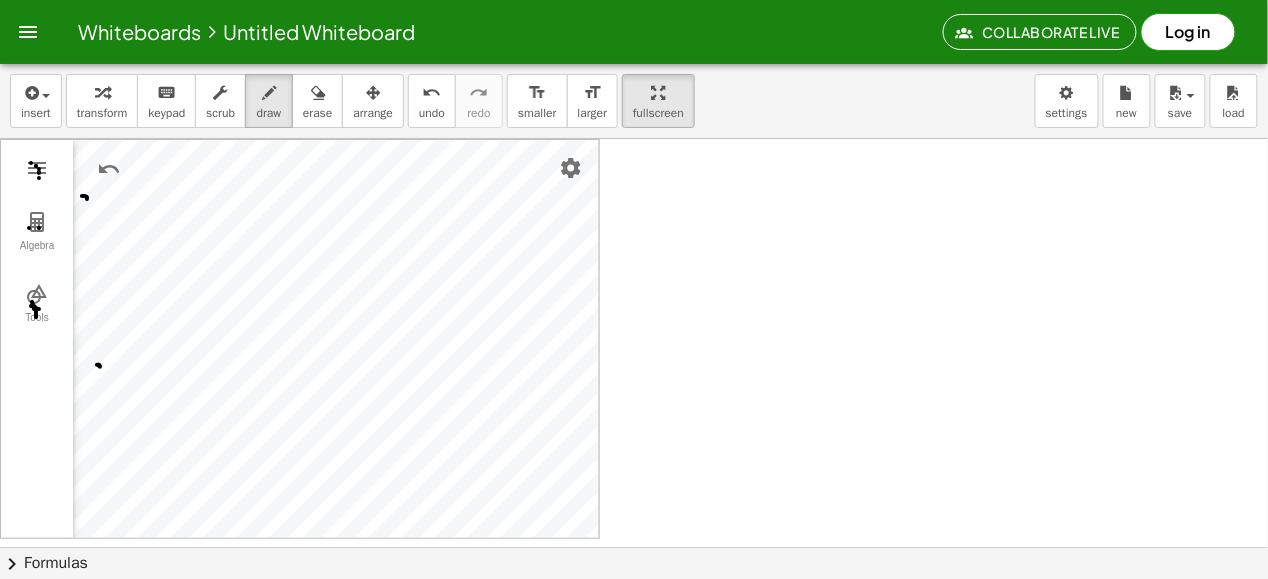 click at bounding box center (634, 547) 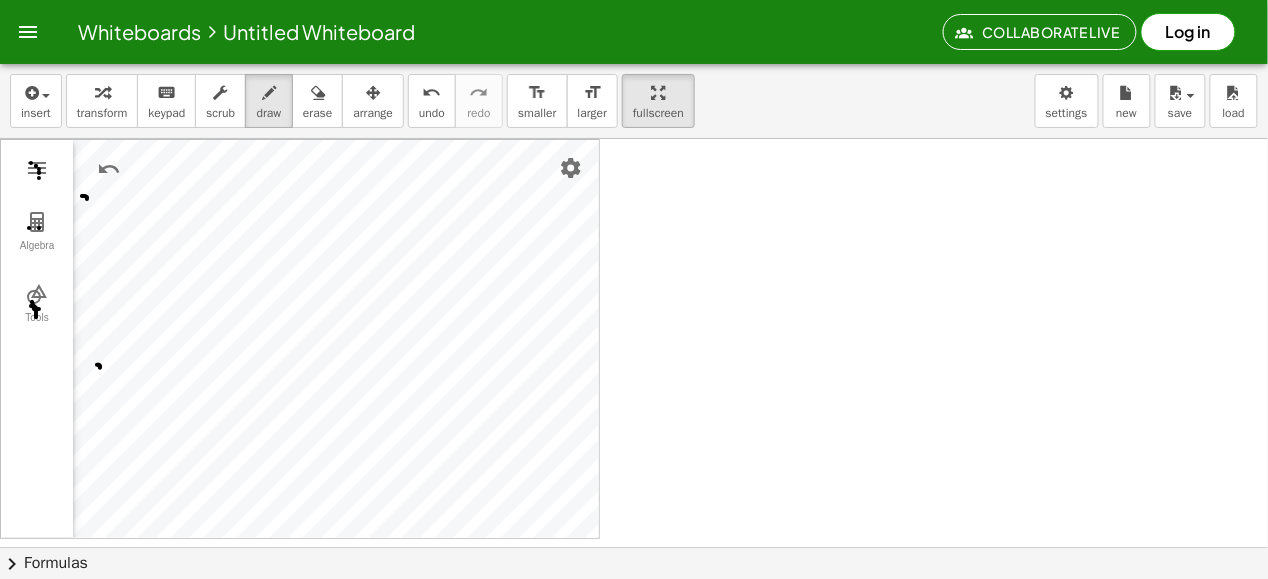 drag, startPoint x: 113, startPoint y: 340, endPoint x: 95, endPoint y: 319, distance: 27.658634 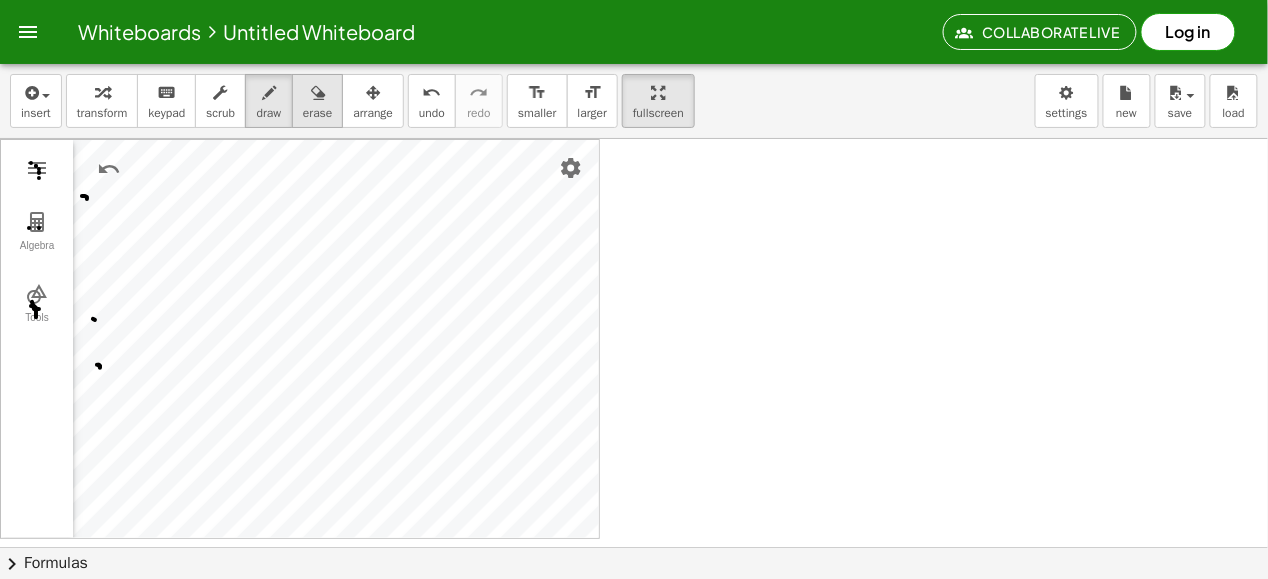 click at bounding box center [318, 93] 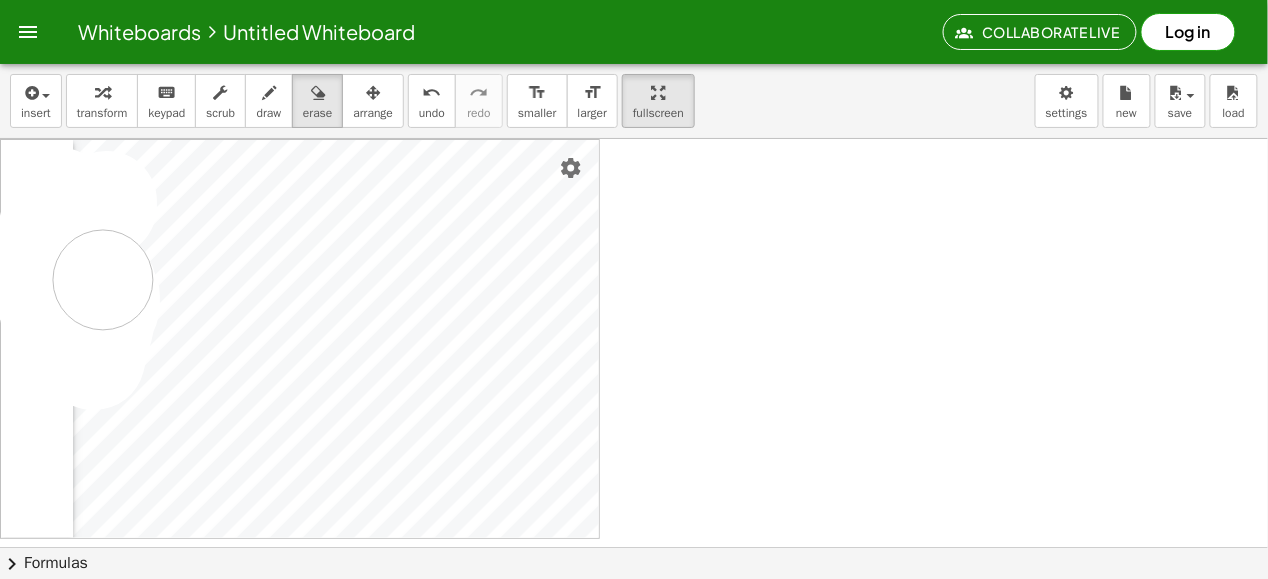 drag, startPoint x: 107, startPoint y: 206, endPoint x: 103, endPoint y: 279, distance: 73.109505 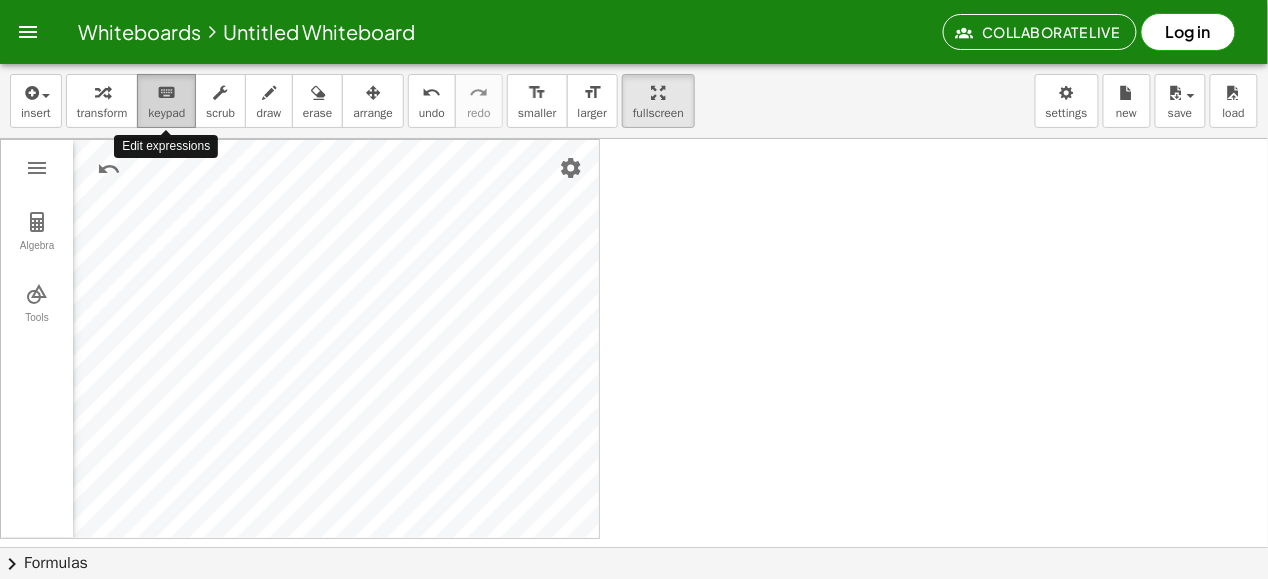 click on "keyboard" at bounding box center [166, 93] 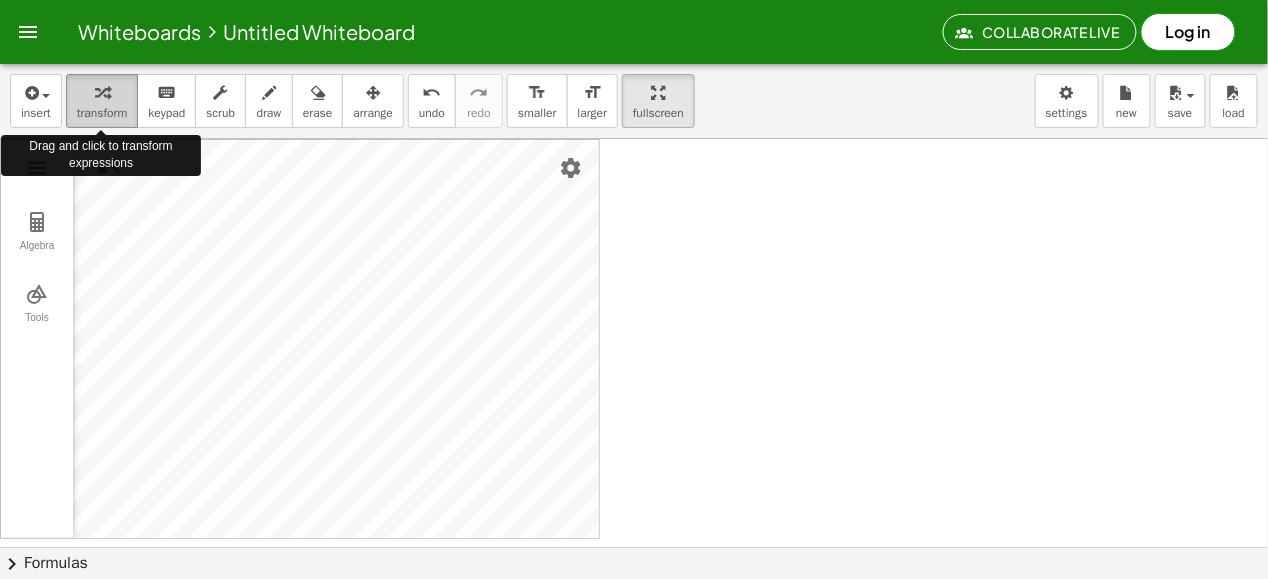 click at bounding box center (102, 93) 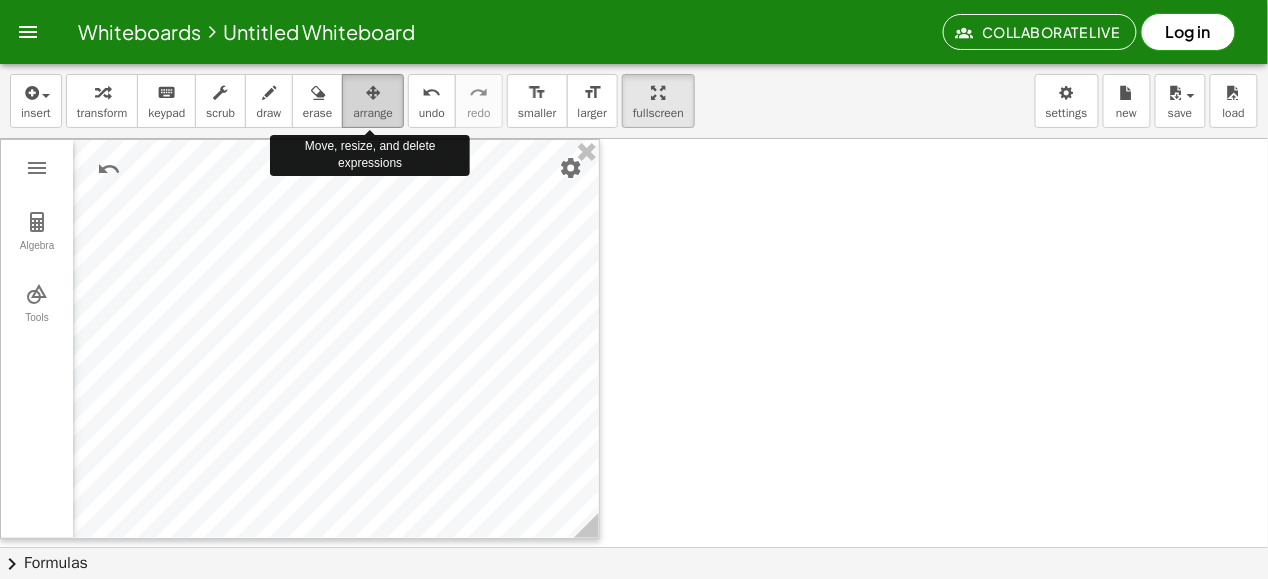 click at bounding box center (373, 93) 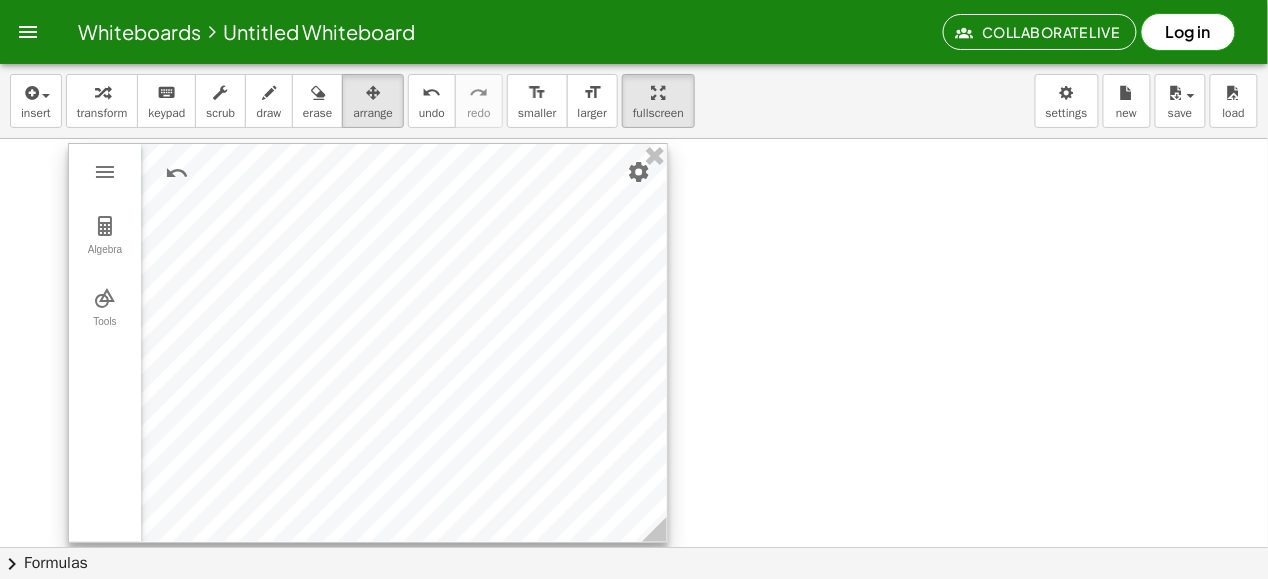 drag, startPoint x: 326, startPoint y: 227, endPoint x: 394, endPoint y: 231, distance: 68.117546 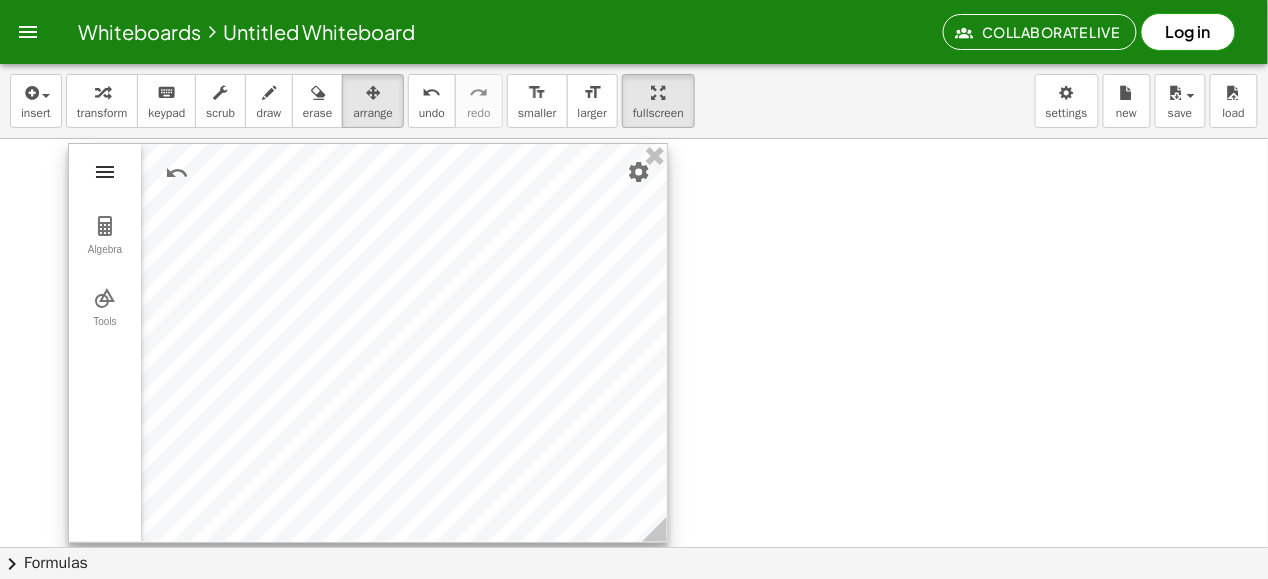 click at bounding box center [105, 172] 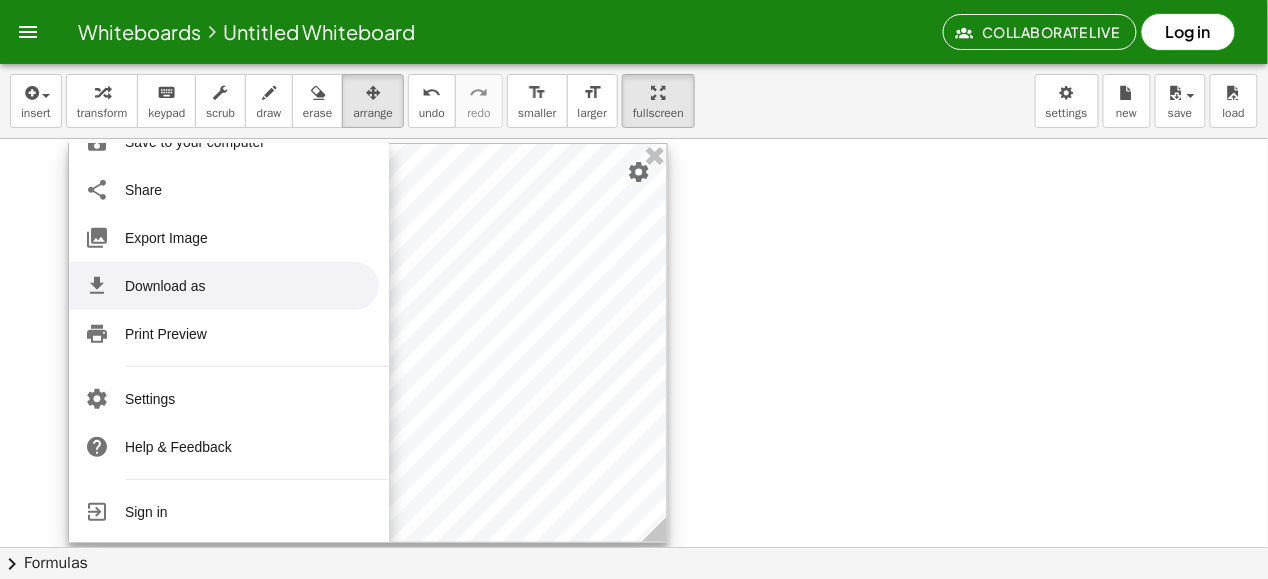 scroll, scrollTop: 43, scrollLeft: 0, axis: vertical 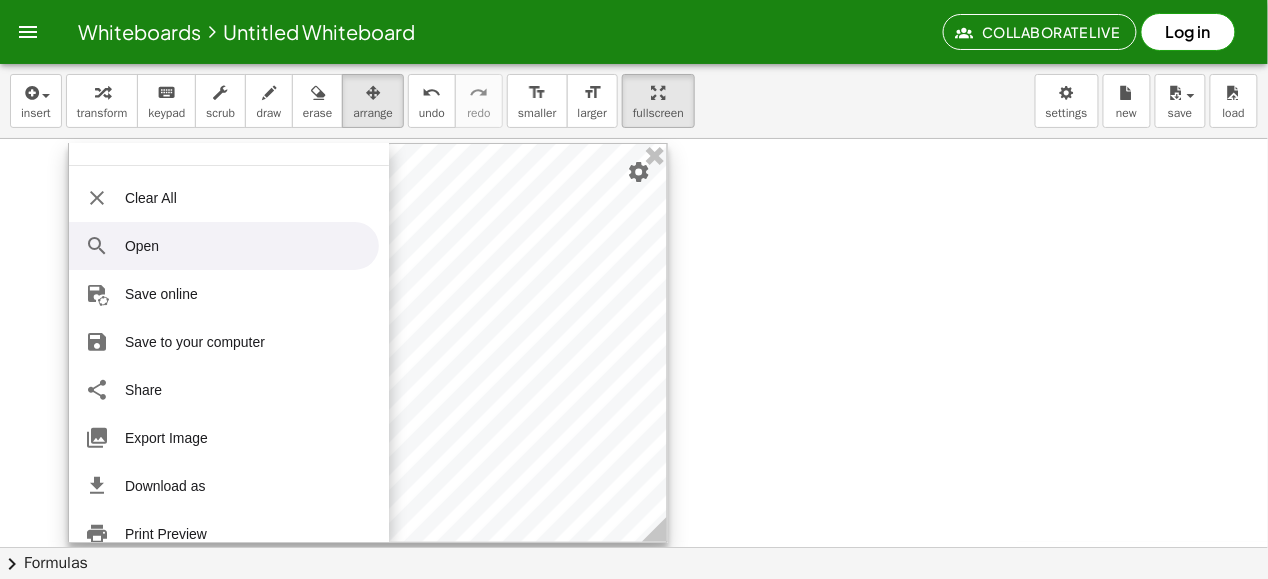 click at bounding box center (368, 343) 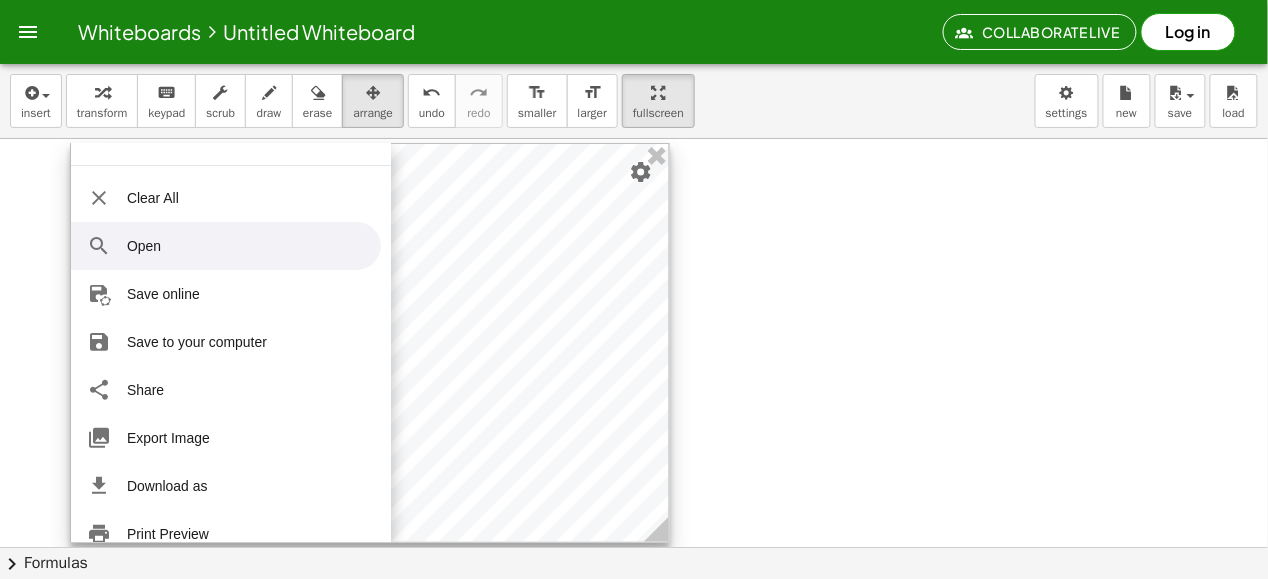 click at bounding box center [370, 343] 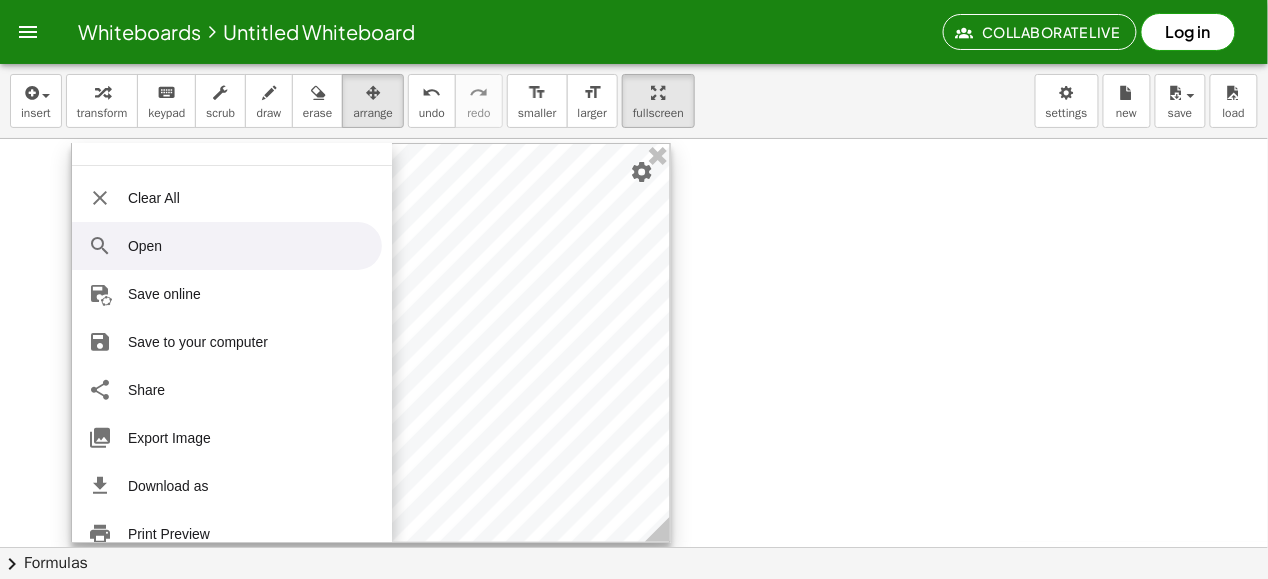 click at bounding box center [371, 343] 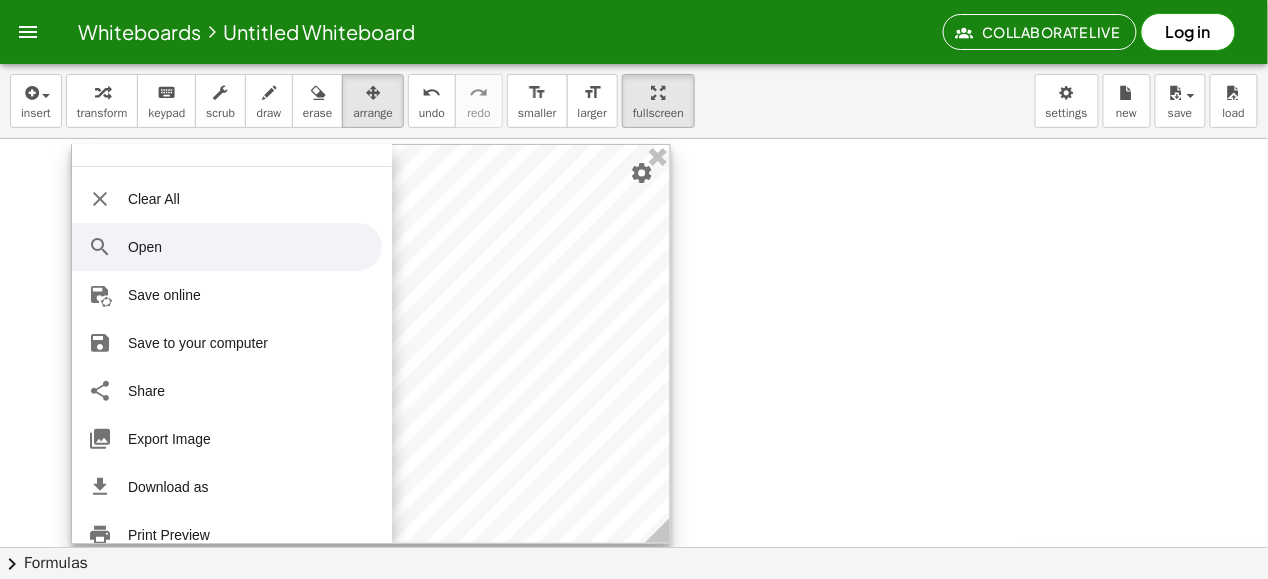 click at bounding box center [371, 344] 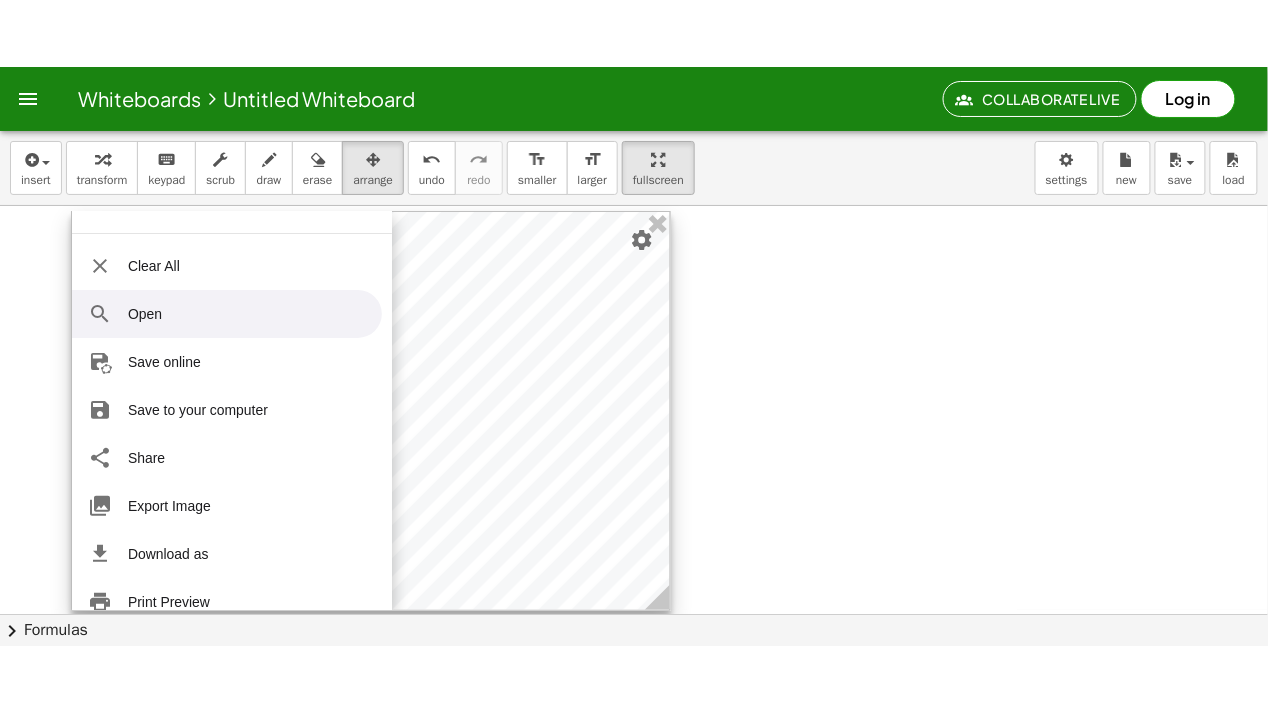 scroll, scrollTop: 83, scrollLeft: 0, axis: vertical 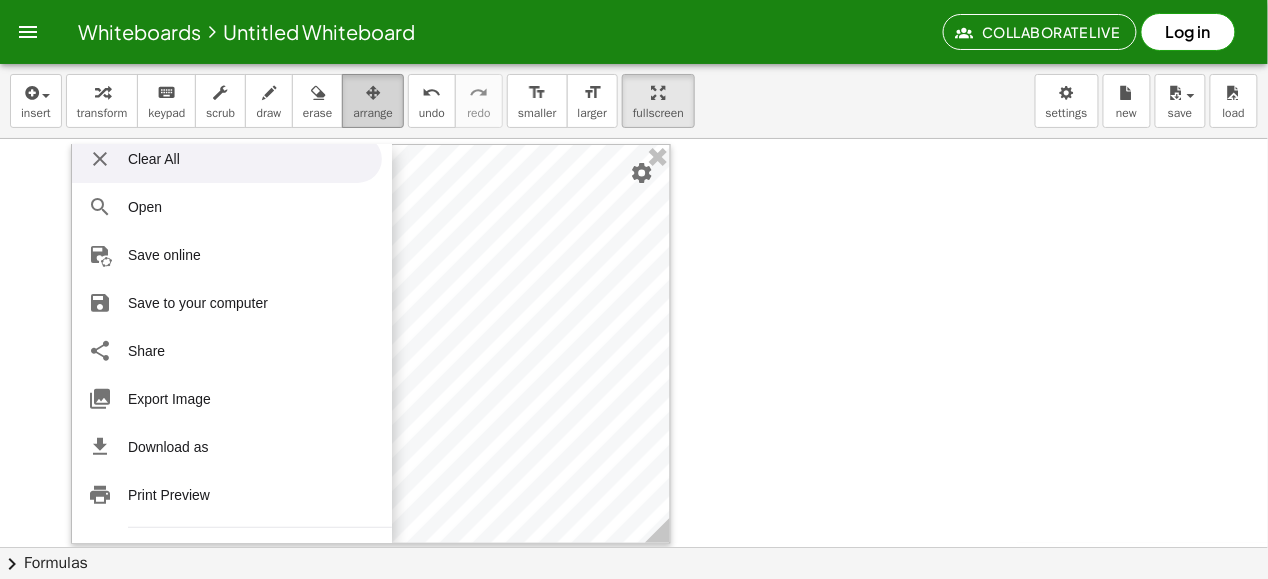 click at bounding box center (373, 93) 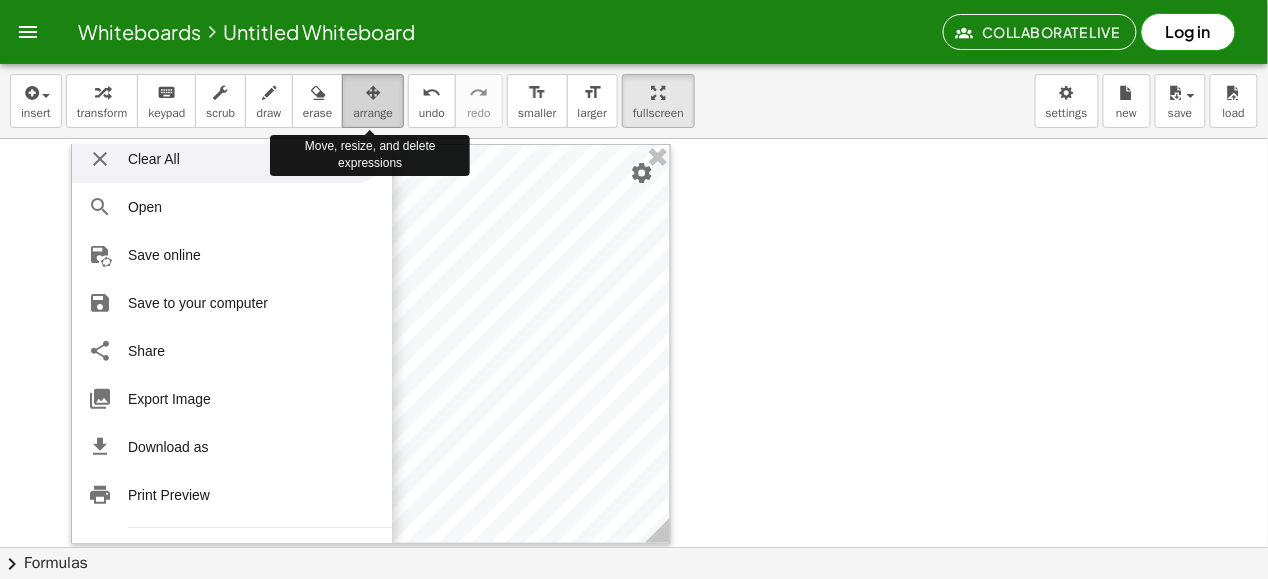 click at bounding box center [373, 93] 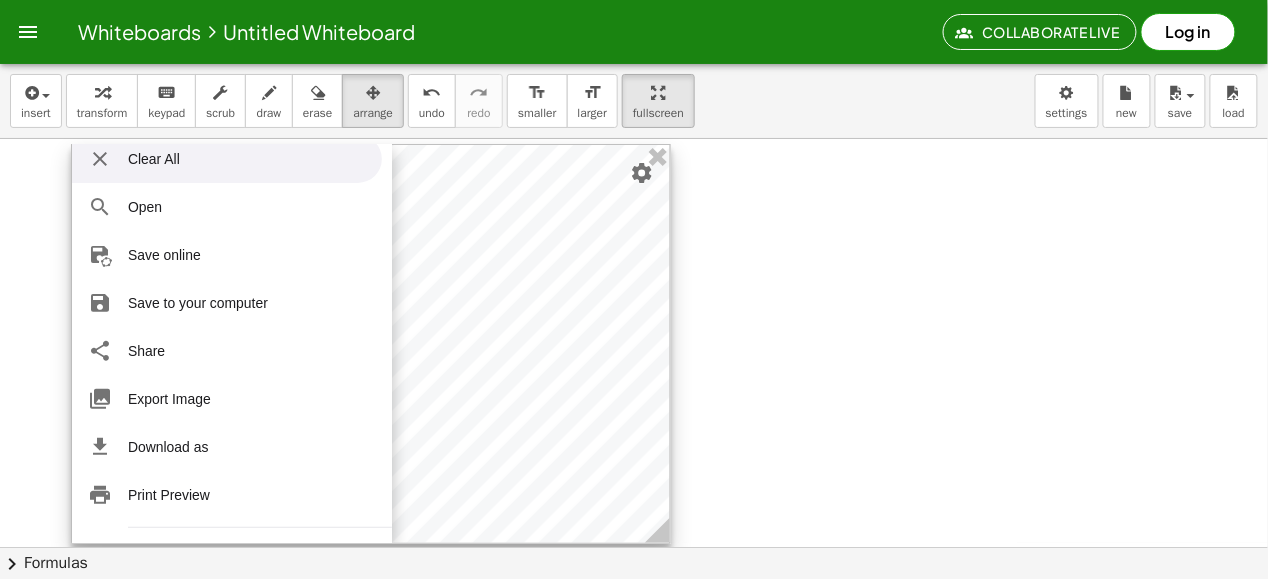 click at bounding box center [100, 159] 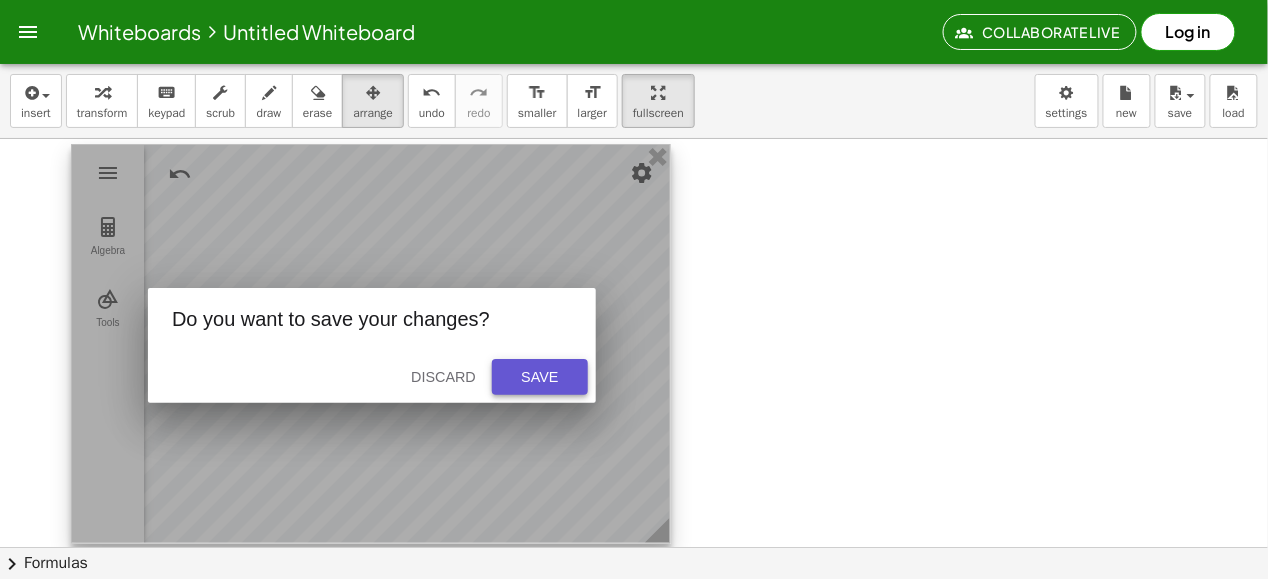 click on "Save" at bounding box center (540, 377) 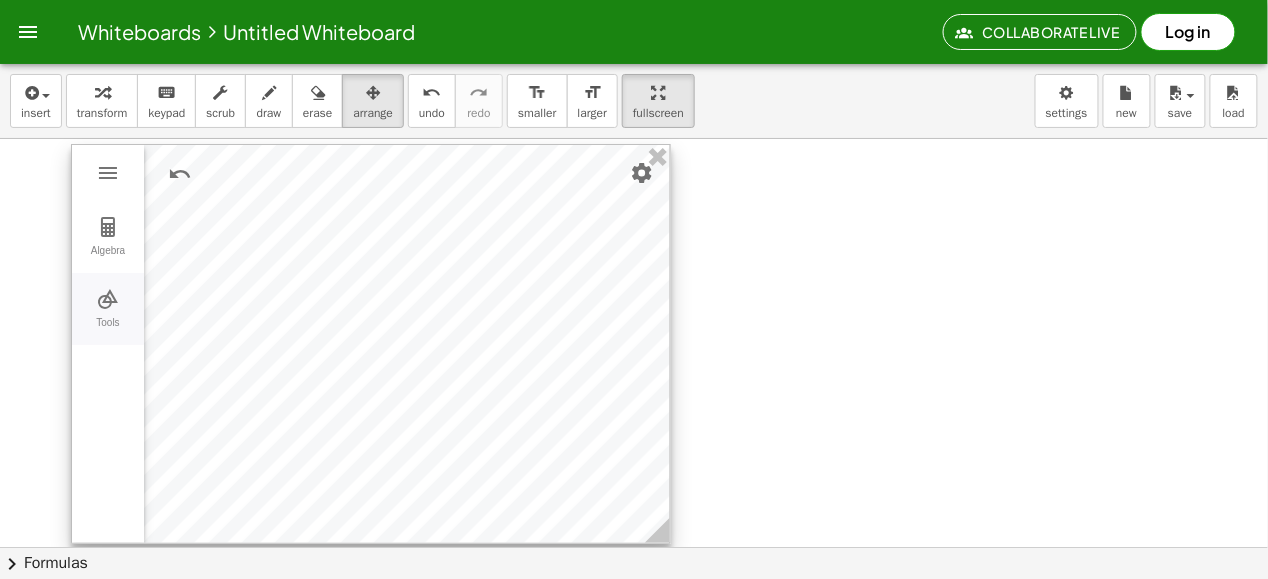 click at bounding box center (108, 299) 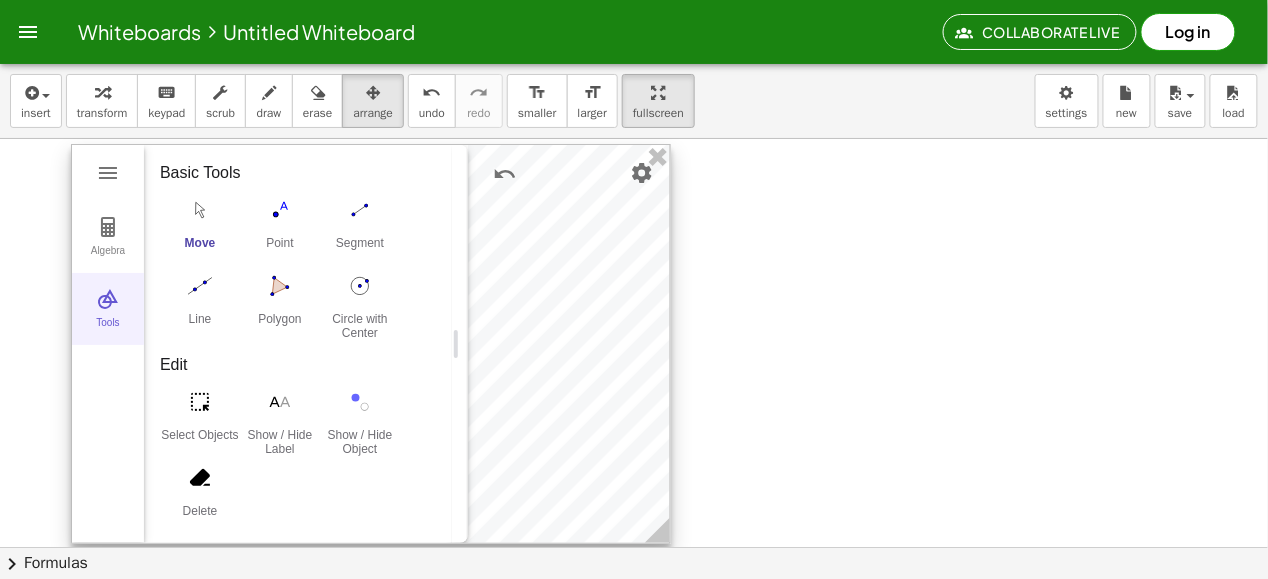 click at bounding box center (108, 299) 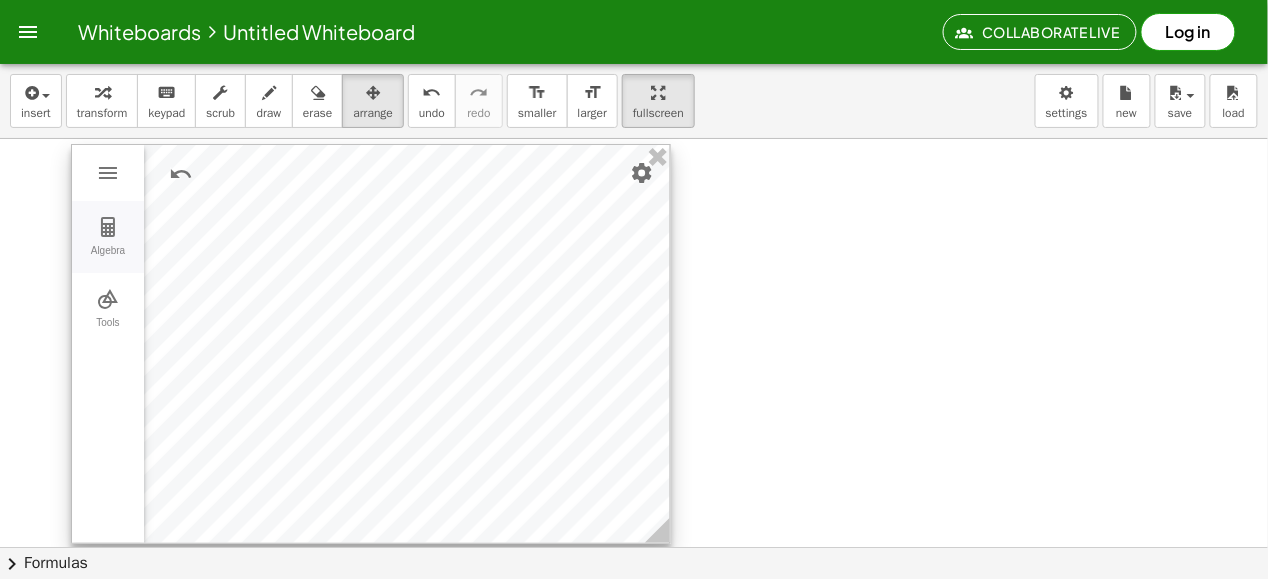click at bounding box center (108, 227) 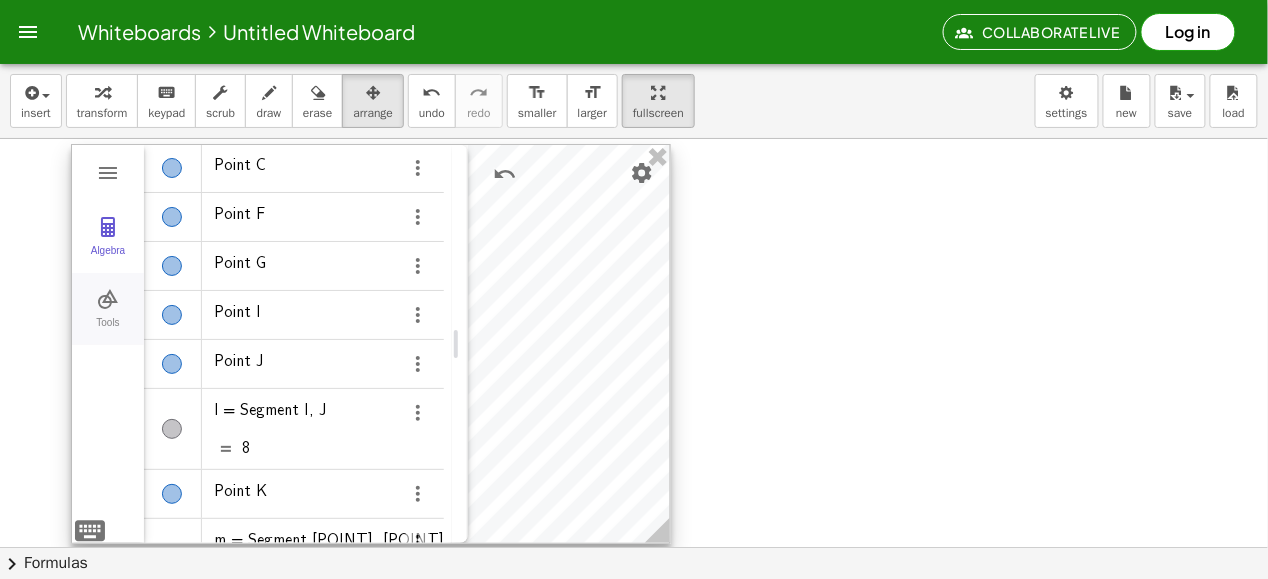 click at bounding box center (108, 299) 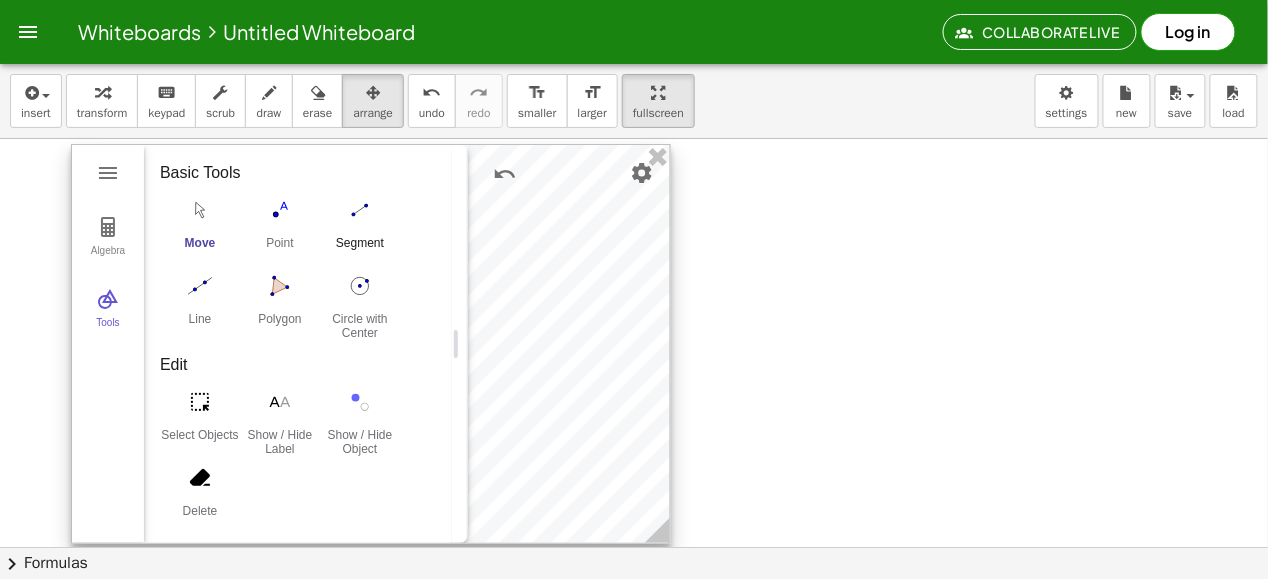 click at bounding box center [360, 210] 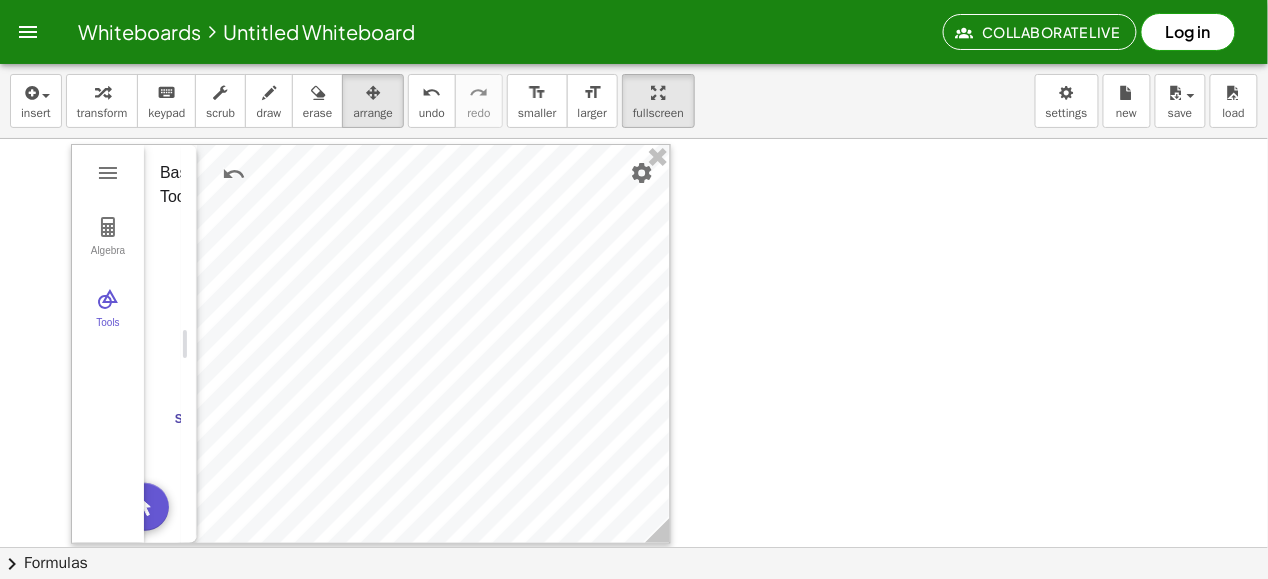 drag, startPoint x: 451, startPoint y: 342, endPoint x: 179, endPoint y: 328, distance: 272.36005 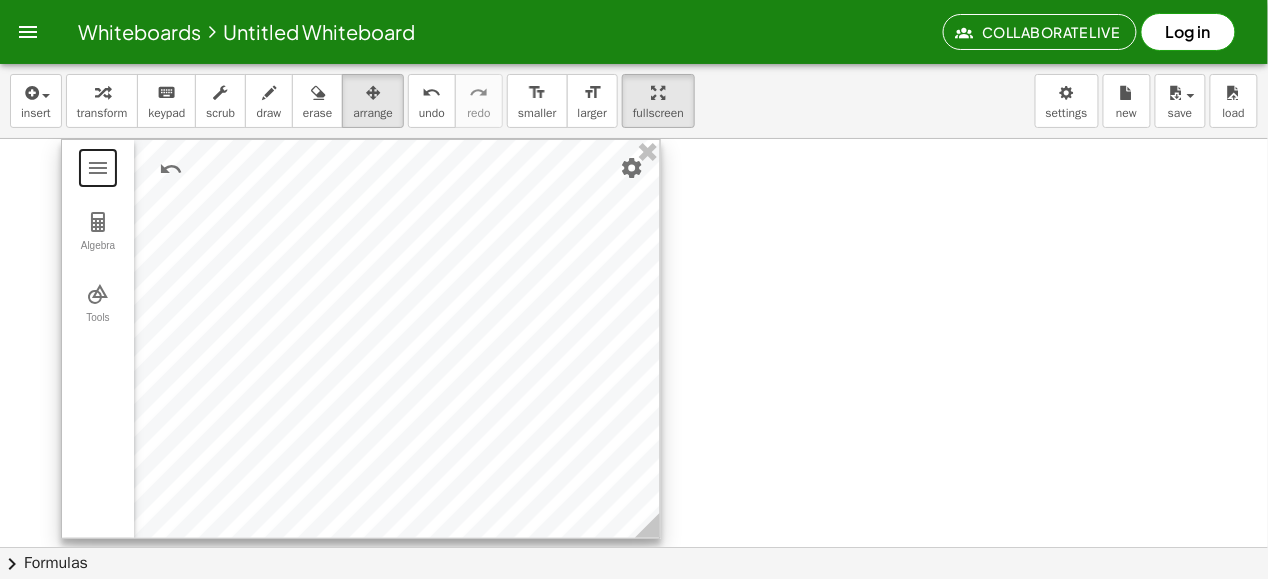 drag, startPoint x: 397, startPoint y: 237, endPoint x: 387, endPoint y: 198, distance: 40.261642 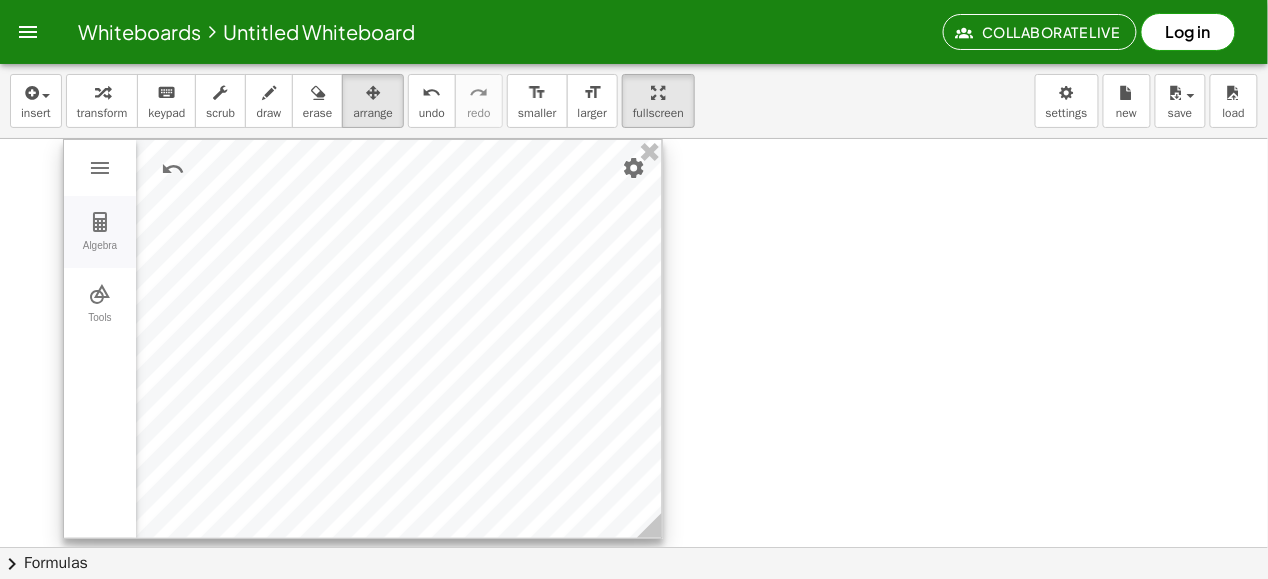 click at bounding box center [100, 222] 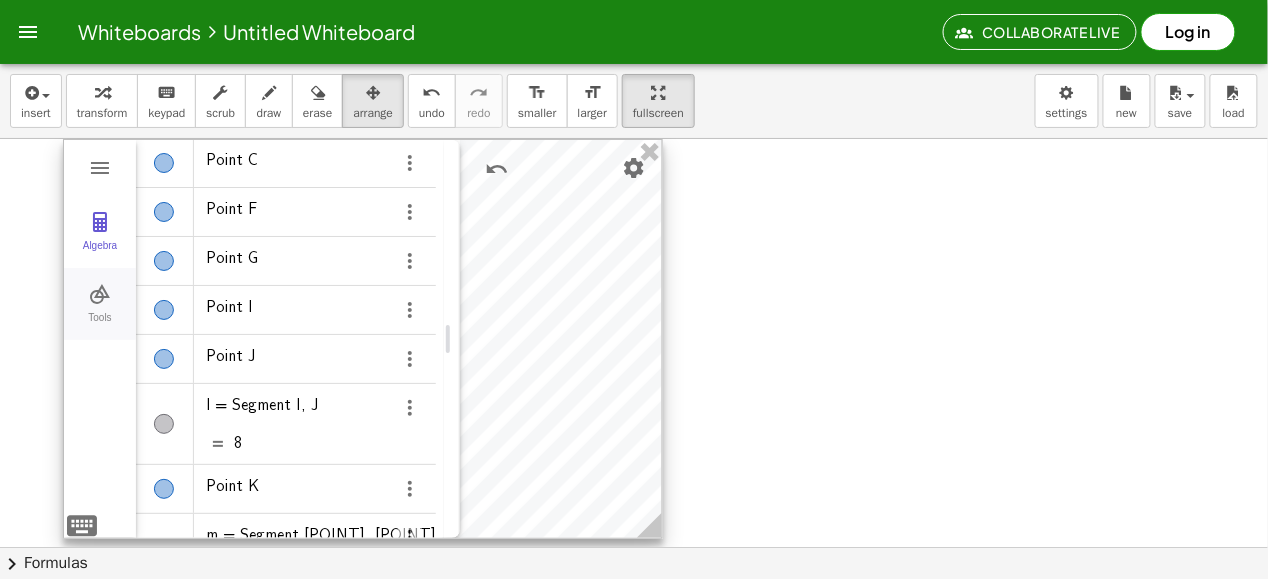 click at bounding box center (100, 294) 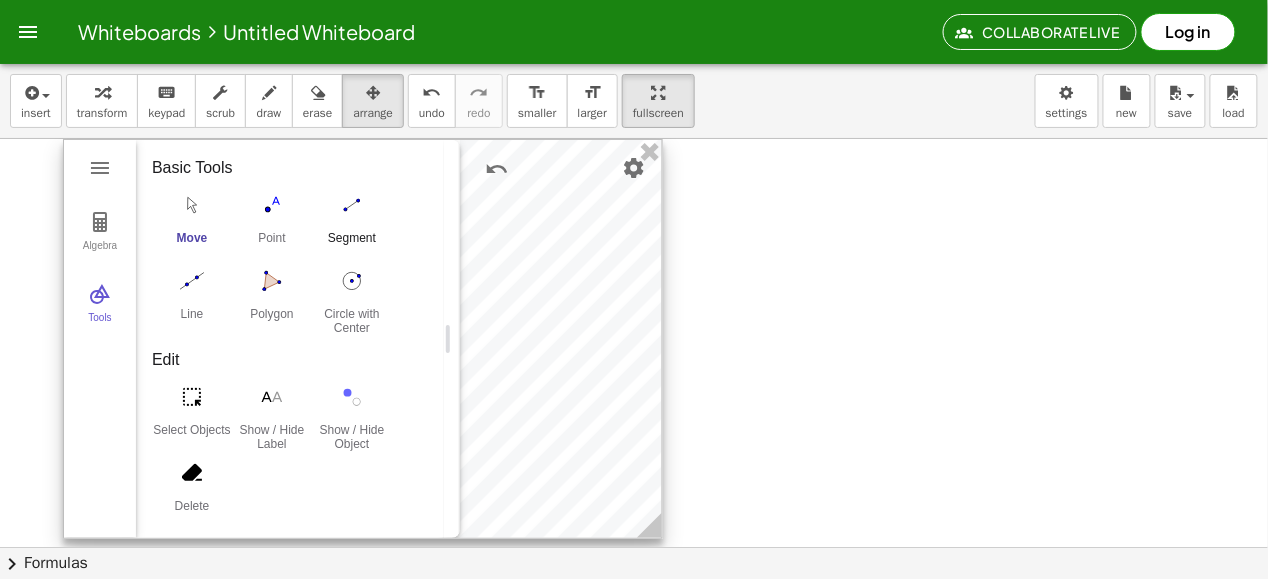 click at bounding box center [352, 205] 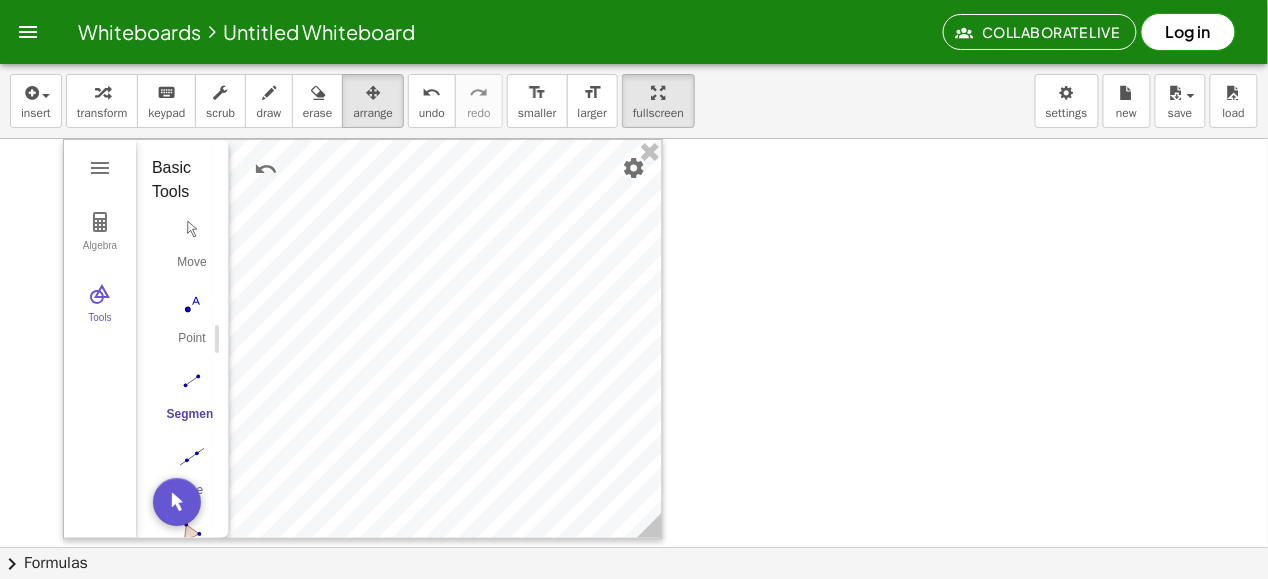 drag, startPoint x: 450, startPoint y: 338, endPoint x: 219, endPoint y: 326, distance: 231.31148 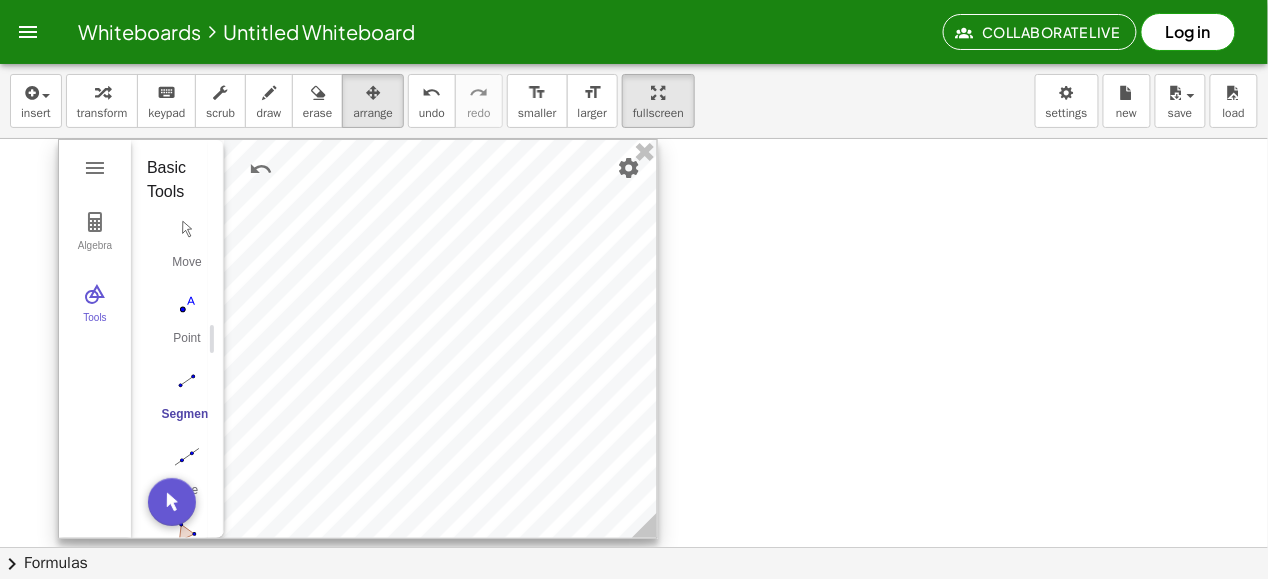 drag, startPoint x: 436, startPoint y: 233, endPoint x: 429, endPoint y: 208, distance: 25.96151 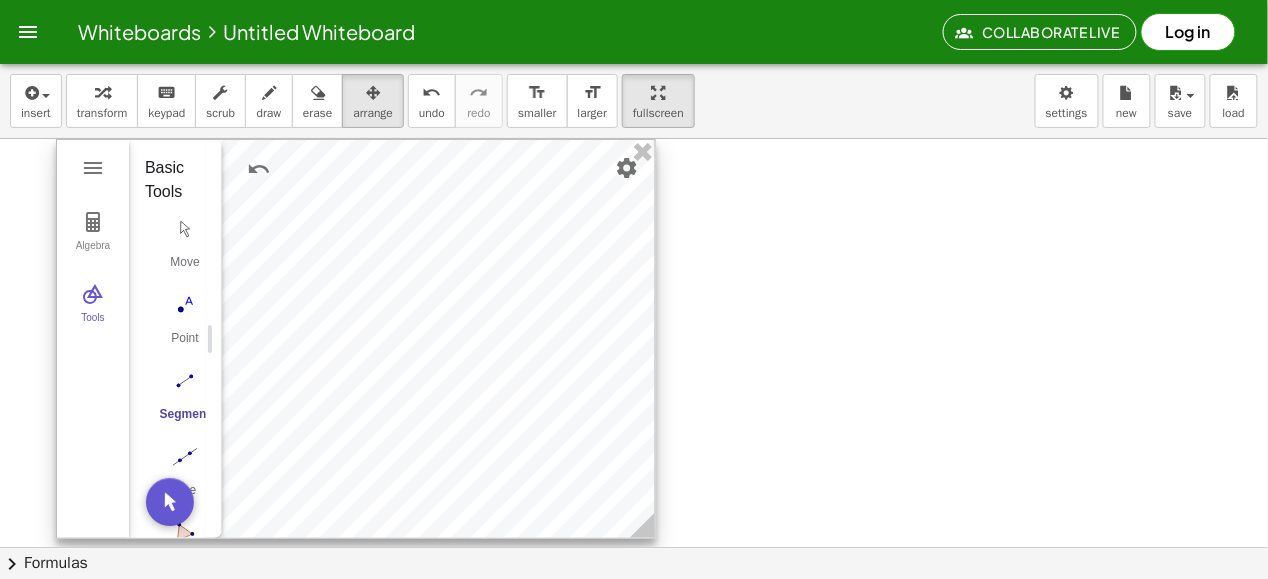 click at bounding box center [185, 381] 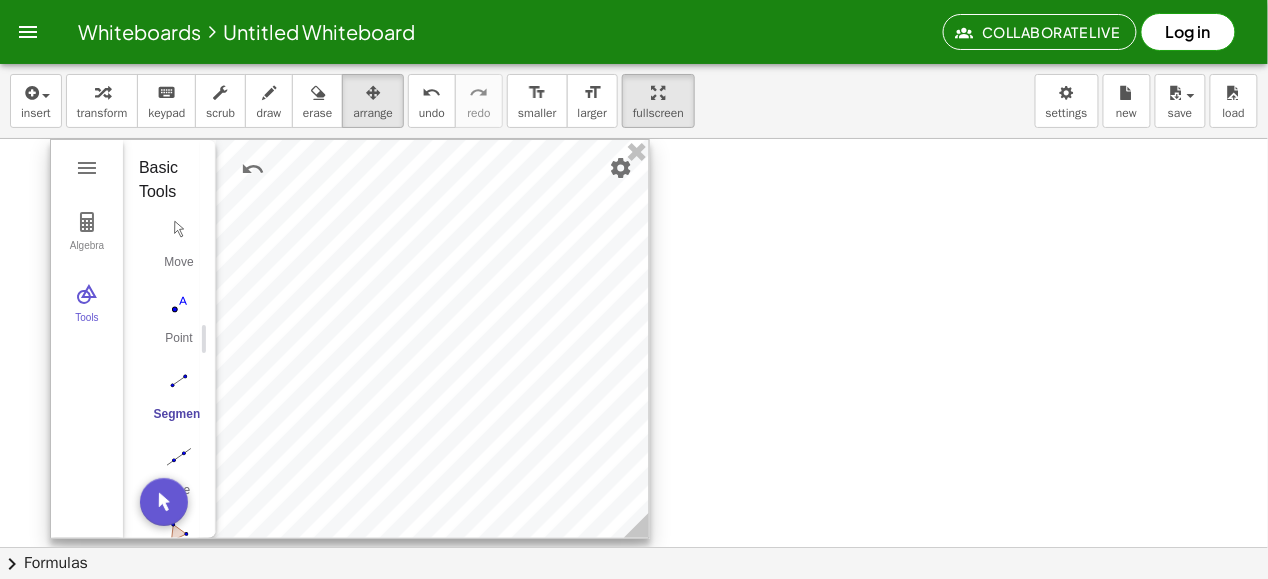 drag, startPoint x: 430, startPoint y: 235, endPoint x: 422, endPoint y: 213, distance: 23.409399 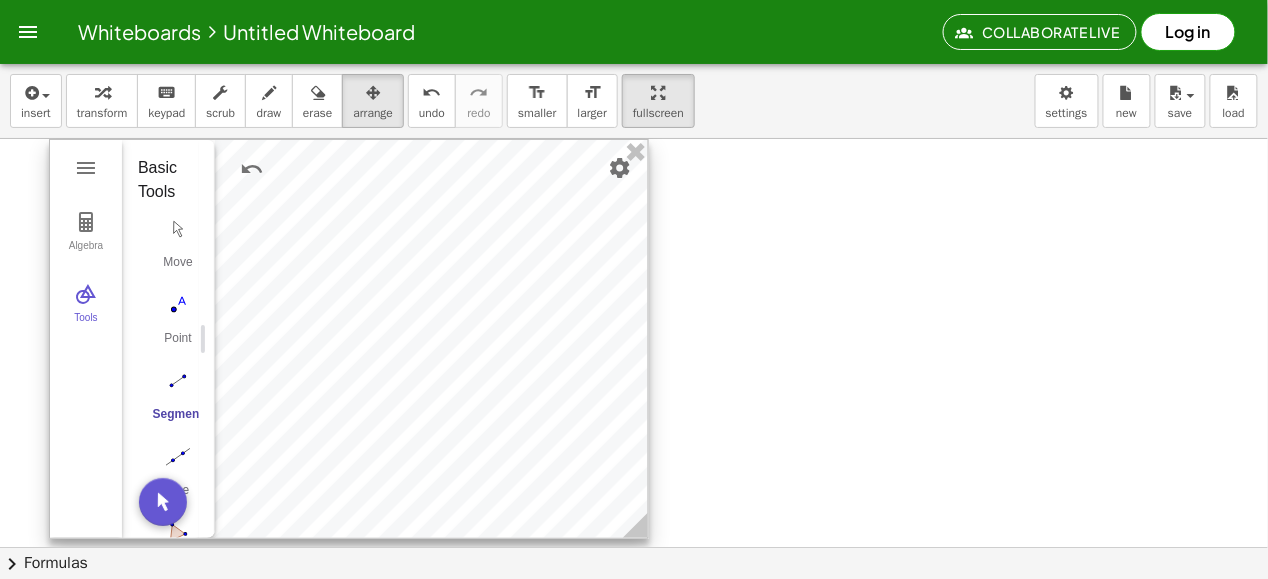 click at bounding box center (349, 339) 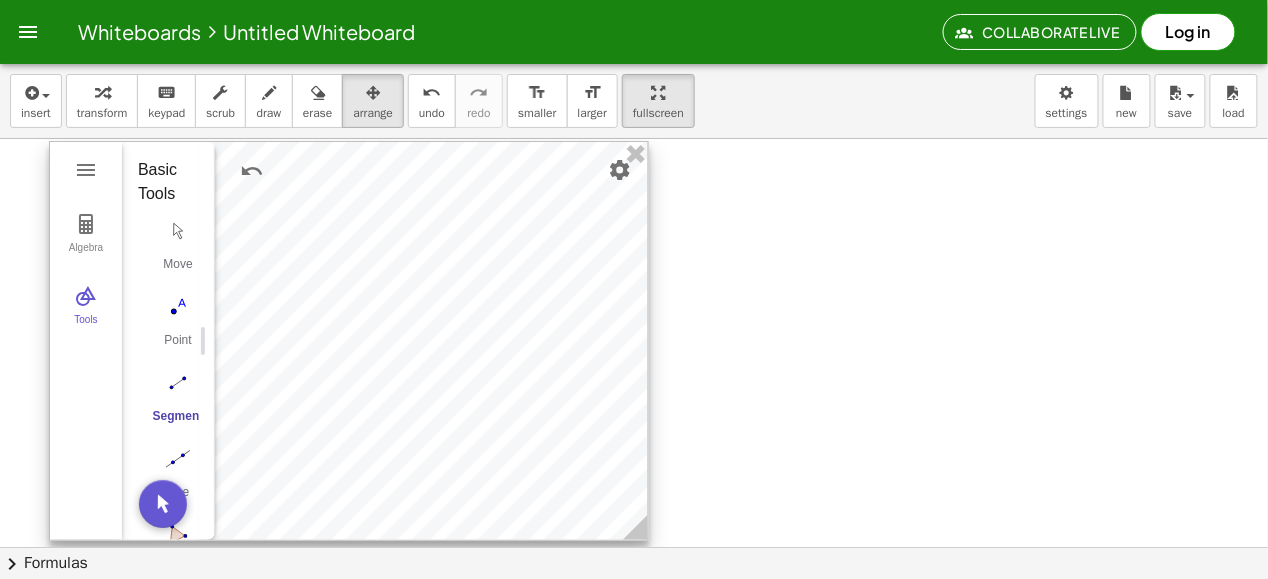 click at bounding box center [349, 341] 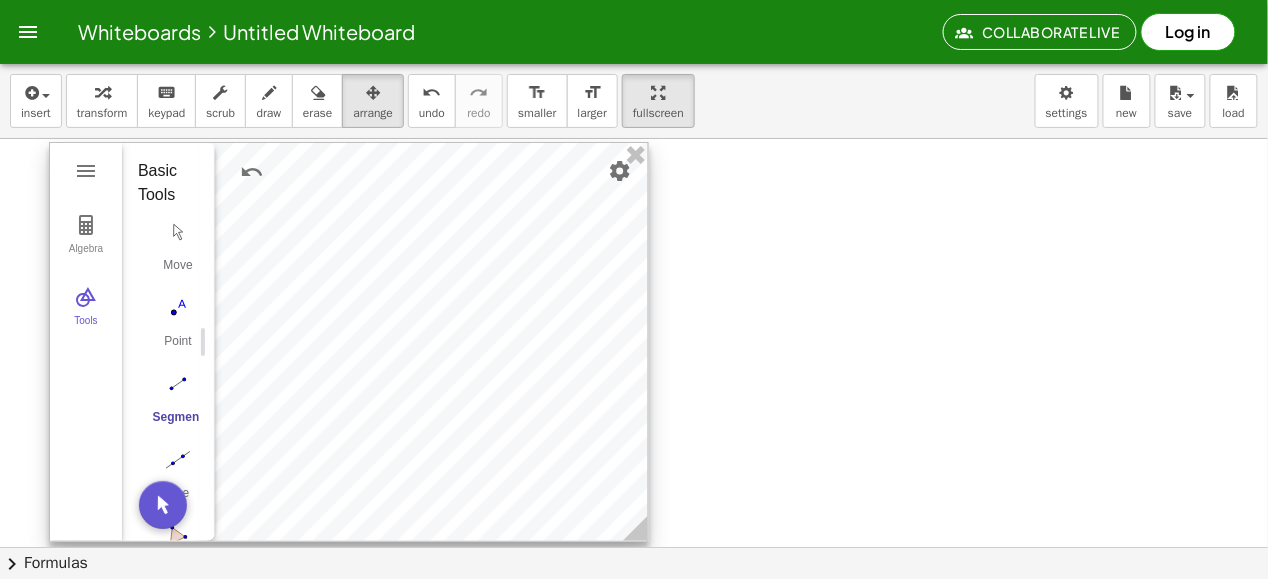 click at bounding box center [349, 342] 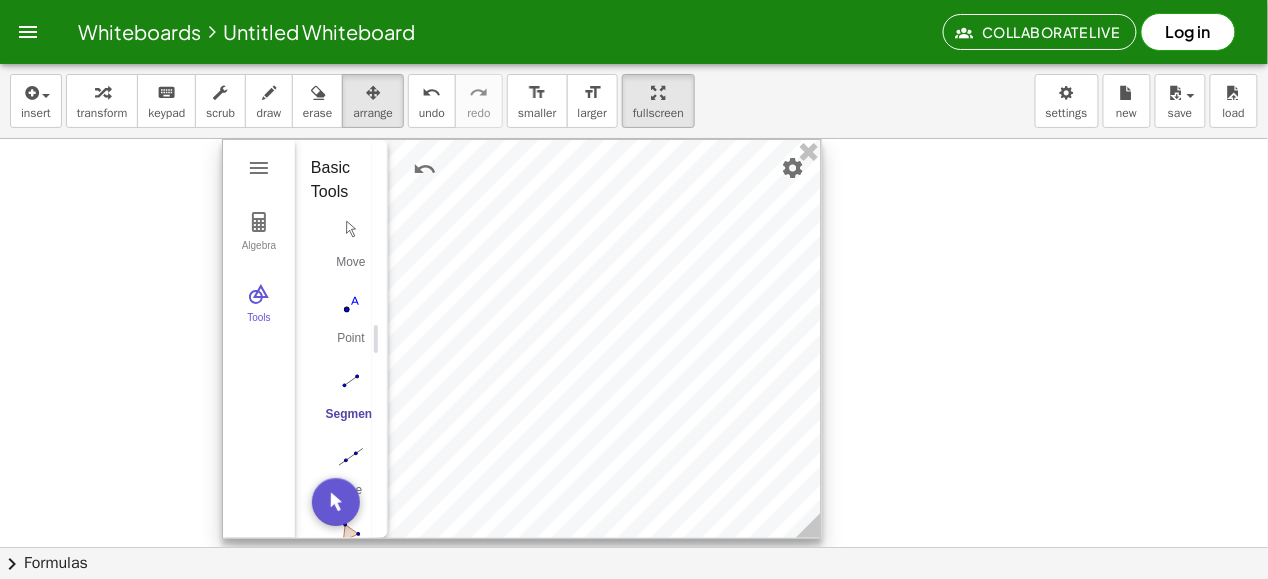 drag, startPoint x: 398, startPoint y: 370, endPoint x: 477, endPoint y: 338, distance: 85.23497 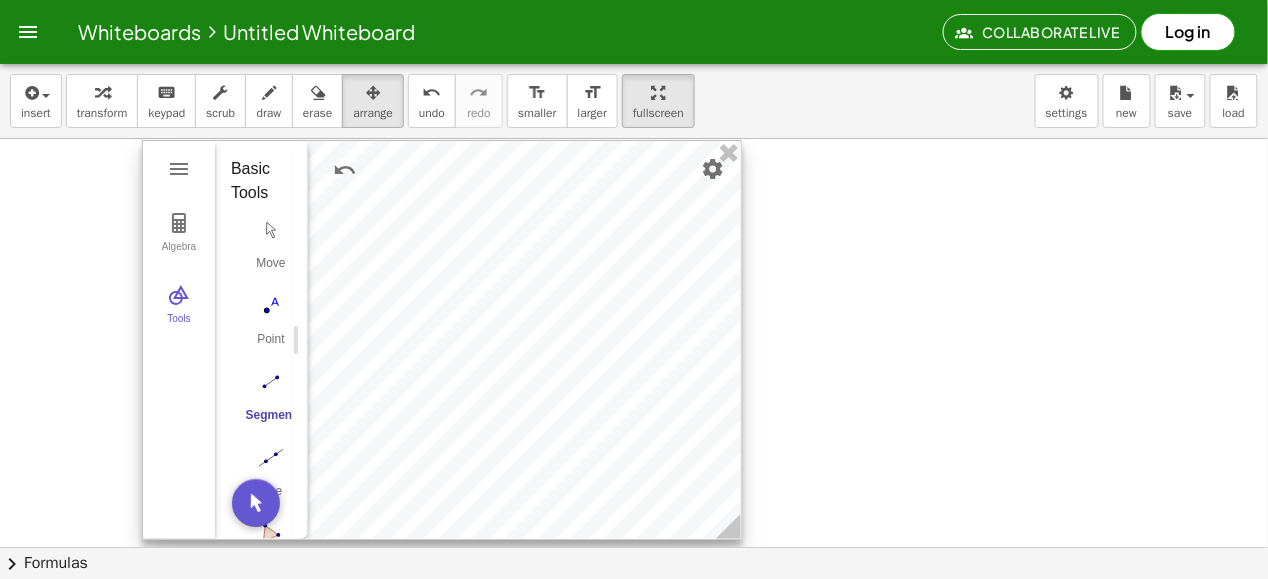 drag, startPoint x: 425, startPoint y: 450, endPoint x: 487, endPoint y: 455, distance: 62.201286 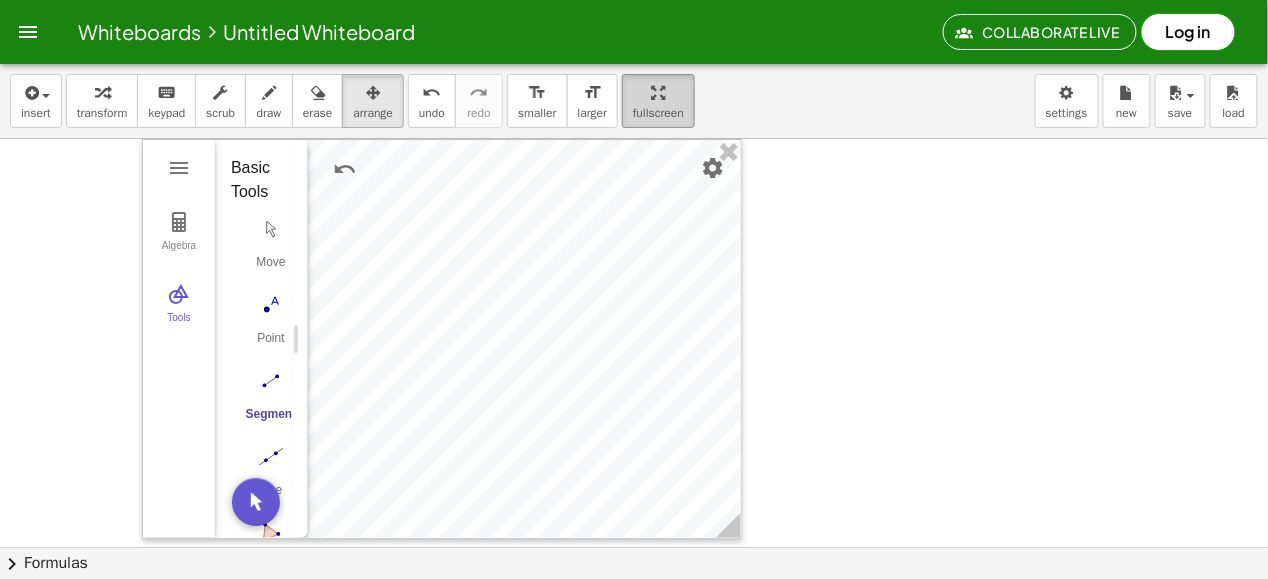 click at bounding box center (658, 92) 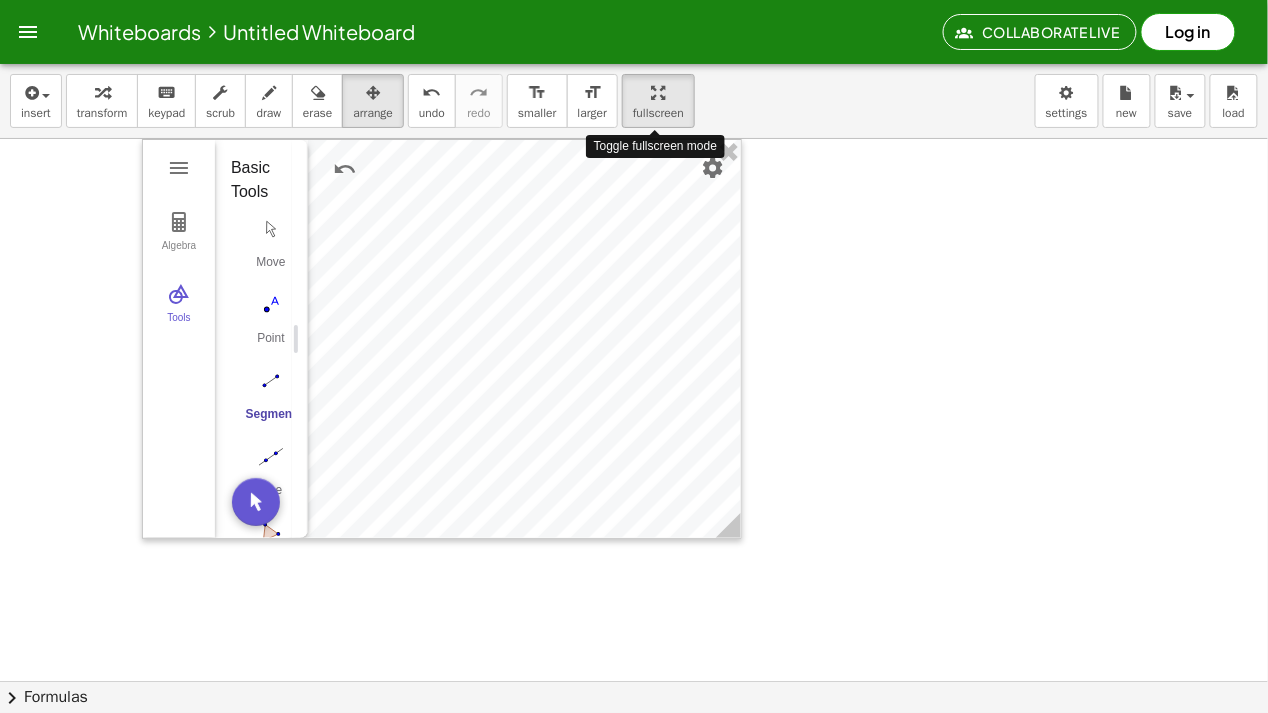drag, startPoint x: 662, startPoint y: 89, endPoint x: 662, endPoint y: 176, distance: 87 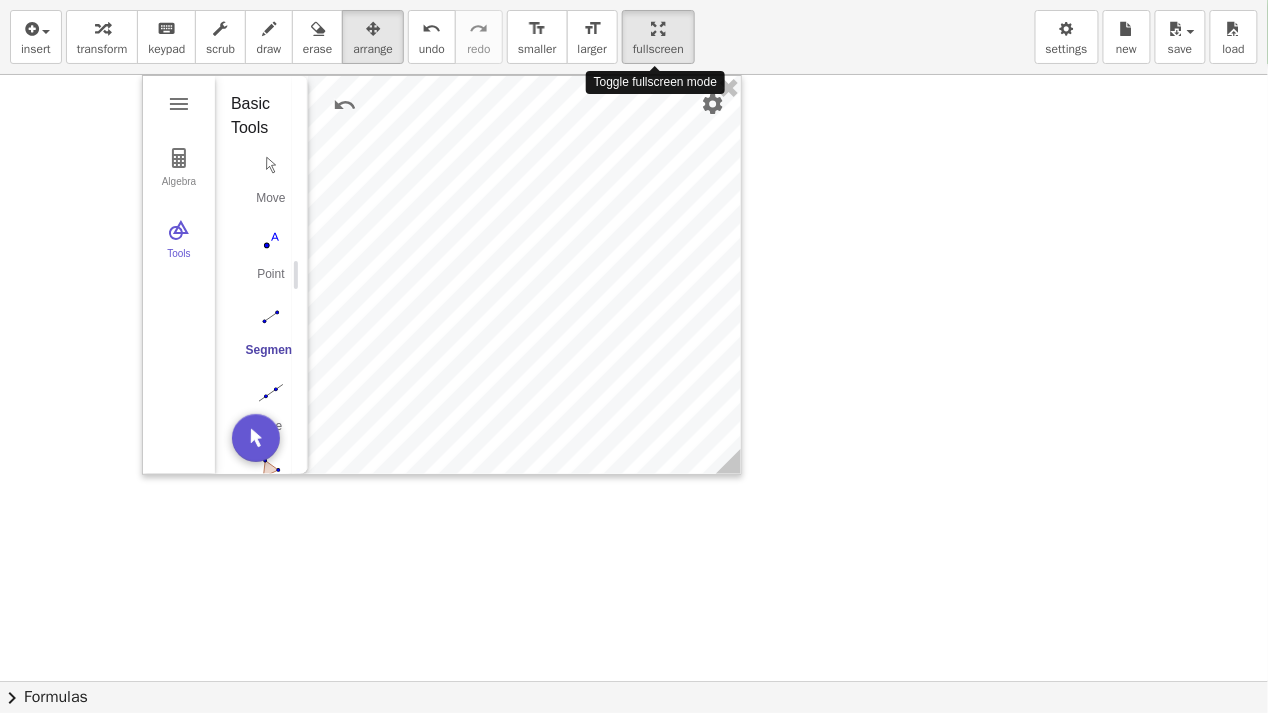 click on "insert select one: Math Expression Function Text Youtube Video Graphing Geometry Geometry 3D transform keyboard keypad scrub draw erase arrange undo undo redo redo format_size smaller format_size larger fullscreen load save new settings Toggle fullscreen mode GeoGebra Geometry Clear All Open Save online Save to your computer Share Export Image Download as Print Preview Settings Help & Feedback Sign in Algebra Tools Point C Point F Point G Point I Point J l = Segment I, J 8 Point K m = Segment I, K 8.9 Point L n = Segment K, L 8 p = Segment L, J 8.9 q = Line through I perpendicular to n r = Line through L perpendicular to l A = Intersection of q and n f = Segment I, A 8 Input… GeoGebra Geometry Basic Tools Move Point Segment Line Polygon Circle with Center through Point Edit Select Objects Show / Hide Label Show / Hide Object Delete Construct Midpoint or Center Perpendicular Line Perpendicular Bisector Parallel Line Angle Bisector Tangents Measure Angle Angle with Given Size Distance or Length" at bounding box center (634, 356) 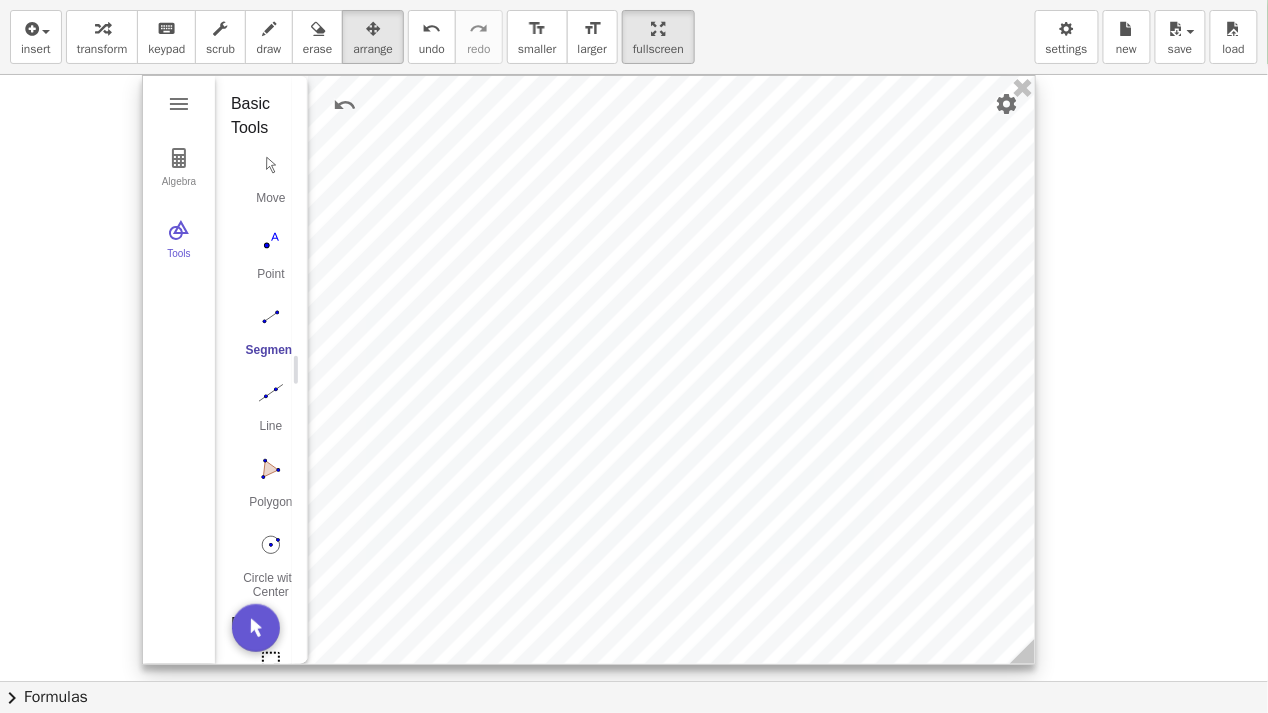 drag, startPoint x: 735, startPoint y: 466, endPoint x: 1005, endPoint y: 642, distance: 322.298 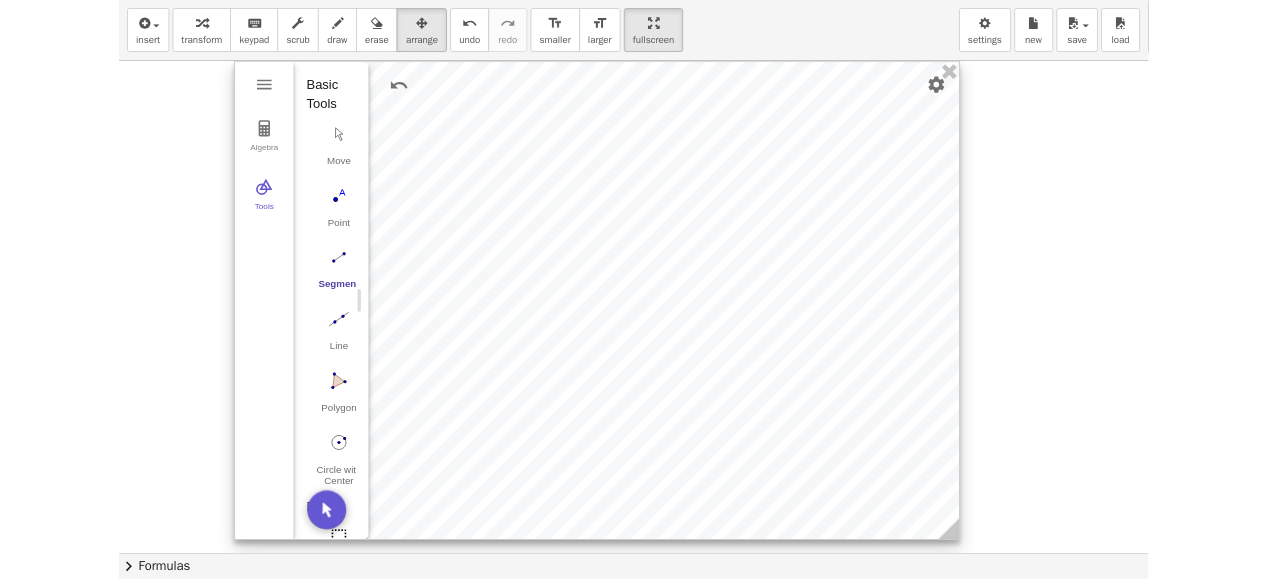 scroll, scrollTop: 56, scrollLeft: 0, axis: vertical 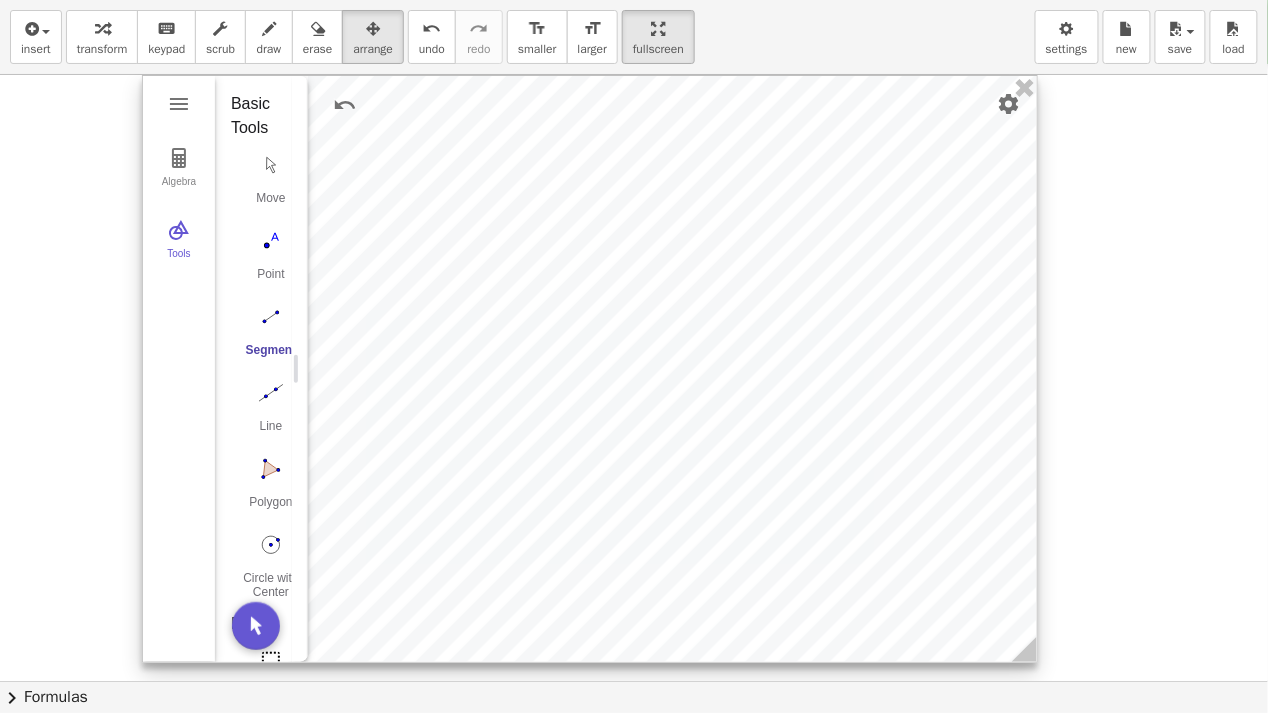 click at bounding box center (590, 369) 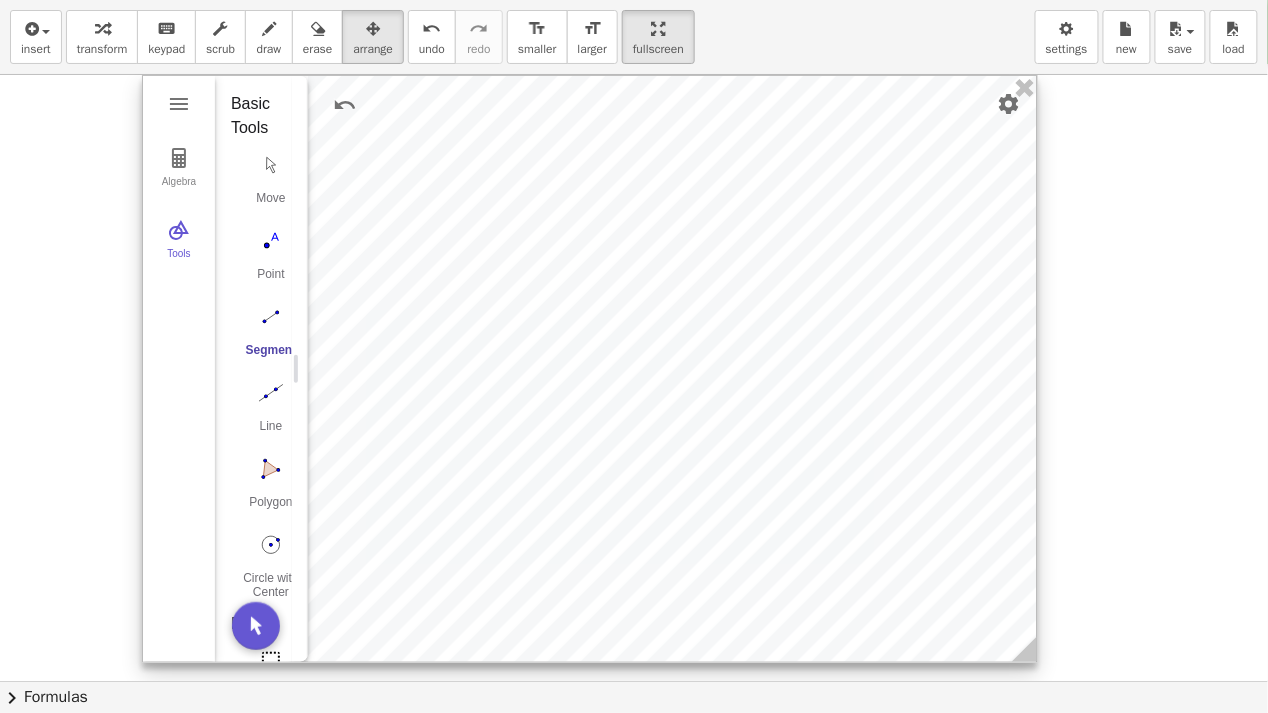 click at bounding box center (271, 317) 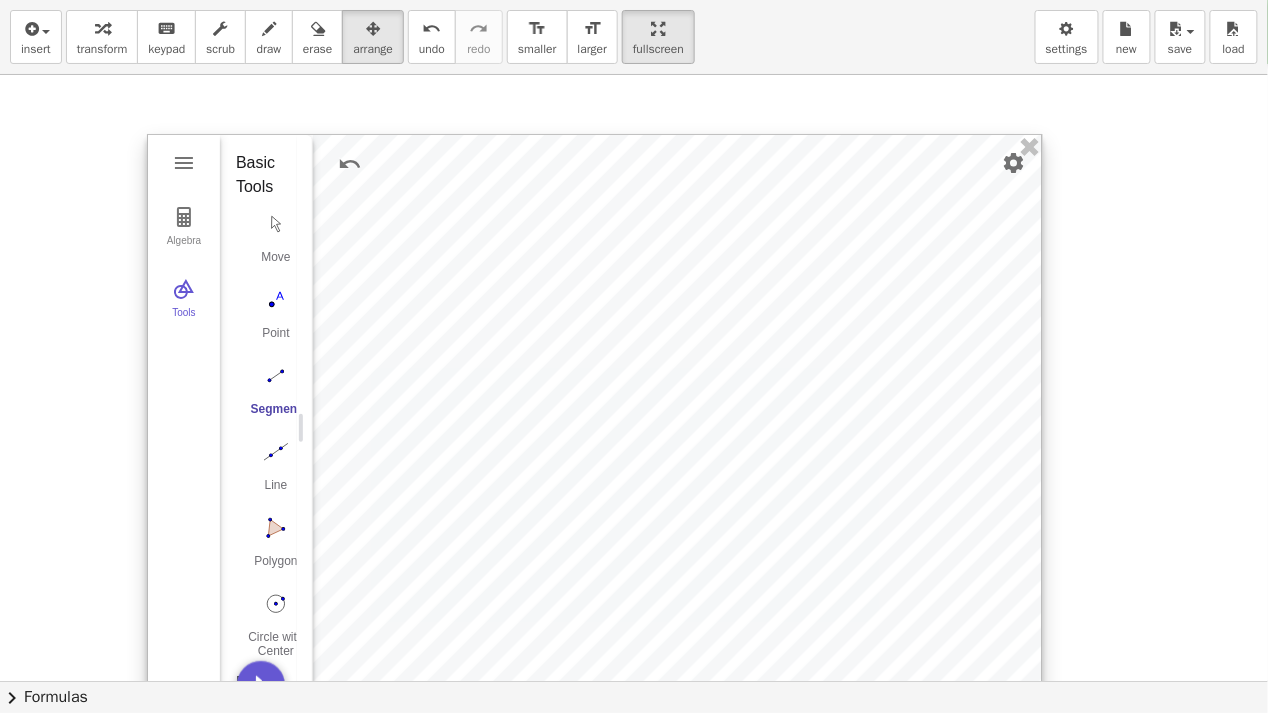 drag, startPoint x: 659, startPoint y: 257, endPoint x: 646, endPoint y: 279, distance: 25.553865 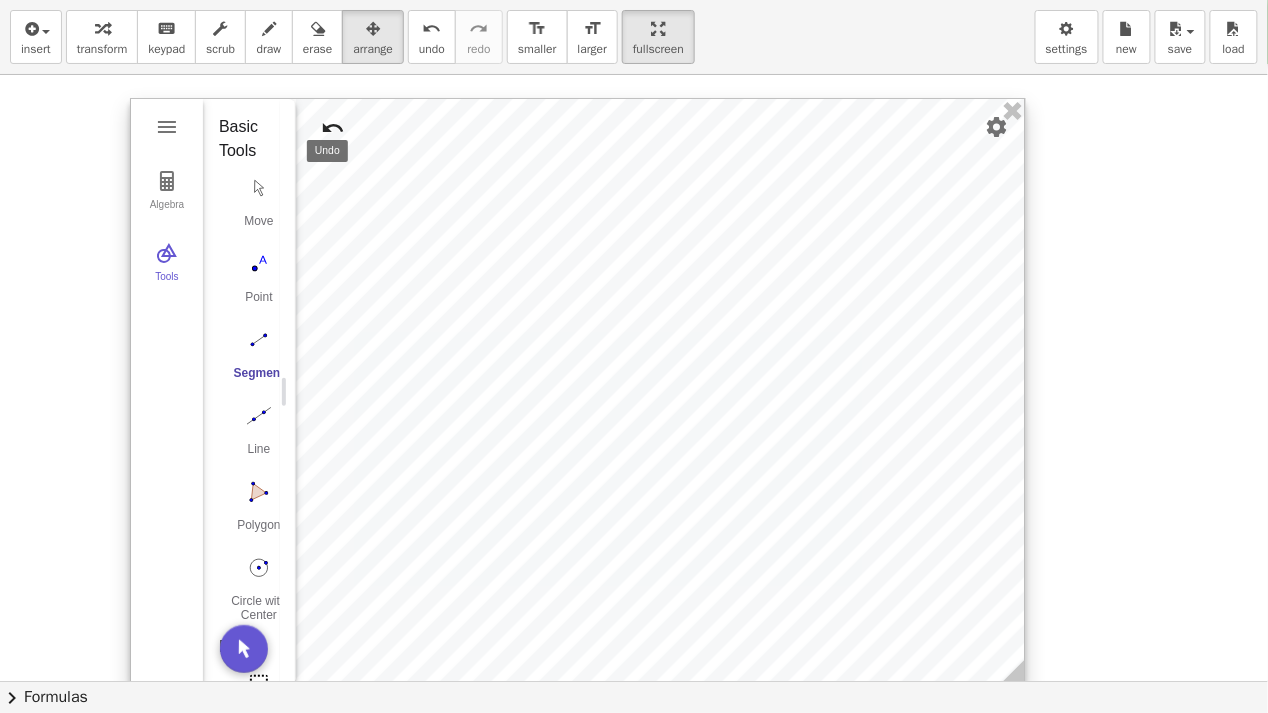 click at bounding box center (333, 128) 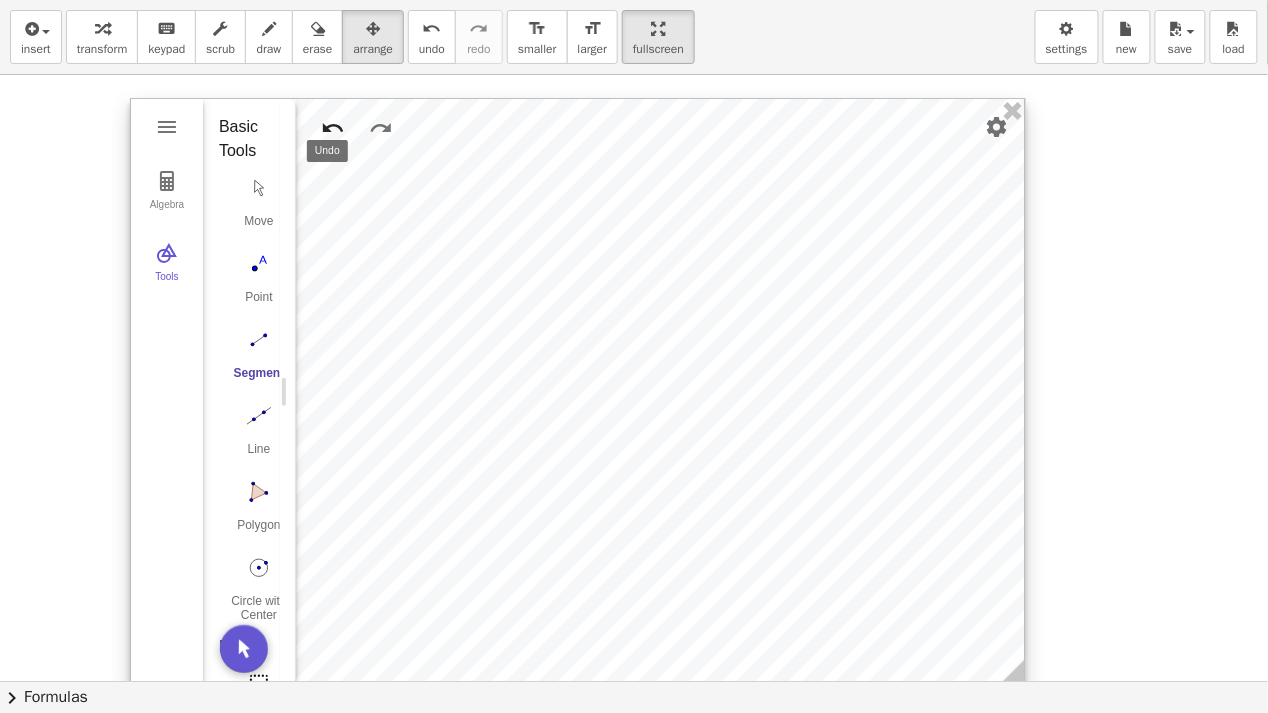 click at bounding box center [333, 128] 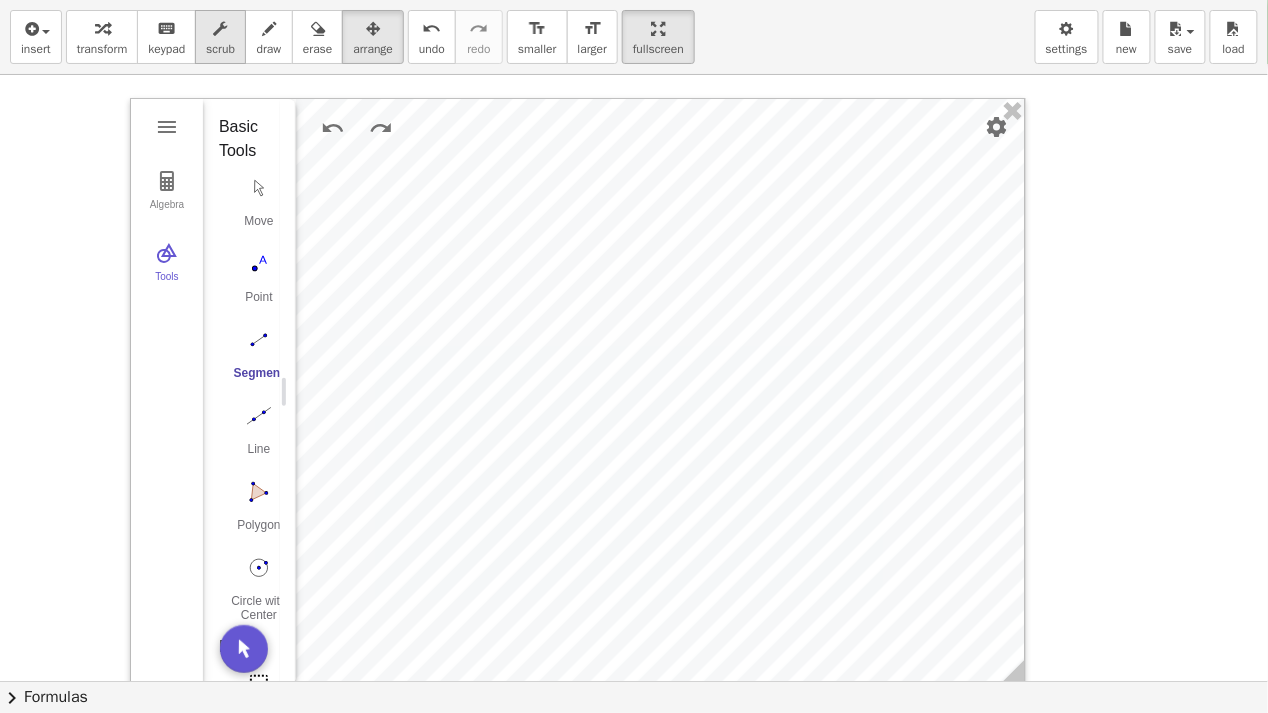 click at bounding box center [220, 28] 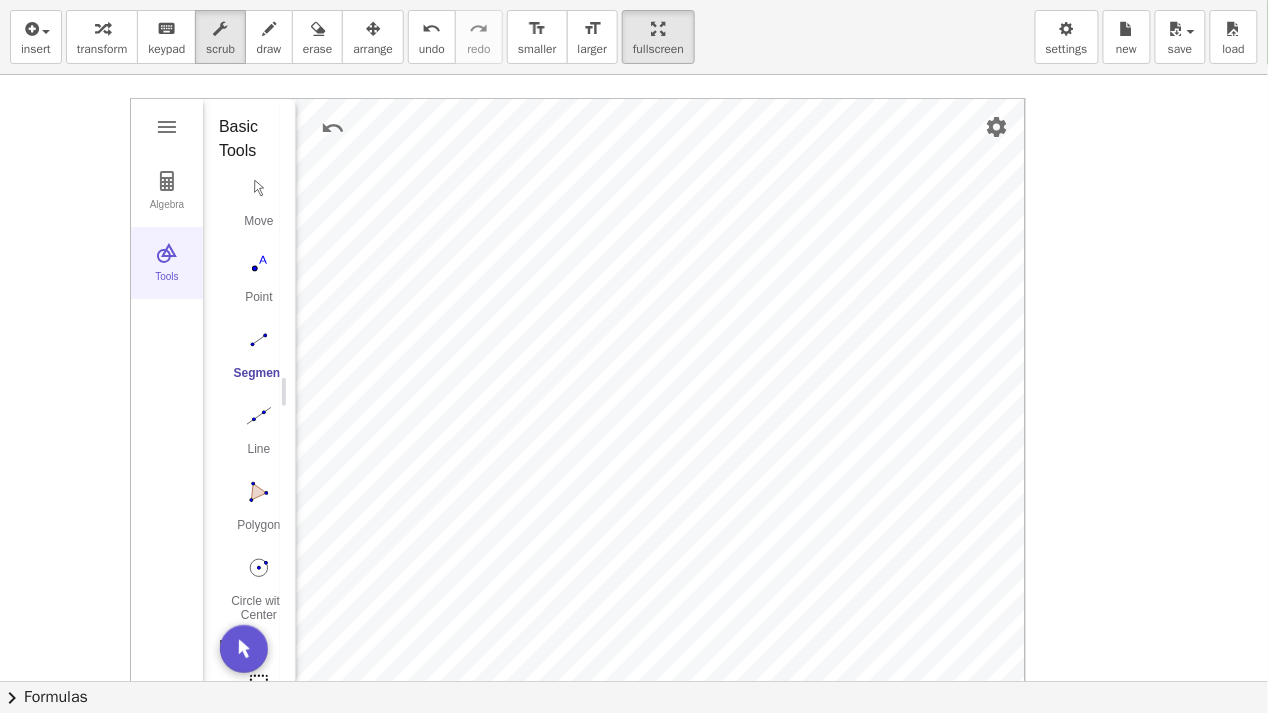 click at bounding box center [167, 253] 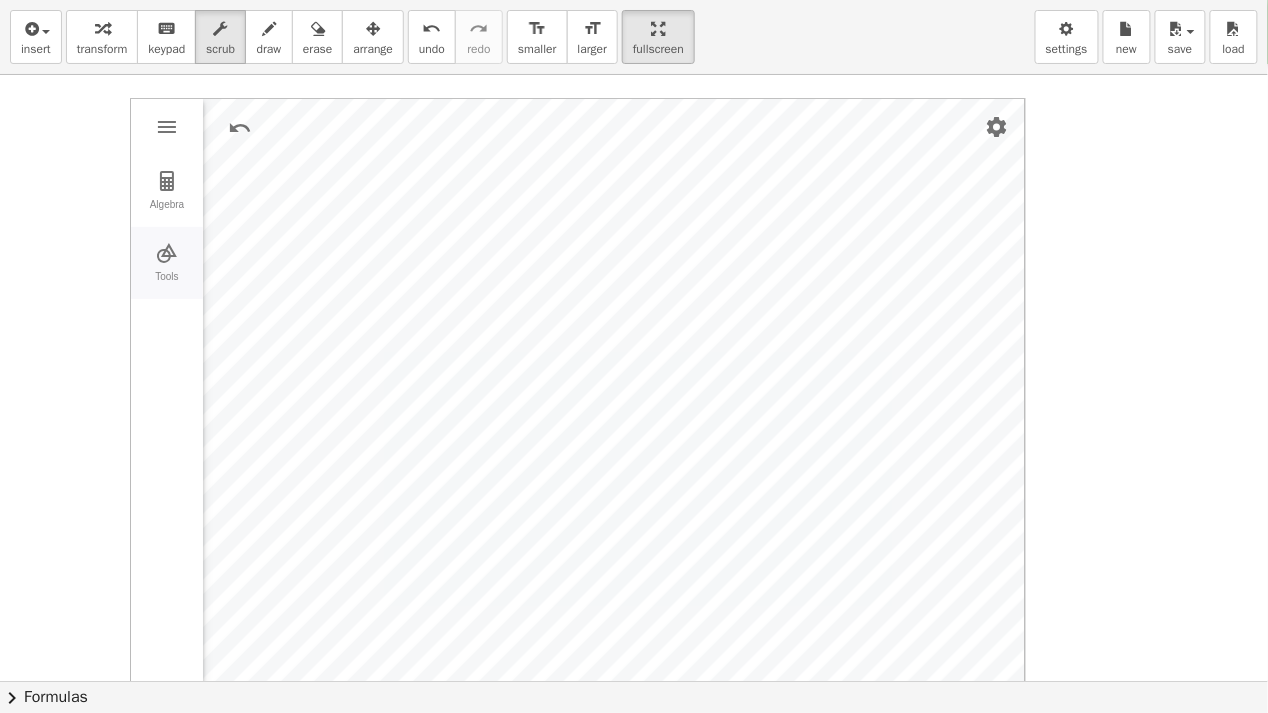 click at bounding box center (167, 253) 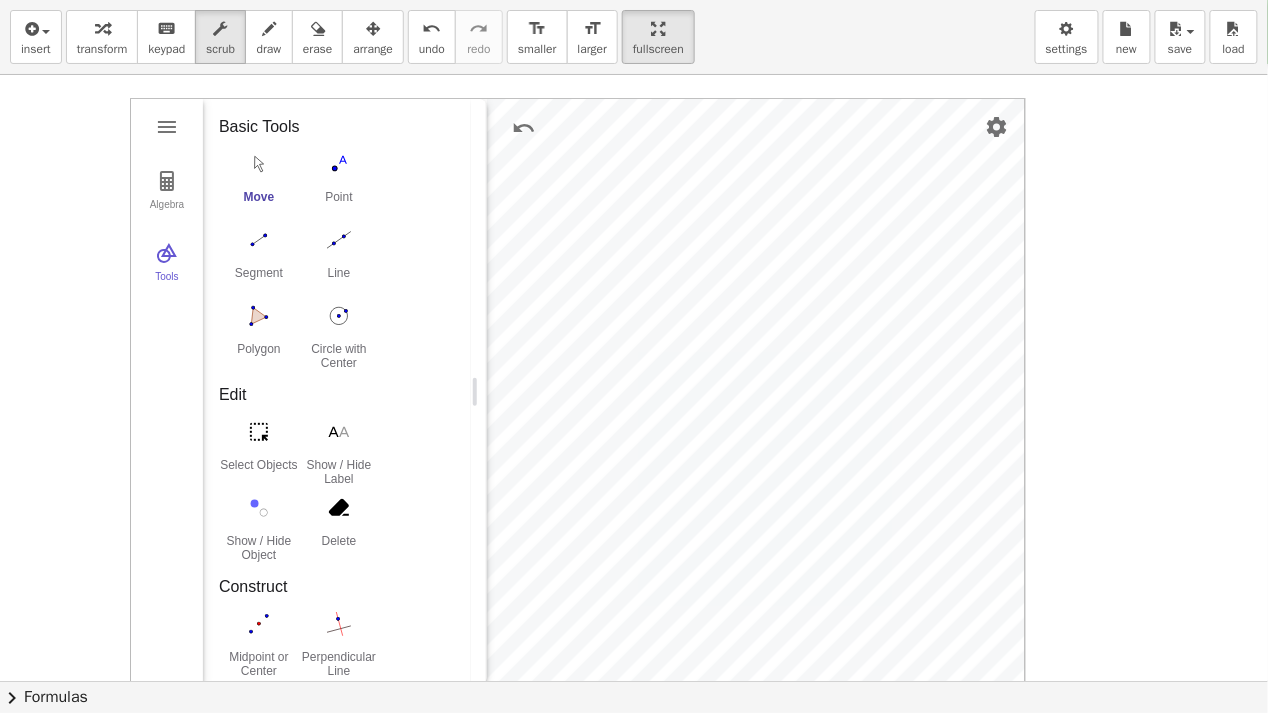 drag, startPoint x: 284, startPoint y: 388, endPoint x: 475, endPoint y: 386, distance: 191.01047 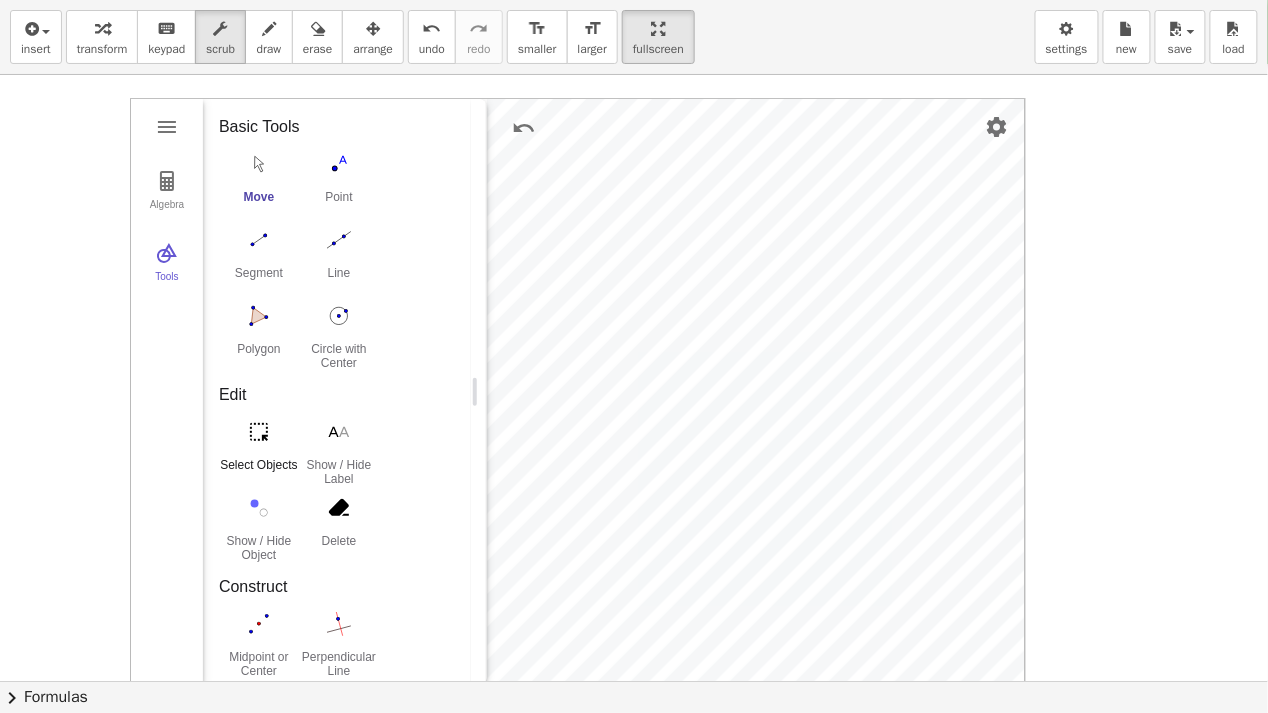 click at bounding box center (259, 432) 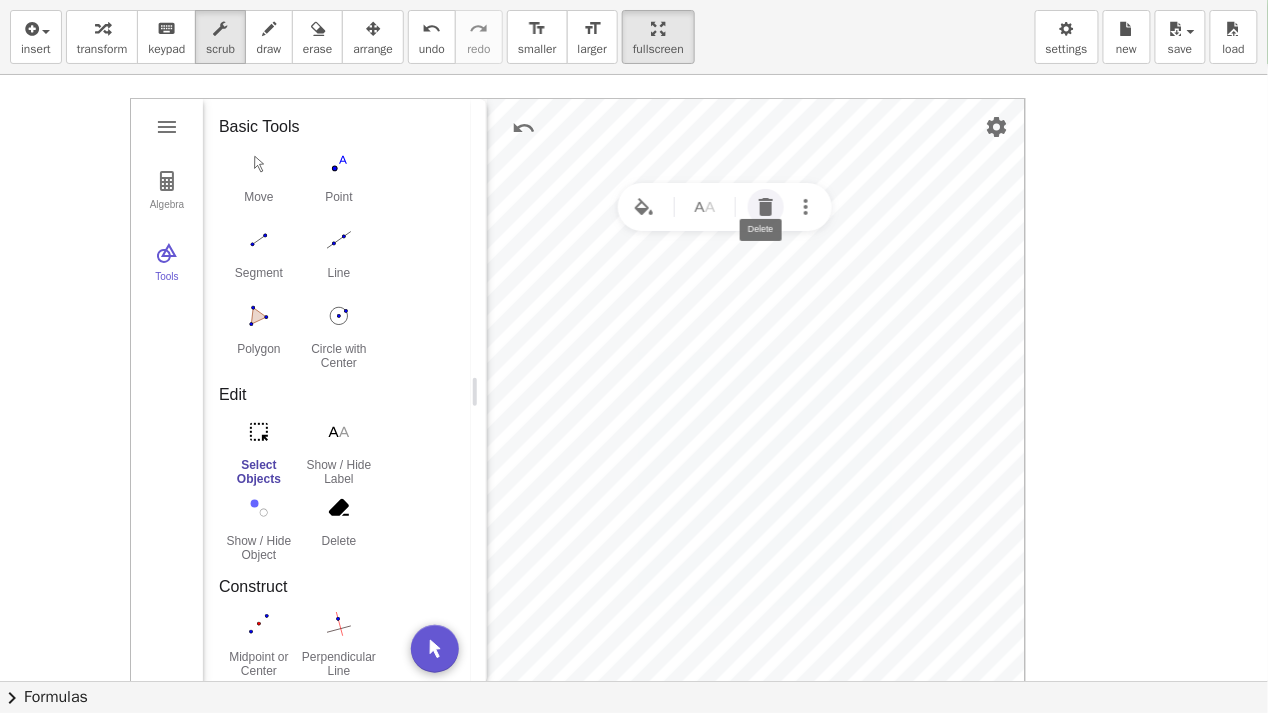 click at bounding box center [766, 207] 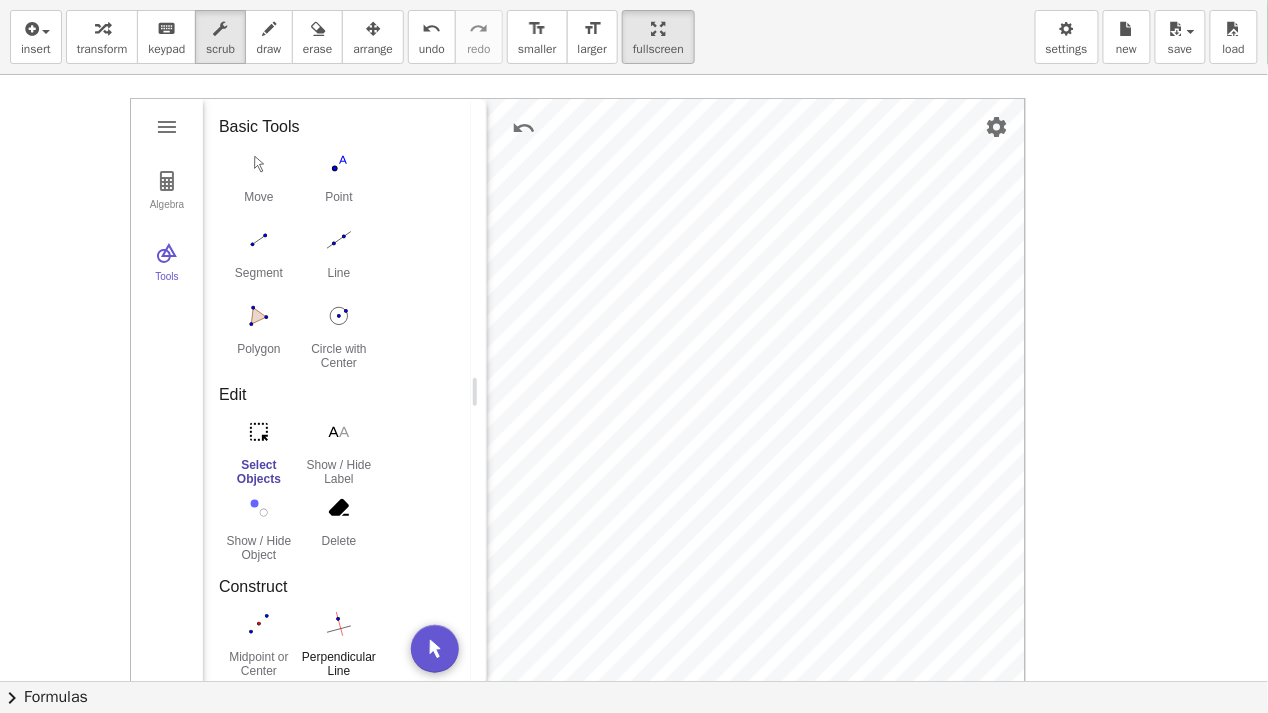 click at bounding box center (339, 624) 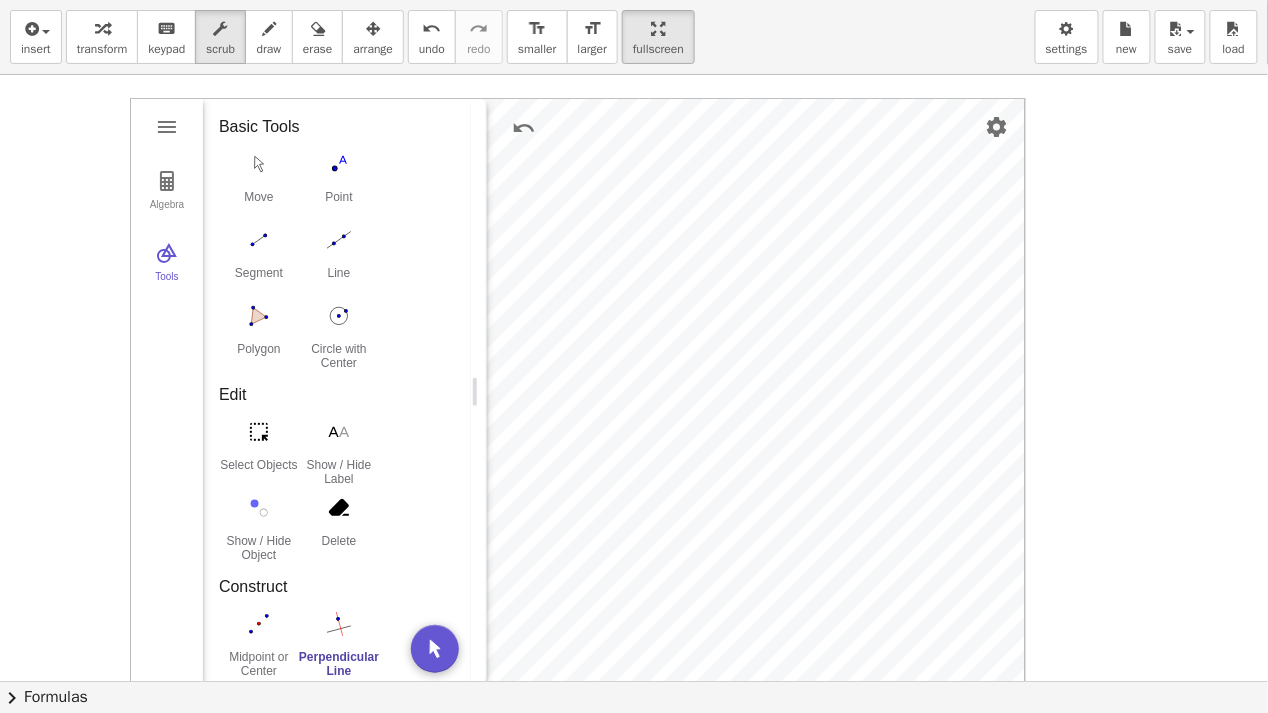 click at bounding box center (339, 624) 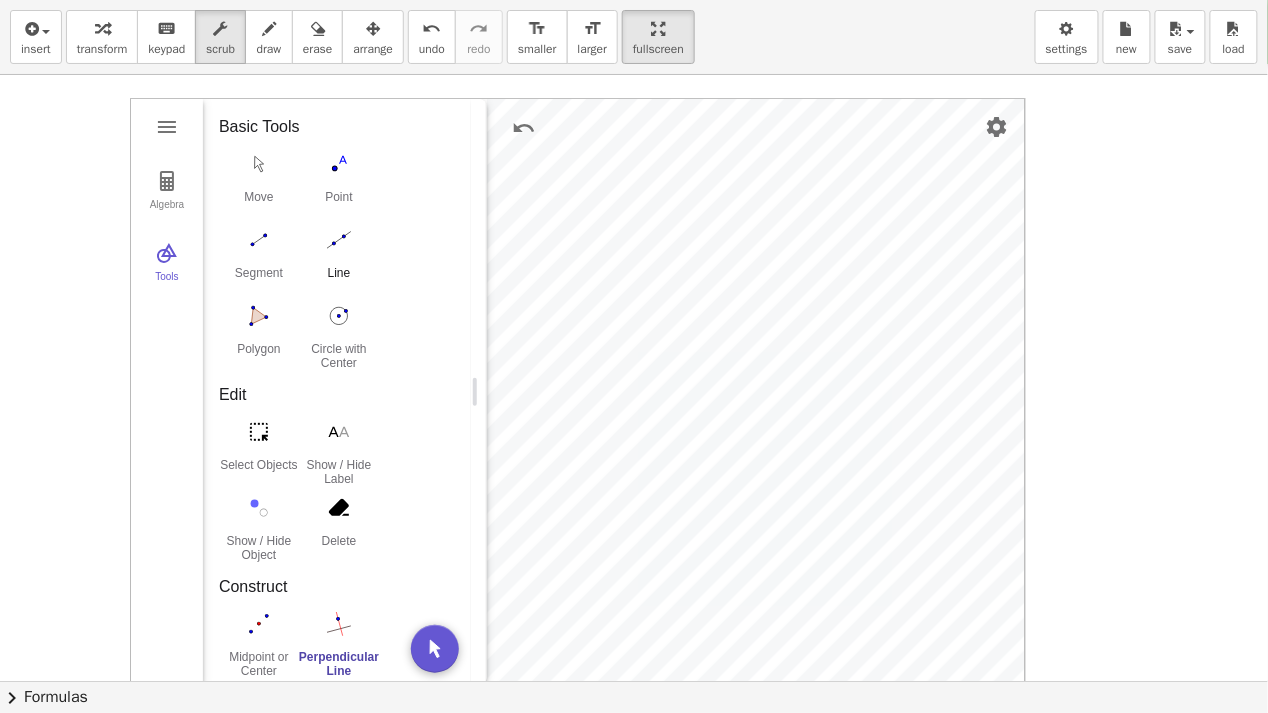 click at bounding box center [339, 240] 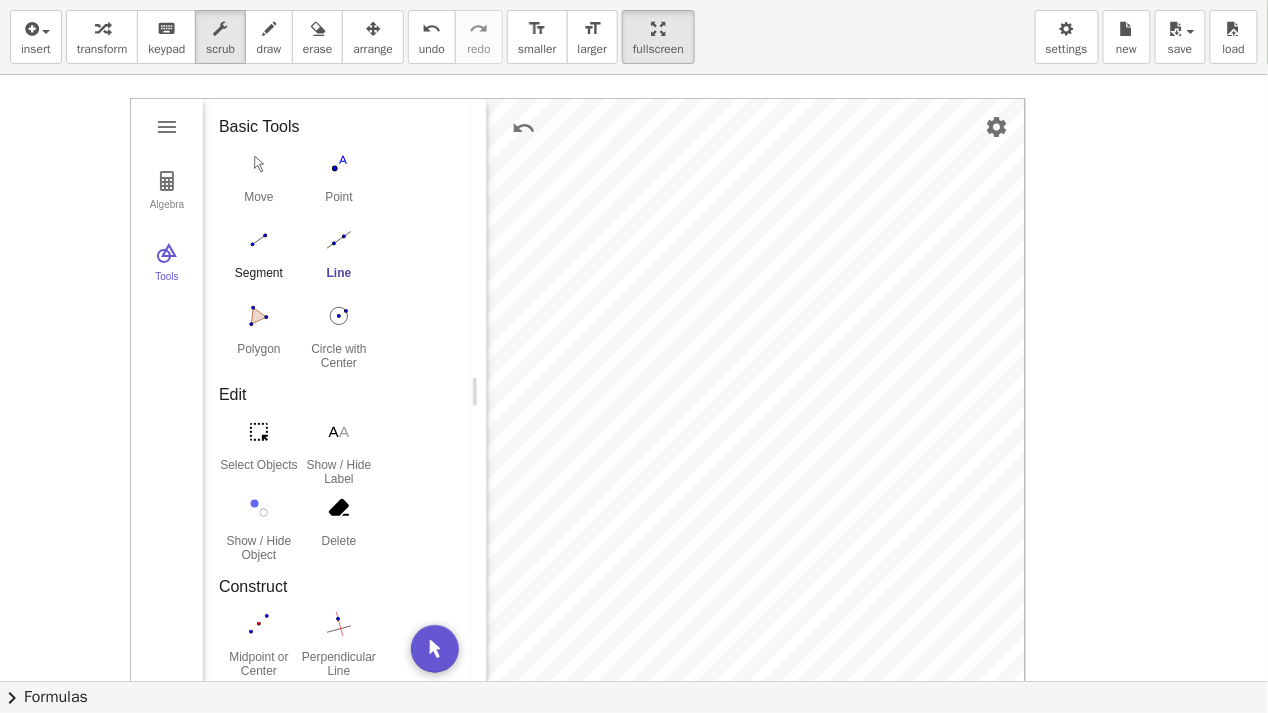 click at bounding box center [259, 240] 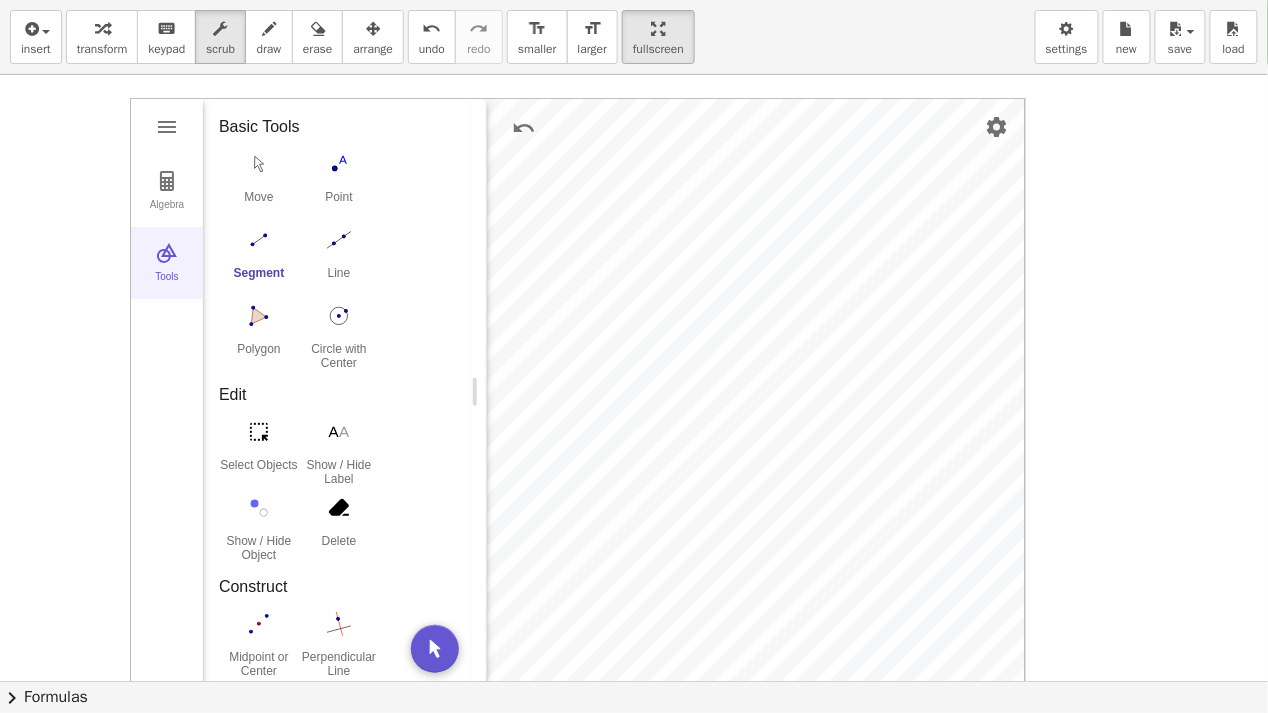 click at bounding box center (167, 253) 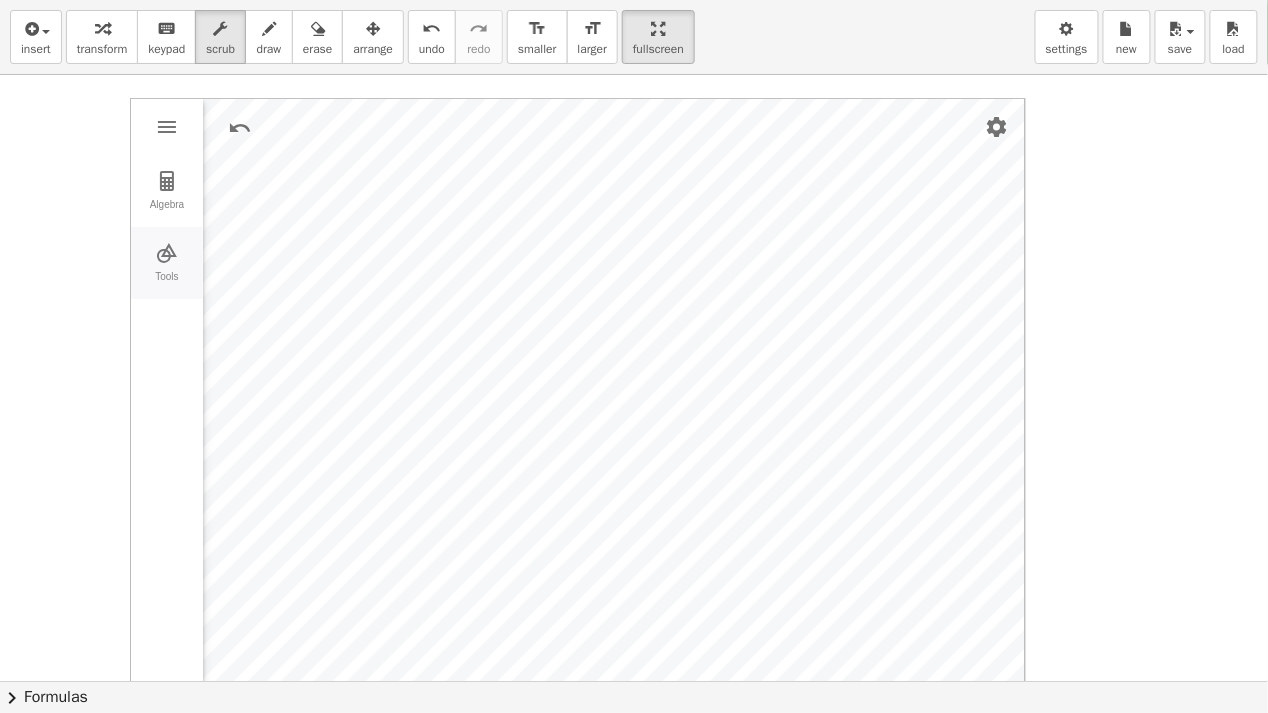 click at bounding box center (167, 253) 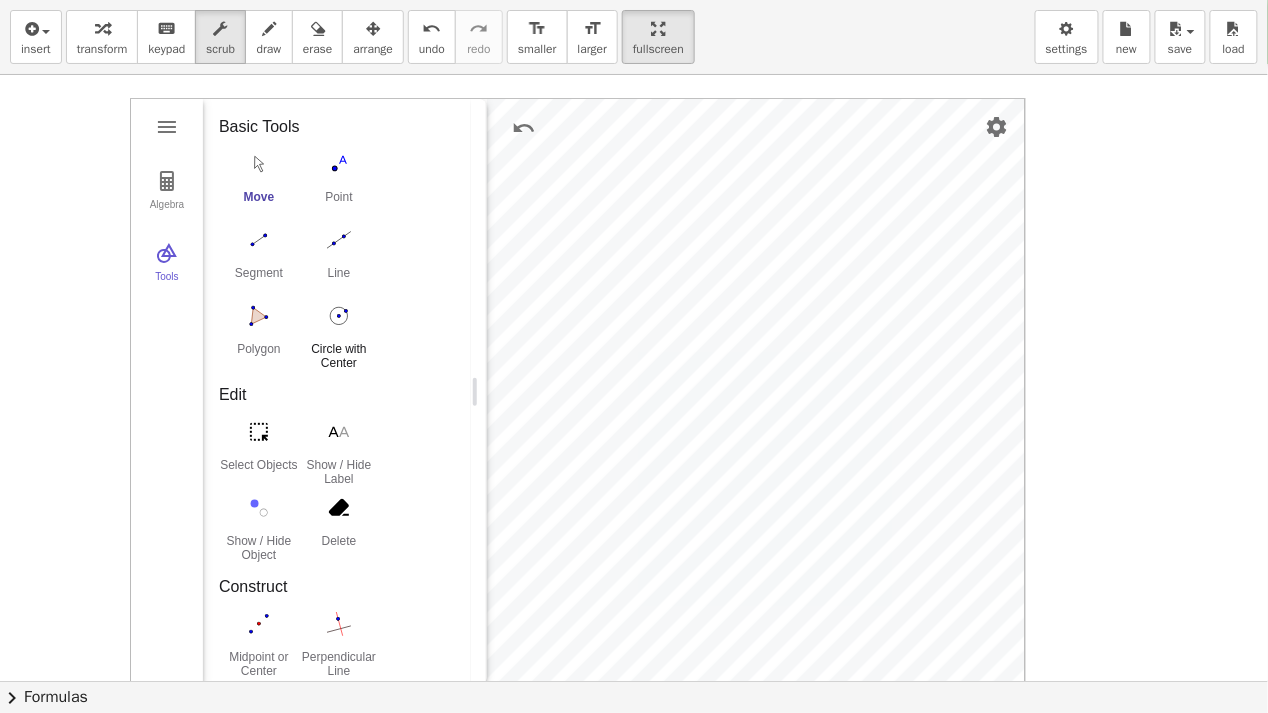 click at bounding box center [339, 316] 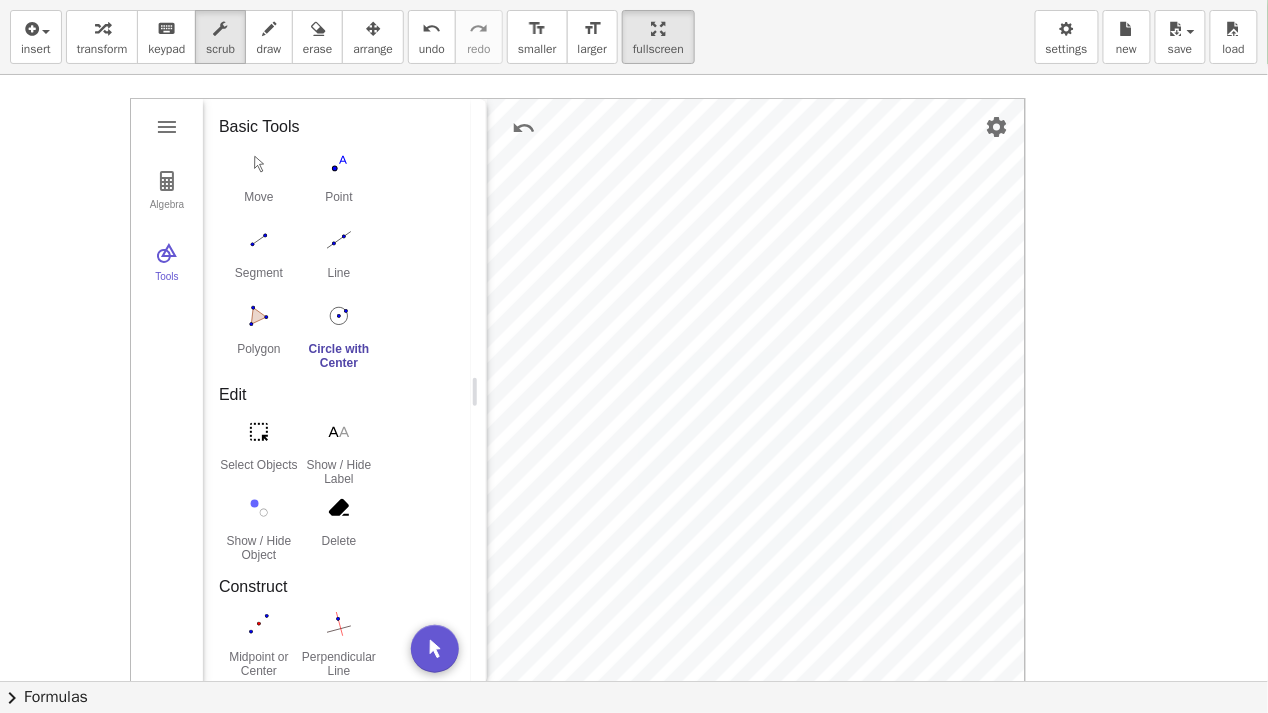 click on "Circle with Center through Point" at bounding box center (339, 356) 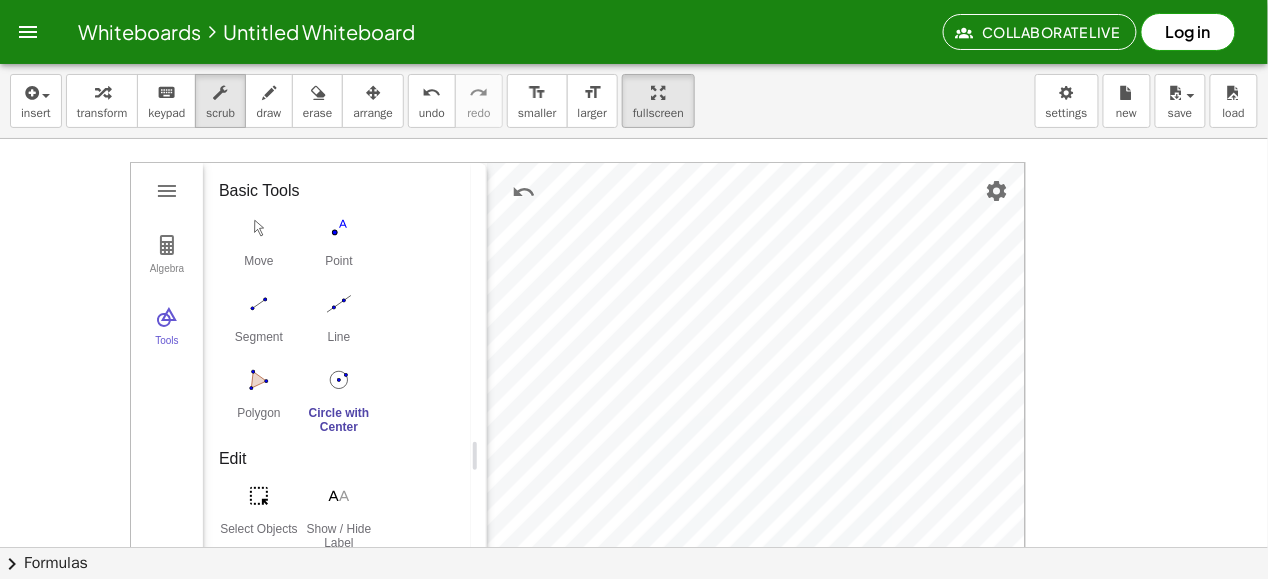 scroll, scrollTop: 384, scrollLeft: 0, axis: vertical 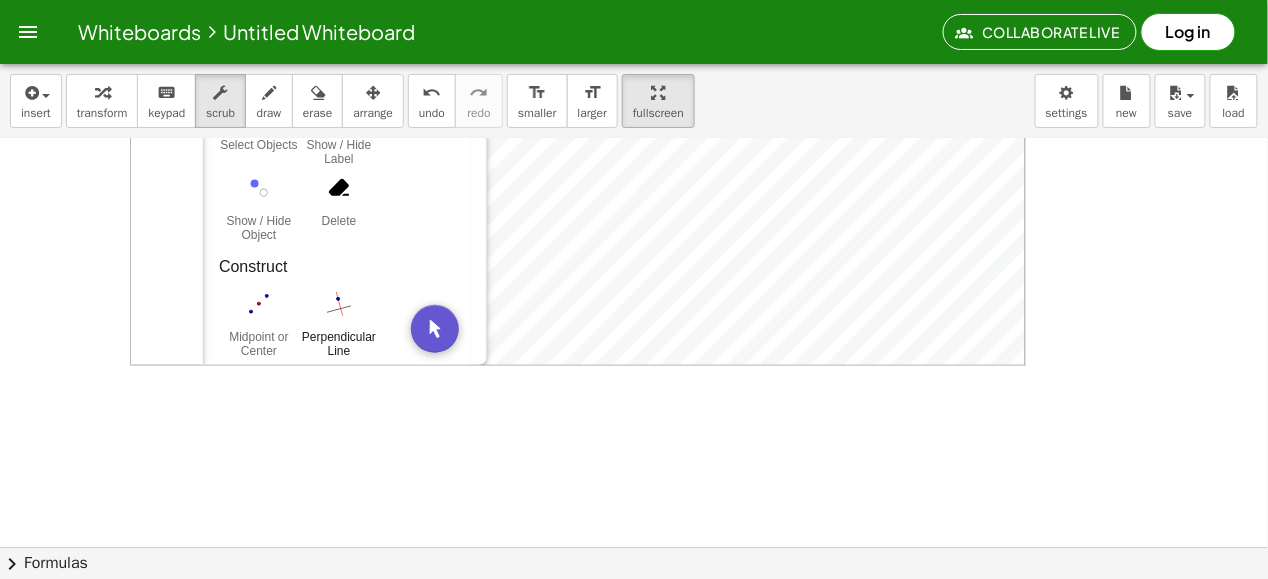 click at bounding box center (339, 304) 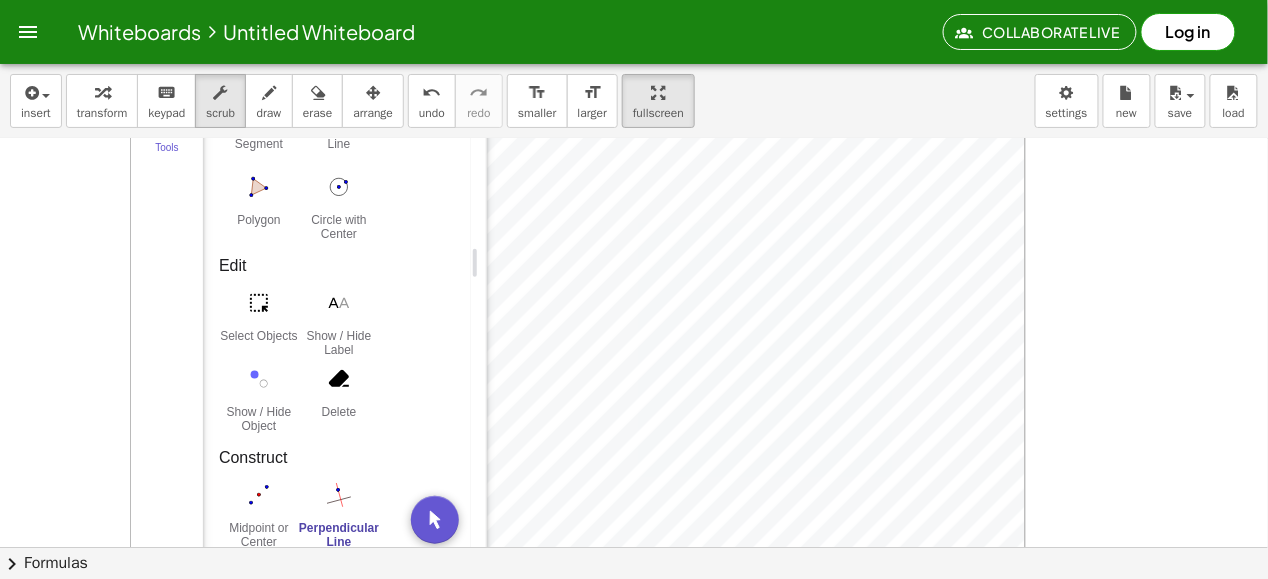 scroll, scrollTop: 178, scrollLeft: 0, axis: vertical 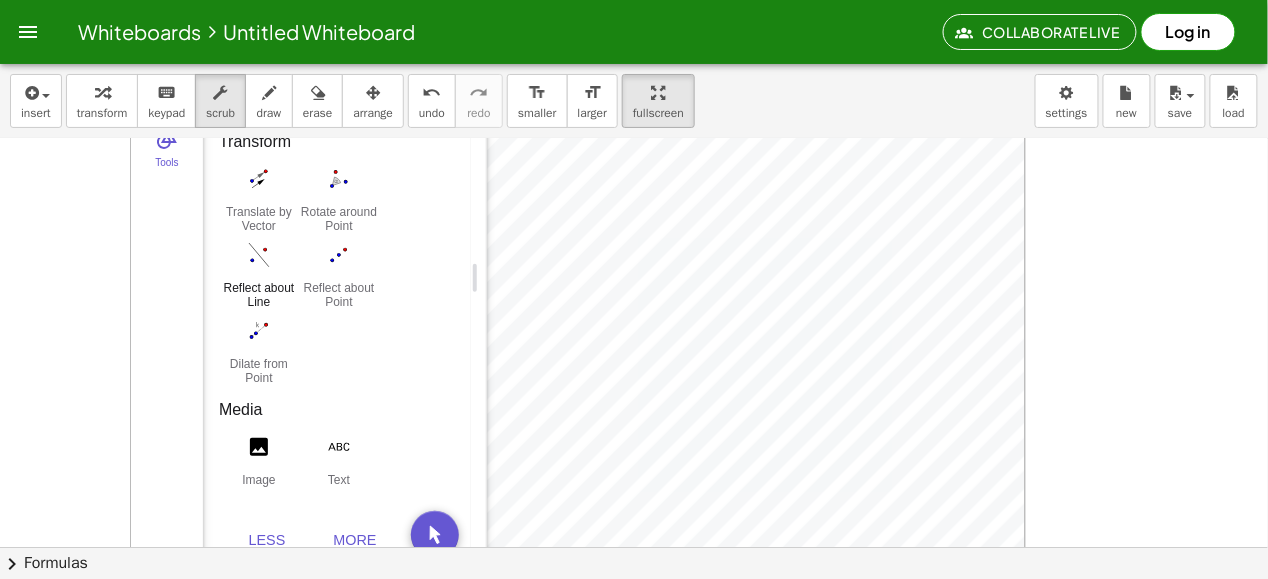 click at bounding box center (259, 255) 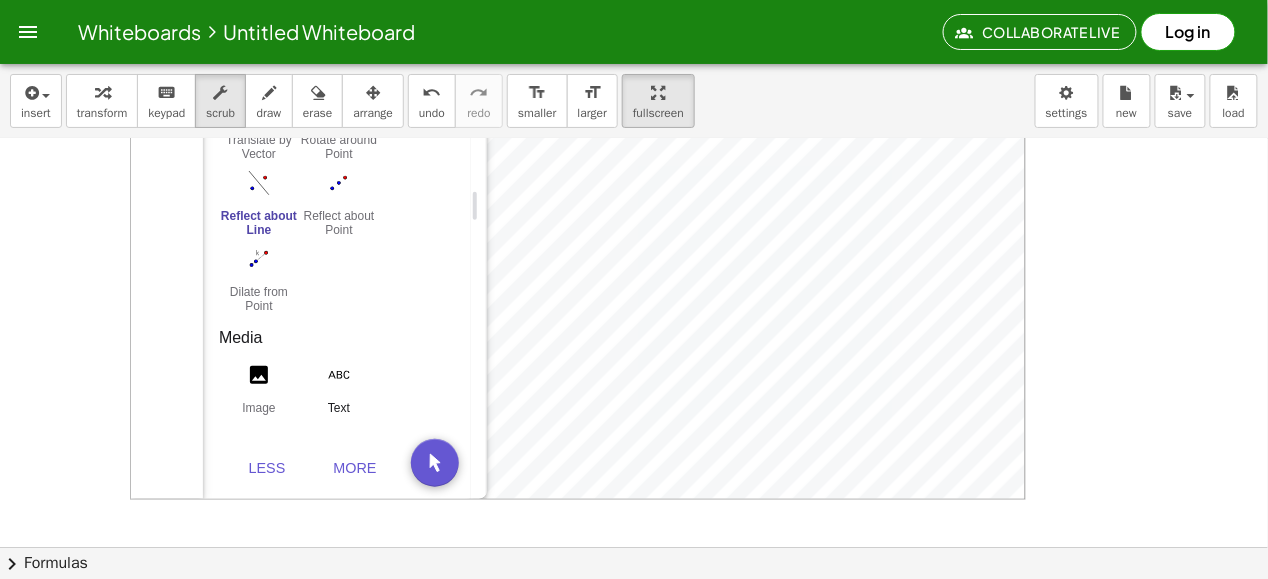 scroll, scrollTop: 9, scrollLeft: 0, axis: vertical 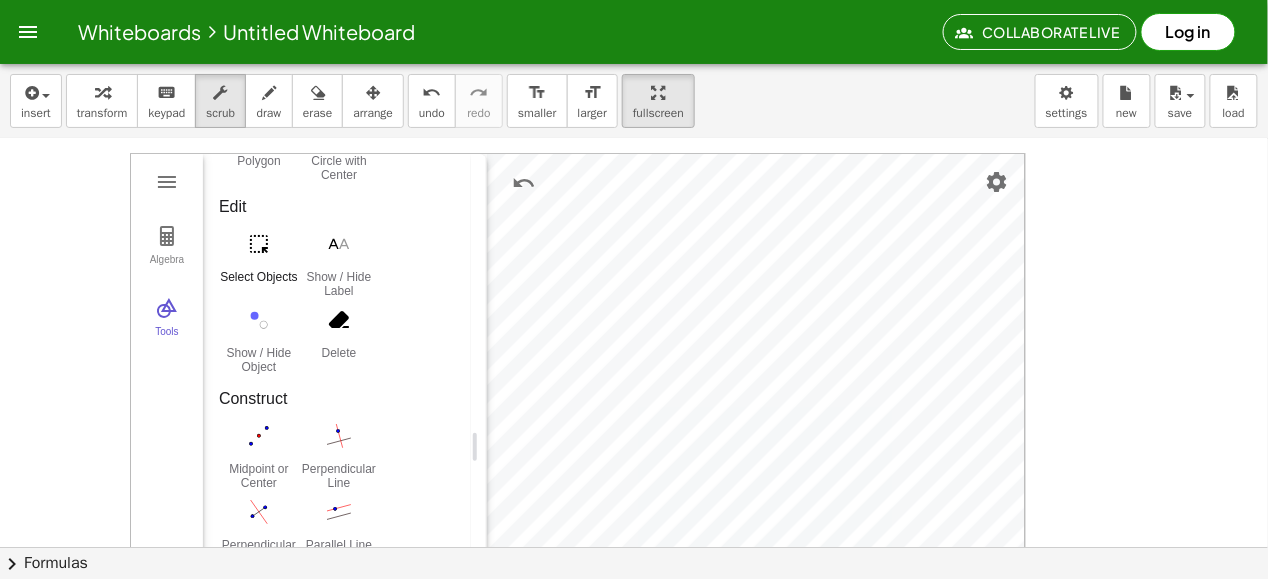 click at bounding box center [259, 244] 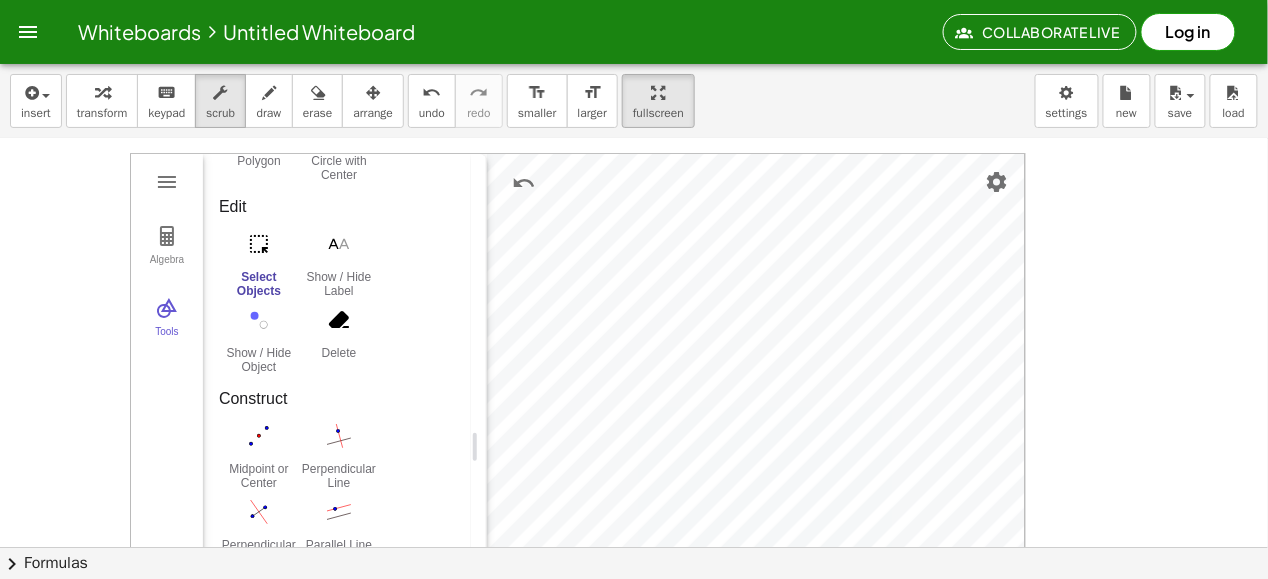 click on "Whiteboards     Untitled Whiteboard Collaborate Live  Log in  Graspable Math Activities Get Started Activity Bank Assigned Work Classes Whiteboards Reference   insert select one: Math Expression Function Text Youtube Video Graphing Geometry Geometry 3D transform keyboard keypad scrub draw erase arrange undo undo redo redo format_size smaller format_size larger fullscreen load   save new settings GeoGebra Geometry Clear All Open Save online Save to your computer Share Export Image Download as Print Preview Settings Help & Feedback Sign in     Algebra Tools Point A Point B f = Line A, B Point C Point D c = Circle through D with center C Point E Point F d = Circle through F with center E Point G Point H e = Circle through H with center G Point I Point J Point K Point L Point M Point N Point O Point P Point Q Point R Point S Point T Point U Point V Point W Point Z Input… GeoGebra Geometry Basic Tools Move Point Segment Line Polygon Circle with Center through Point Edit Select Objects" at bounding box center [634, 289] 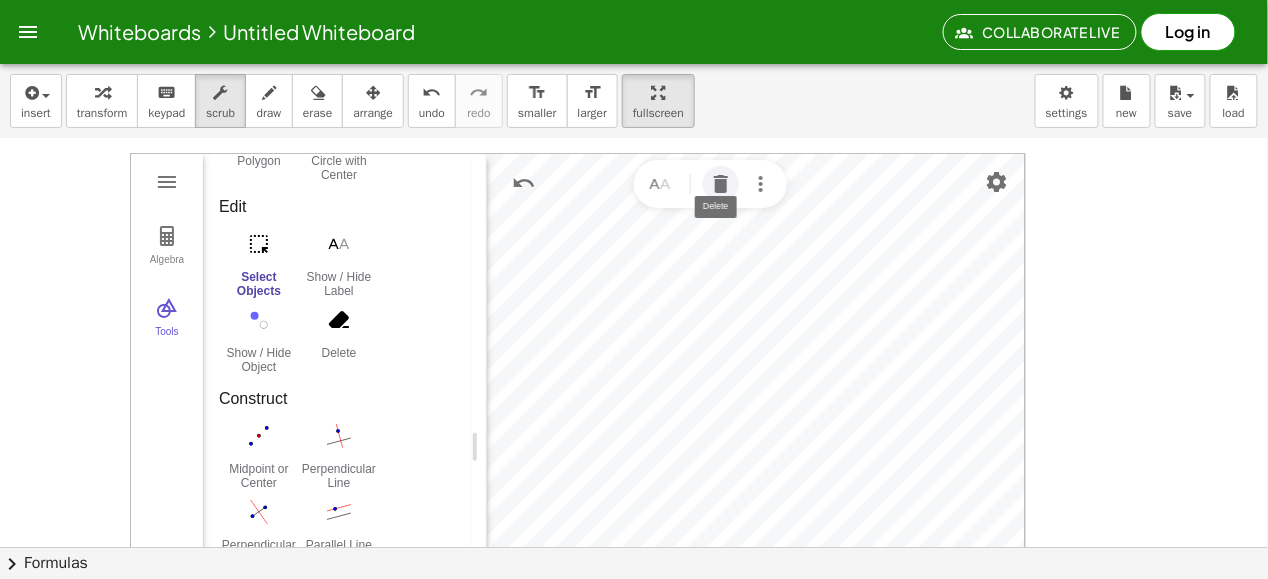 click at bounding box center [721, 184] 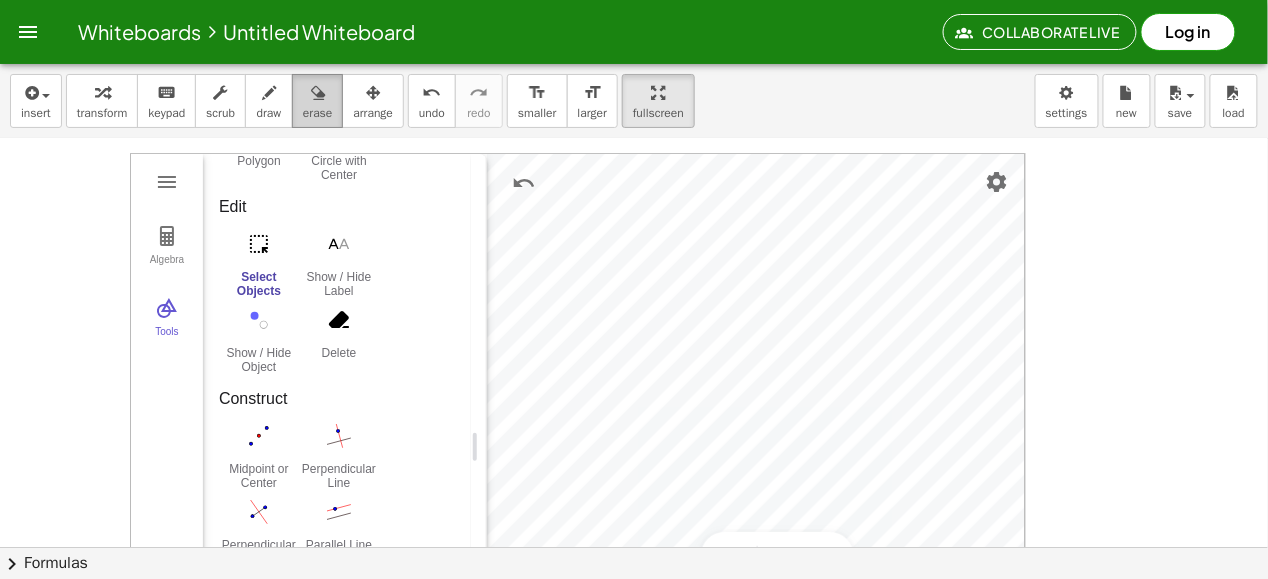 click at bounding box center (318, 93) 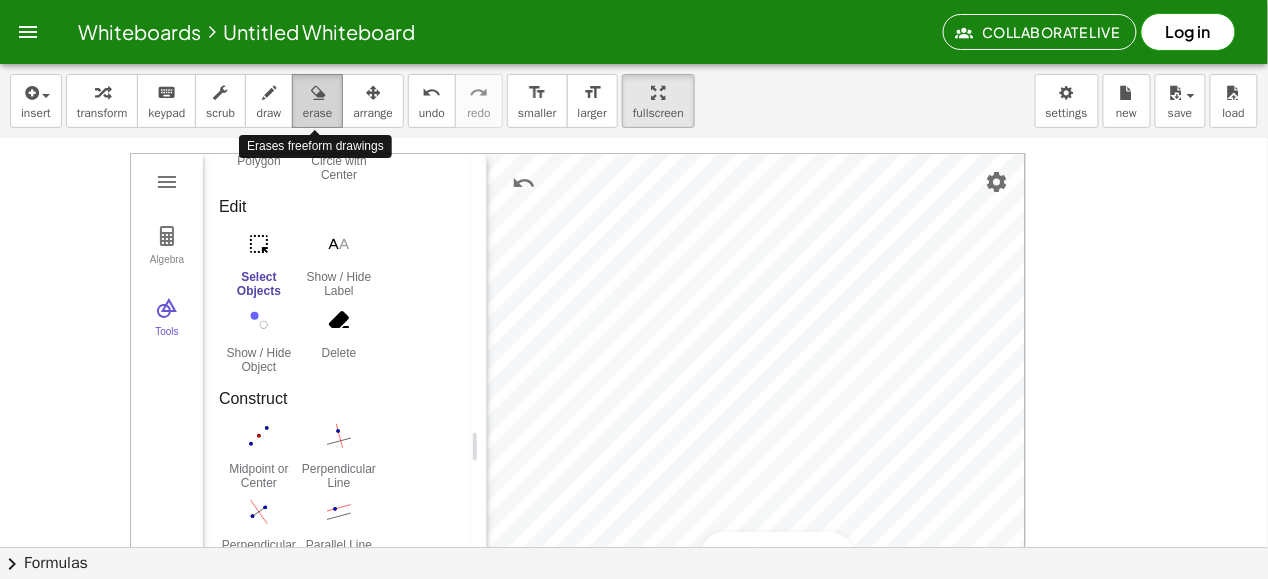 click at bounding box center (318, 93) 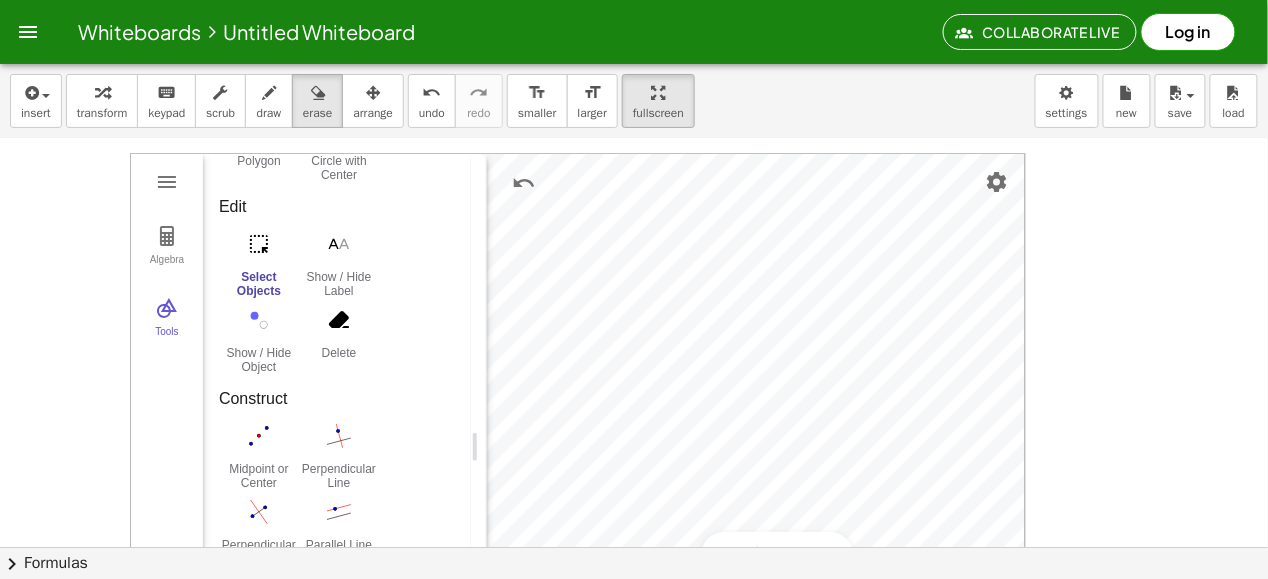 click at bounding box center (634, 539) 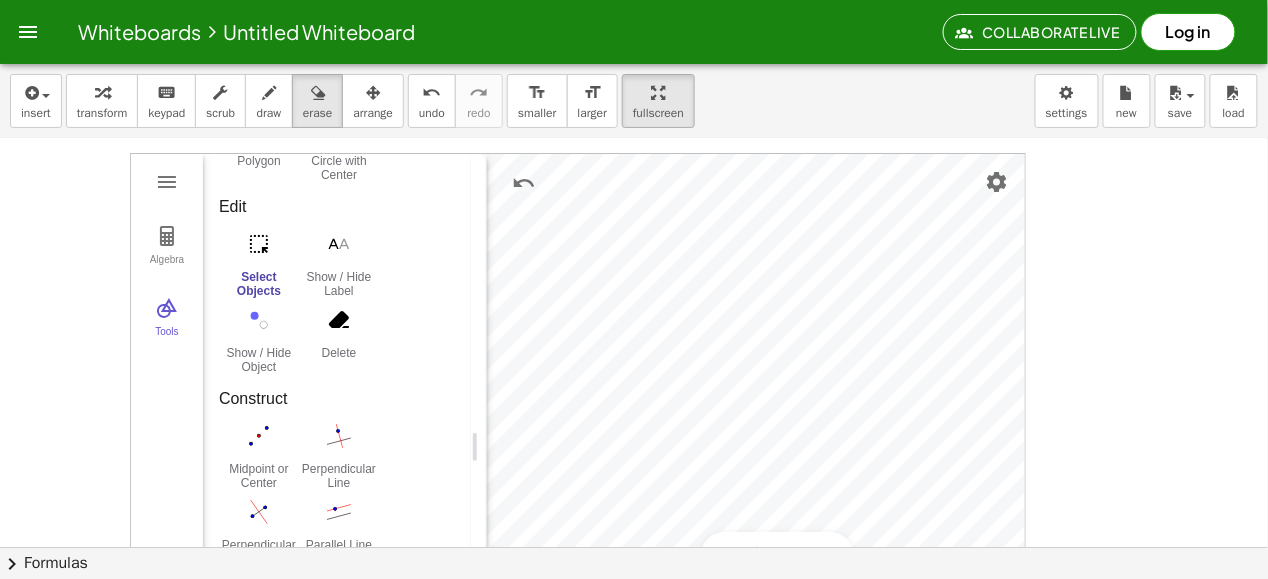 drag, startPoint x: 758, startPoint y: 353, endPoint x: 669, endPoint y: 369, distance: 90.426765 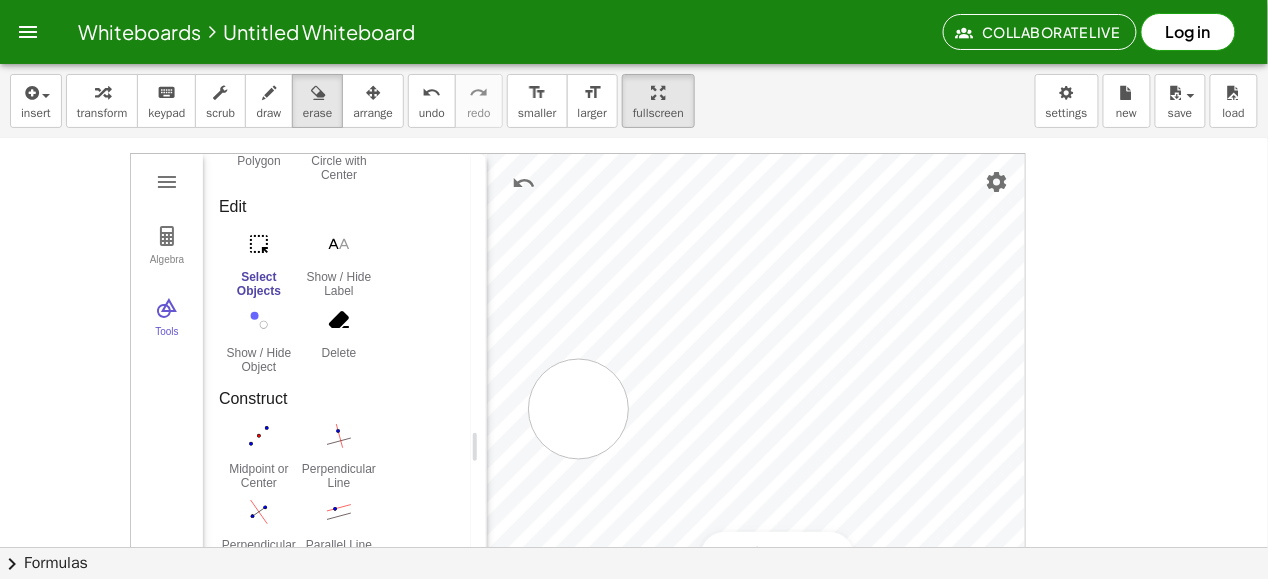 click at bounding box center (634, 539) 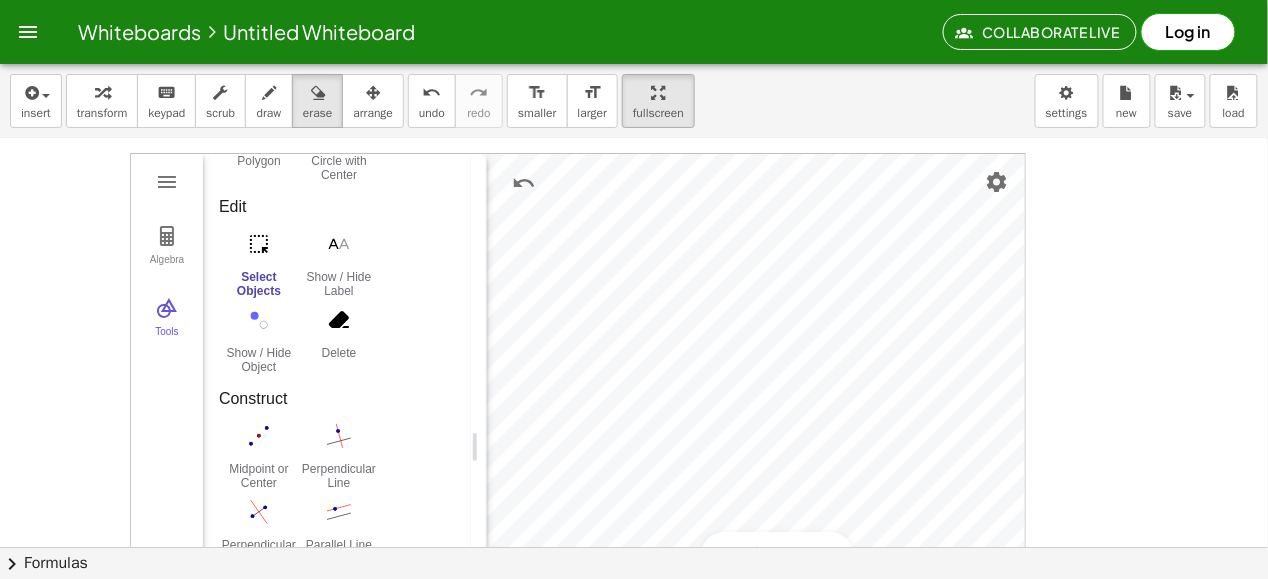 click at bounding box center [634, 539] 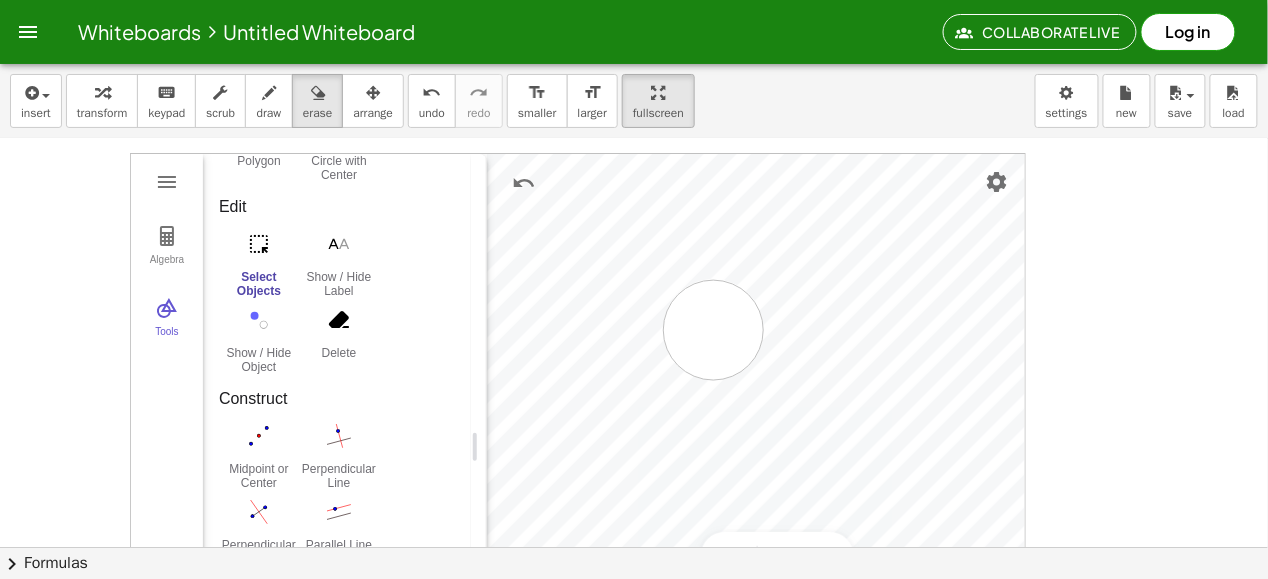 click at bounding box center [634, 539] 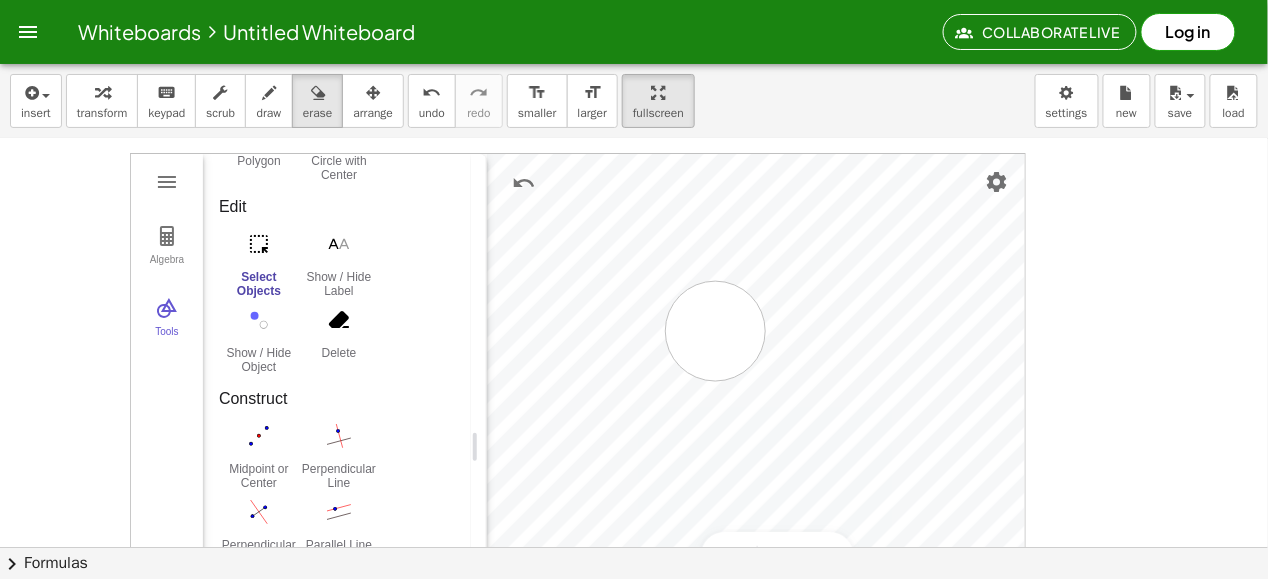 click at bounding box center [634, 539] 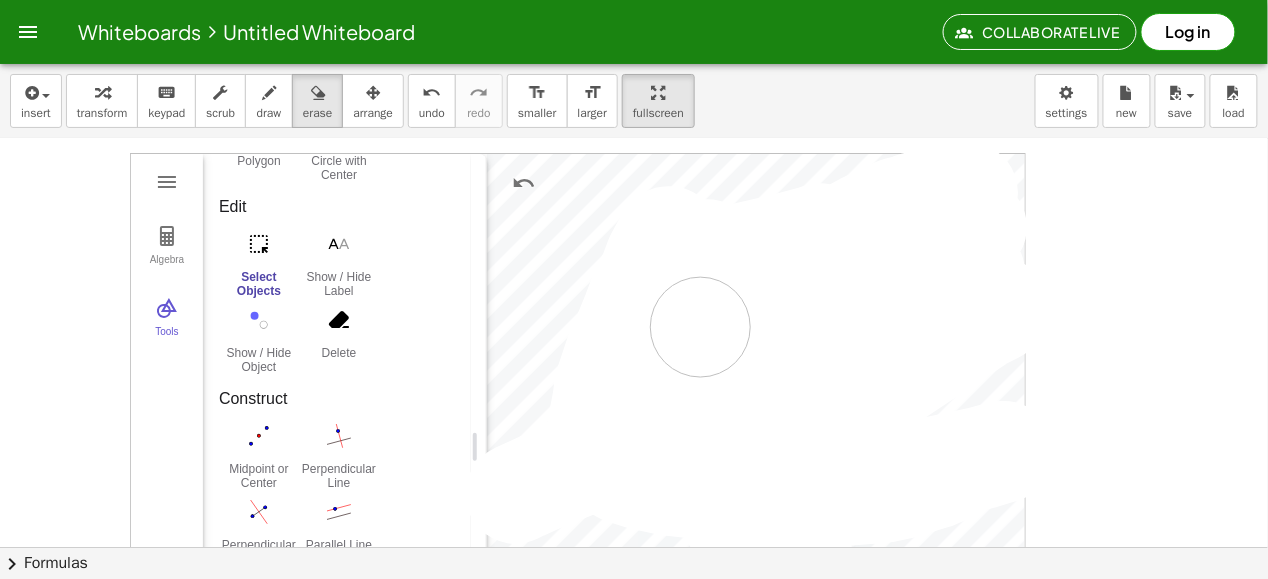 drag, startPoint x: 650, startPoint y: 323, endPoint x: 745, endPoint y: 306, distance: 96.50906 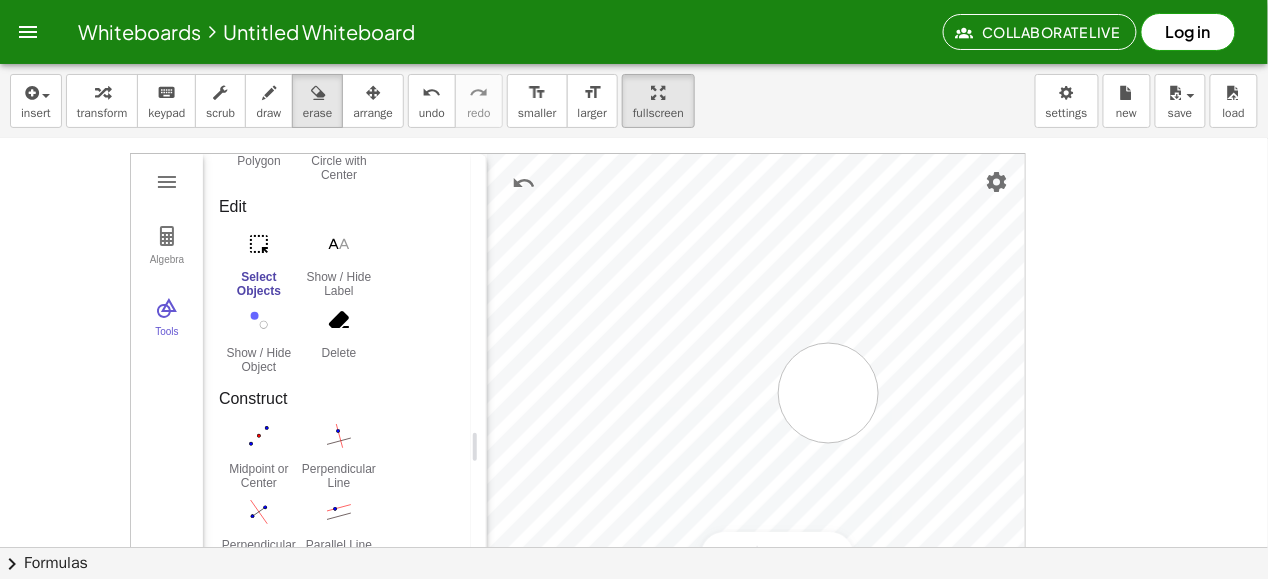 click at bounding box center (634, 539) 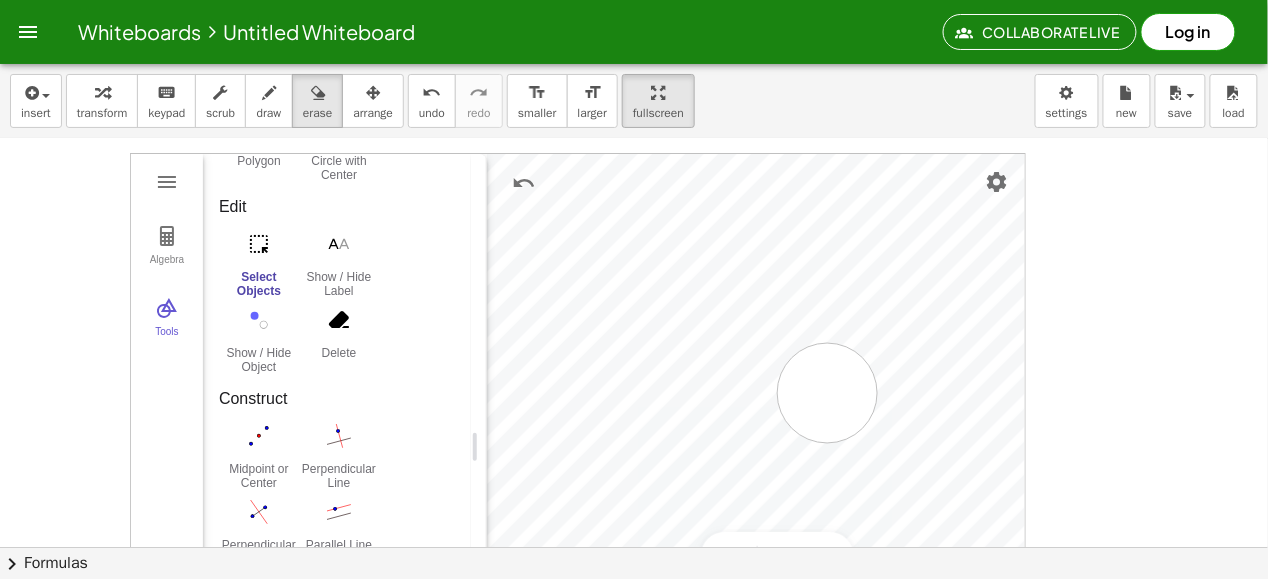 click at bounding box center [634, 539] 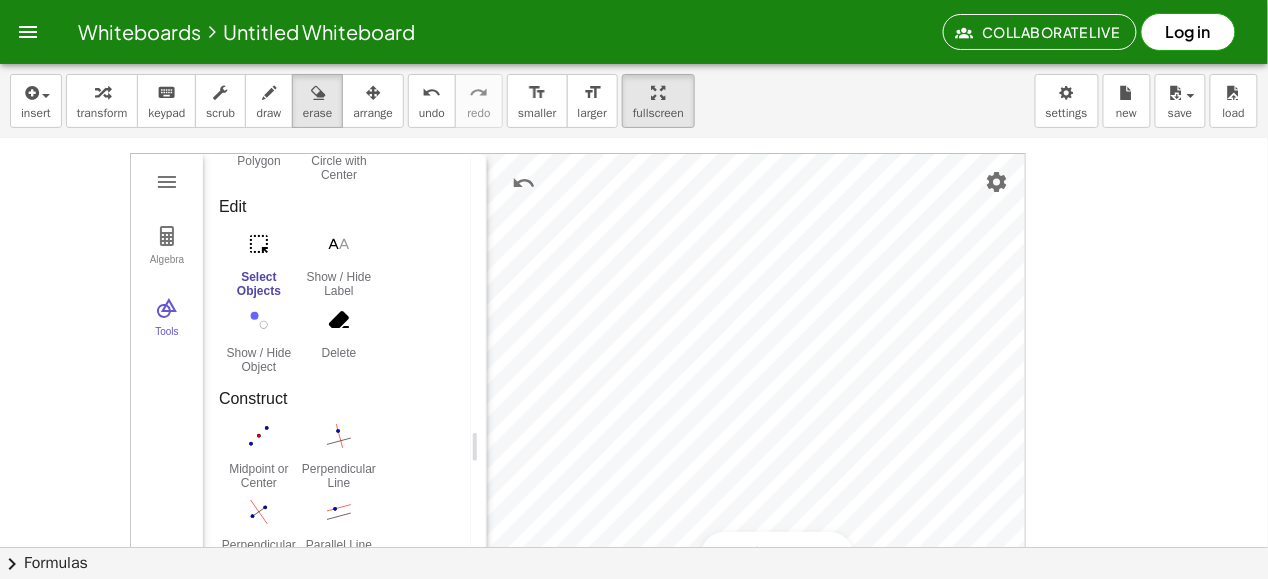 click at bounding box center [634, 539] 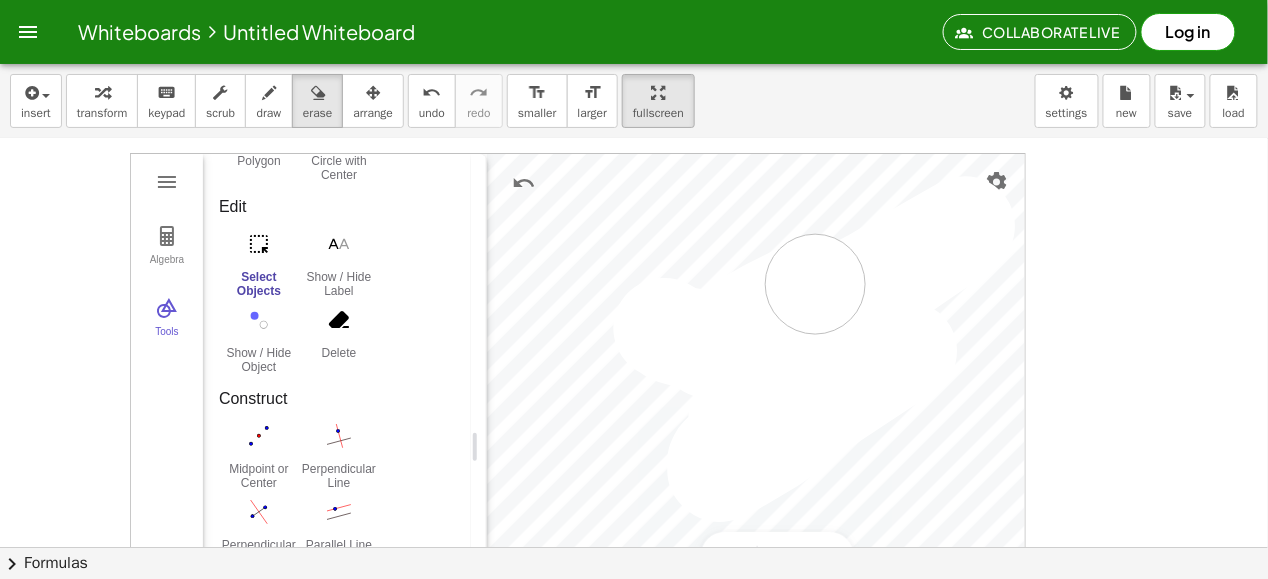 drag, startPoint x: 669, startPoint y: 330, endPoint x: 816, endPoint y: 283, distance: 154.33081 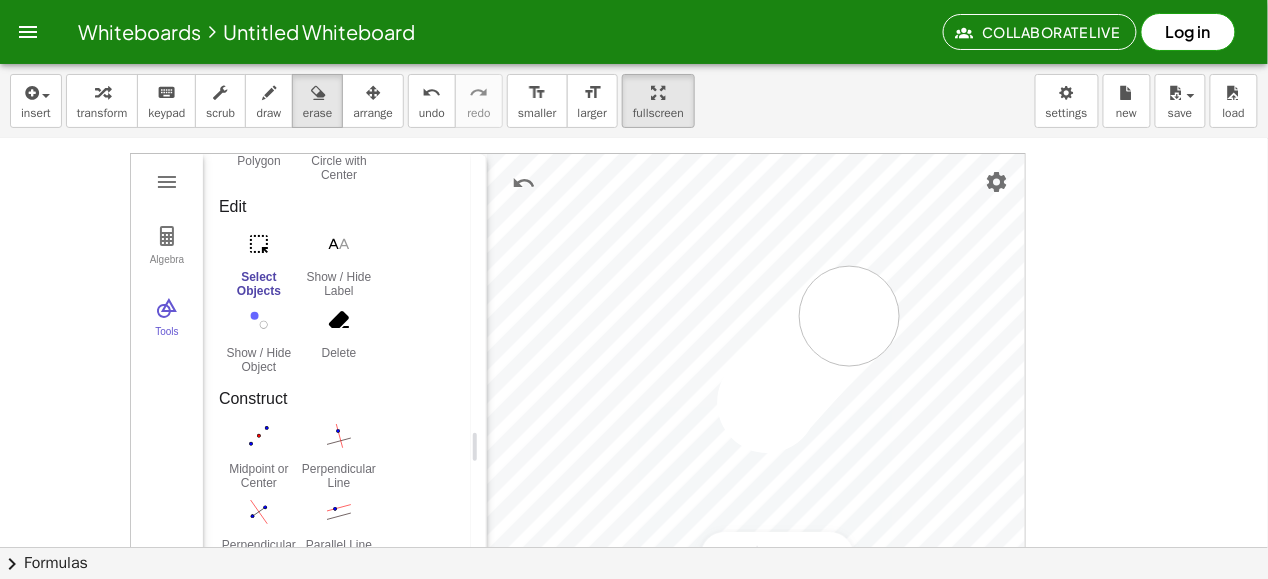drag, startPoint x: 768, startPoint y: 401, endPoint x: 818, endPoint y: 360, distance: 64.66065 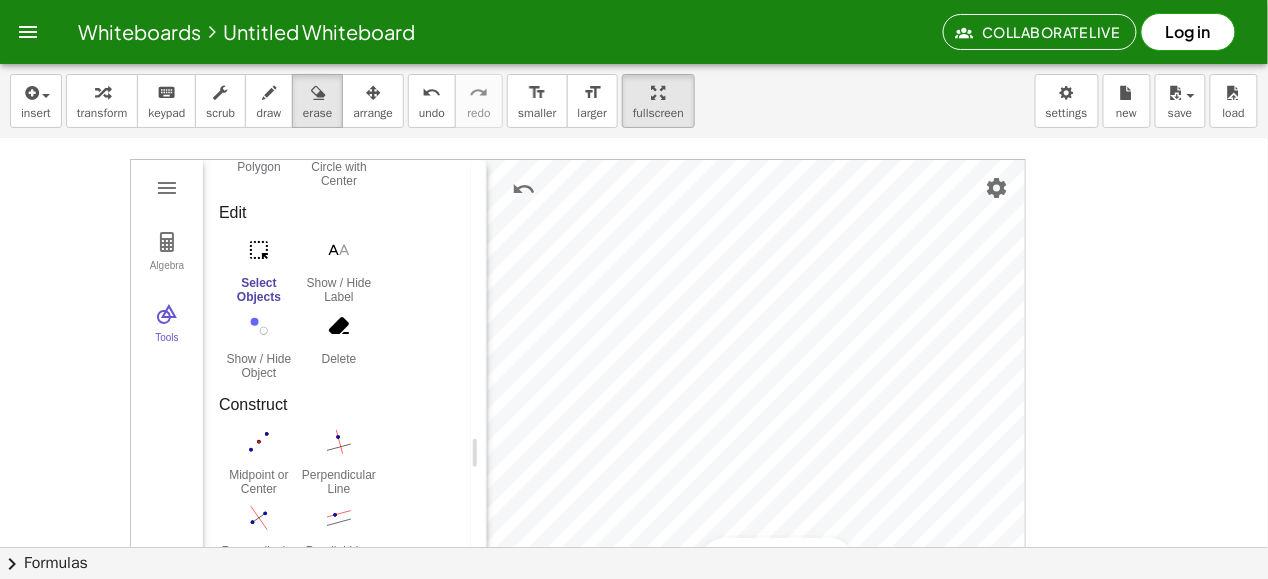 scroll, scrollTop: 0, scrollLeft: 0, axis: both 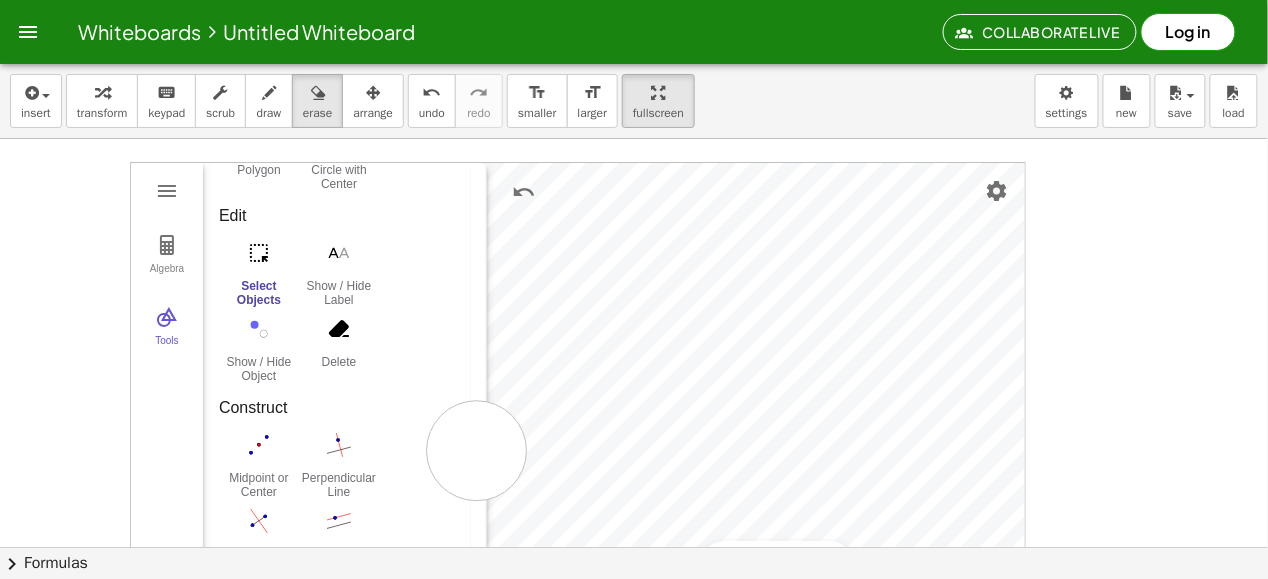 click at bounding box center (634, 548) 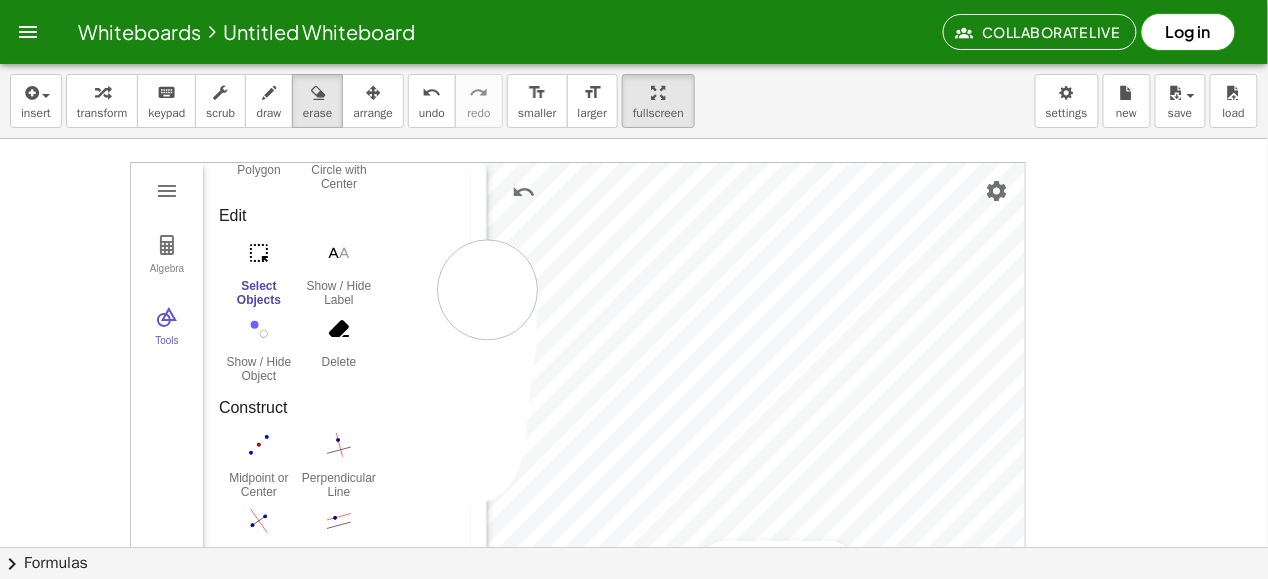 drag, startPoint x: 470, startPoint y: 454, endPoint x: 488, endPoint y: 287, distance: 167.96725 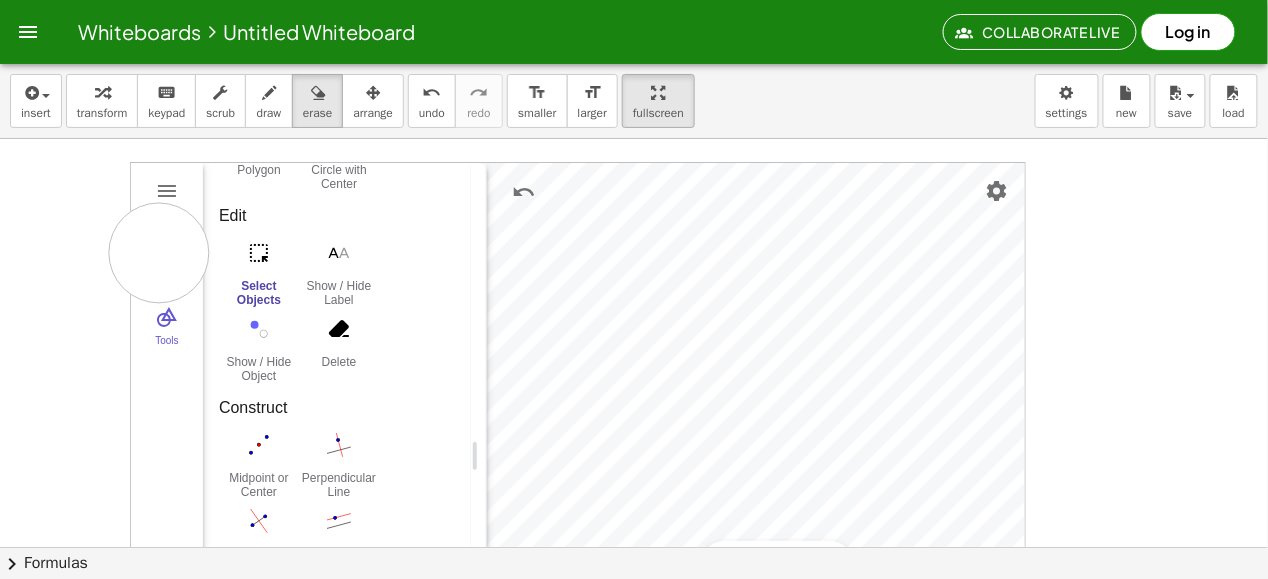 click at bounding box center [634, 548] 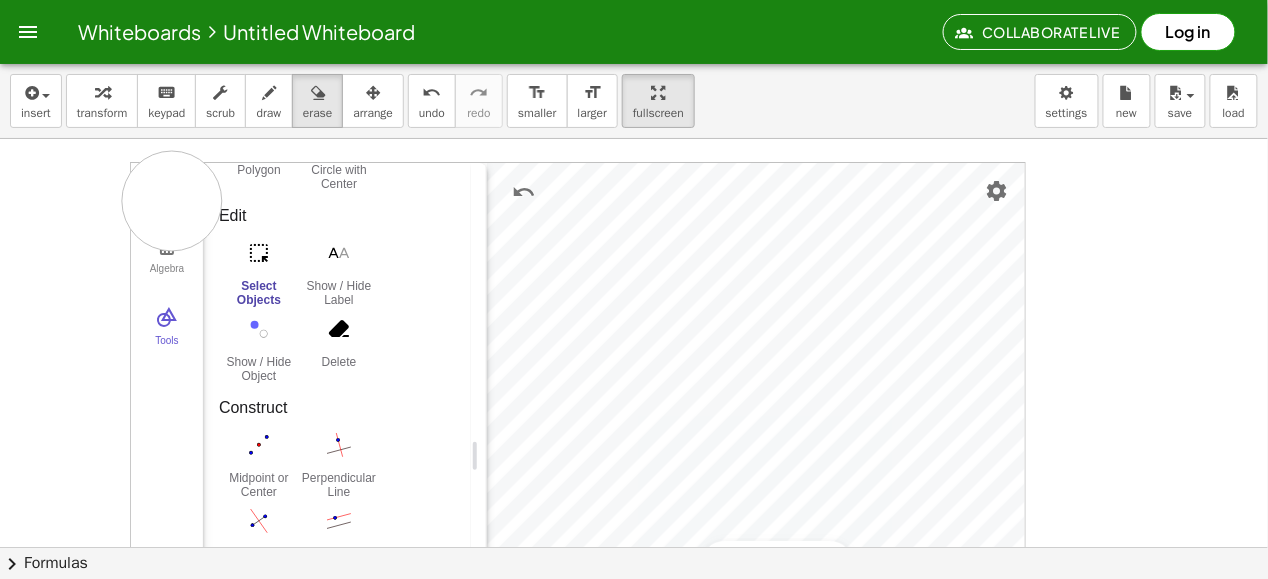 click at bounding box center (634, 548) 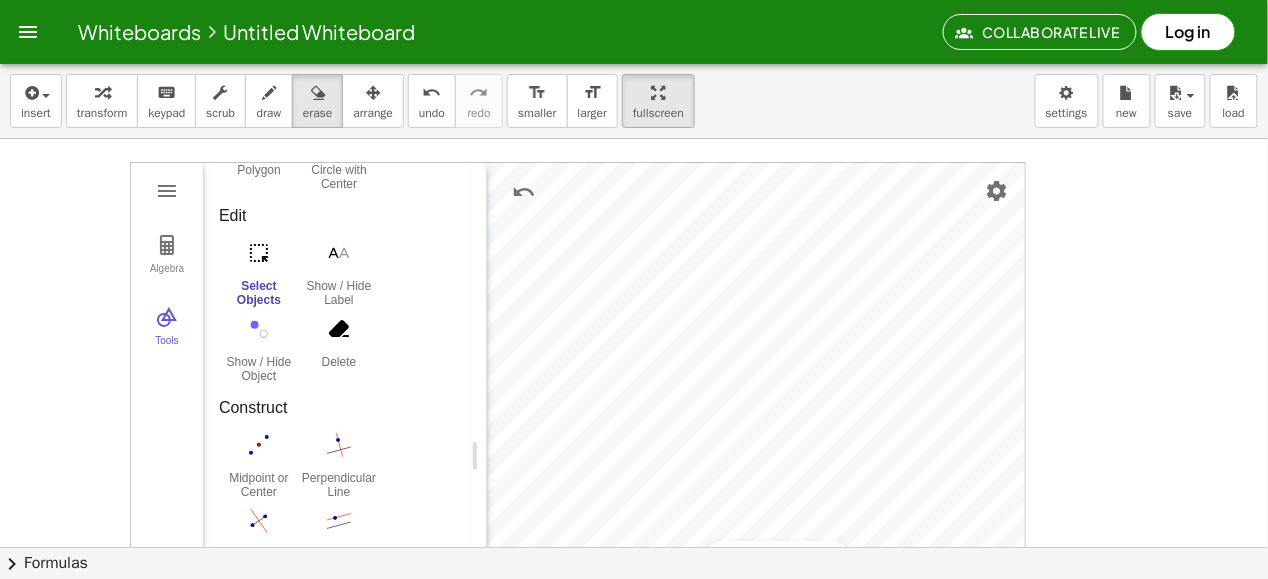 click at bounding box center [634, 548] 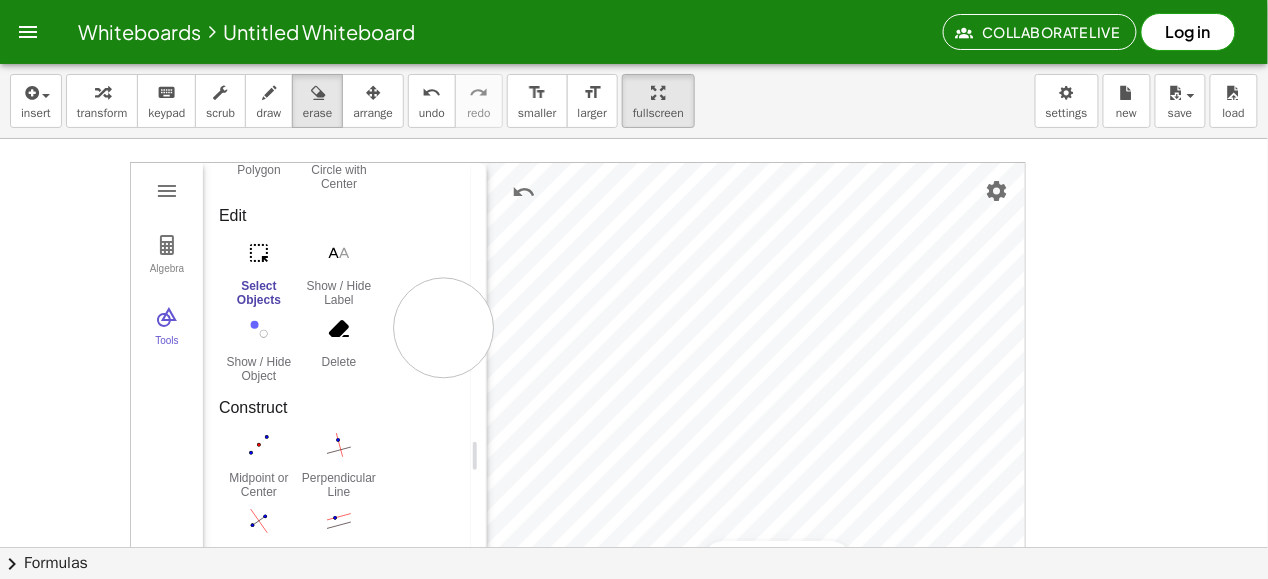 click at bounding box center [634, 548] 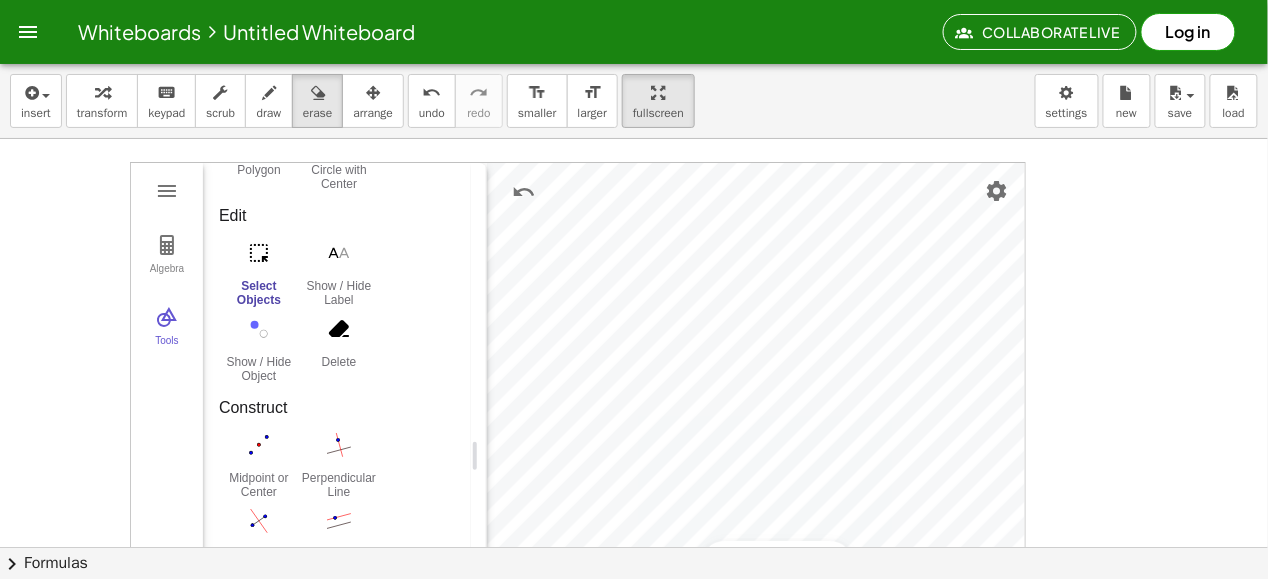drag, startPoint x: 685, startPoint y: 316, endPoint x: 669, endPoint y: 336, distance: 25.612497 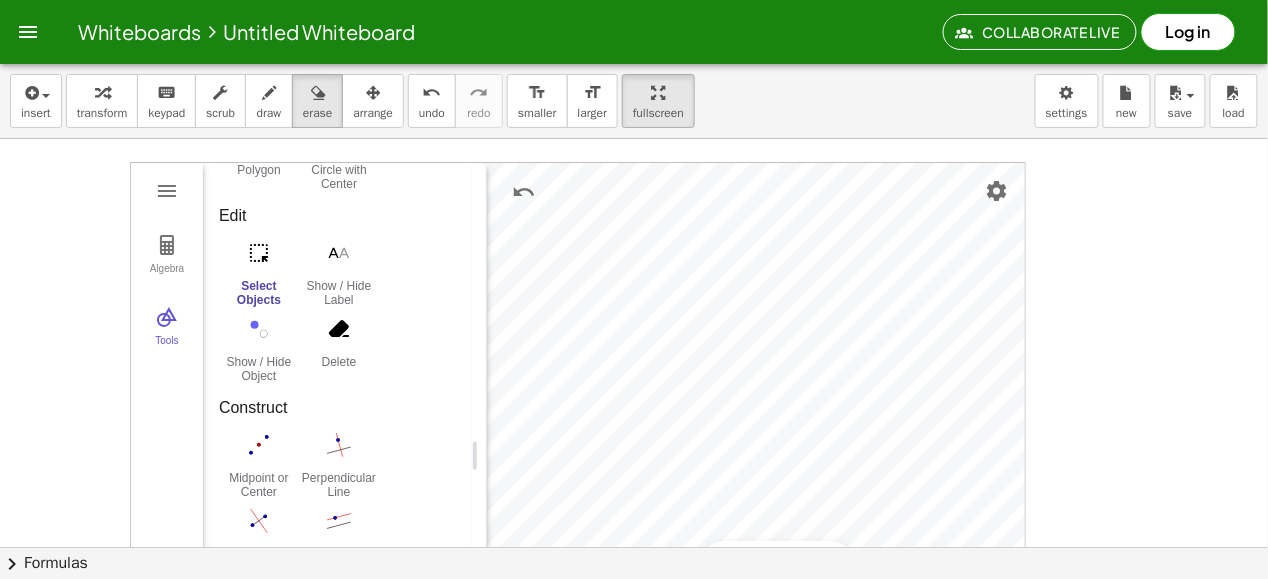 click at bounding box center (634, 548) 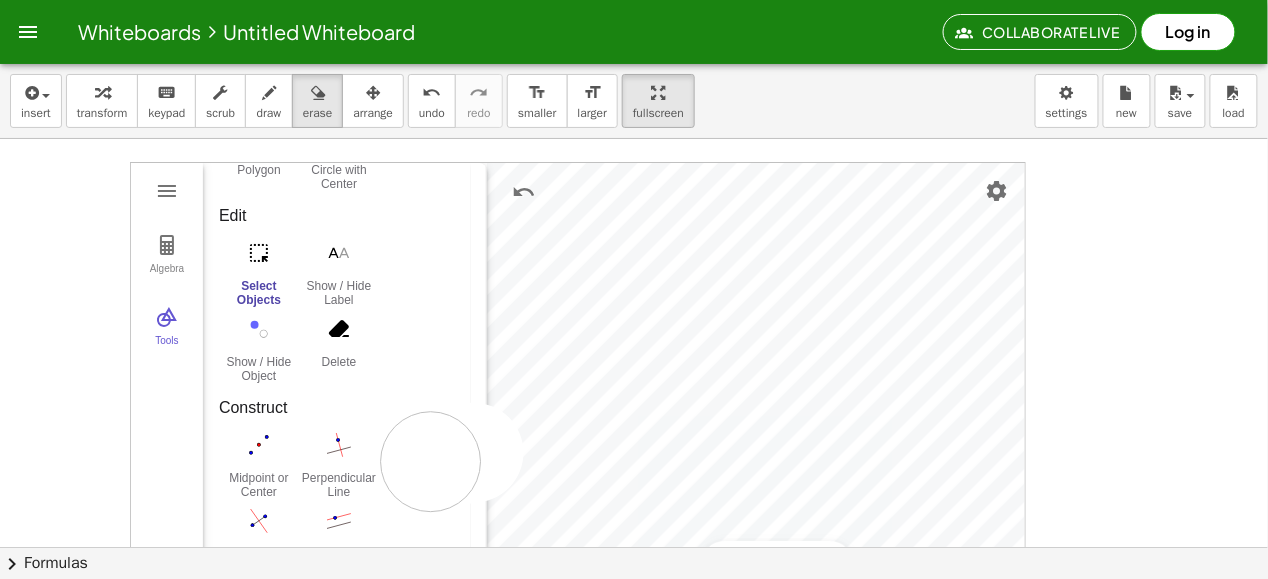 drag, startPoint x: 474, startPoint y: 452, endPoint x: 431, endPoint y: 461, distance: 43.931767 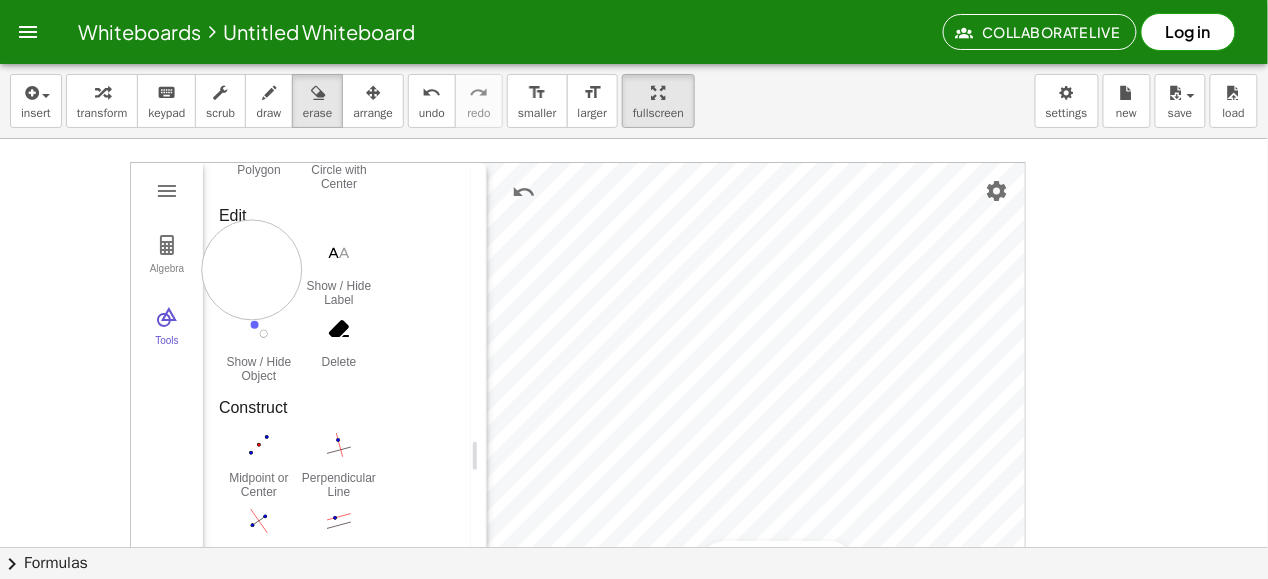 click at bounding box center (634, 548) 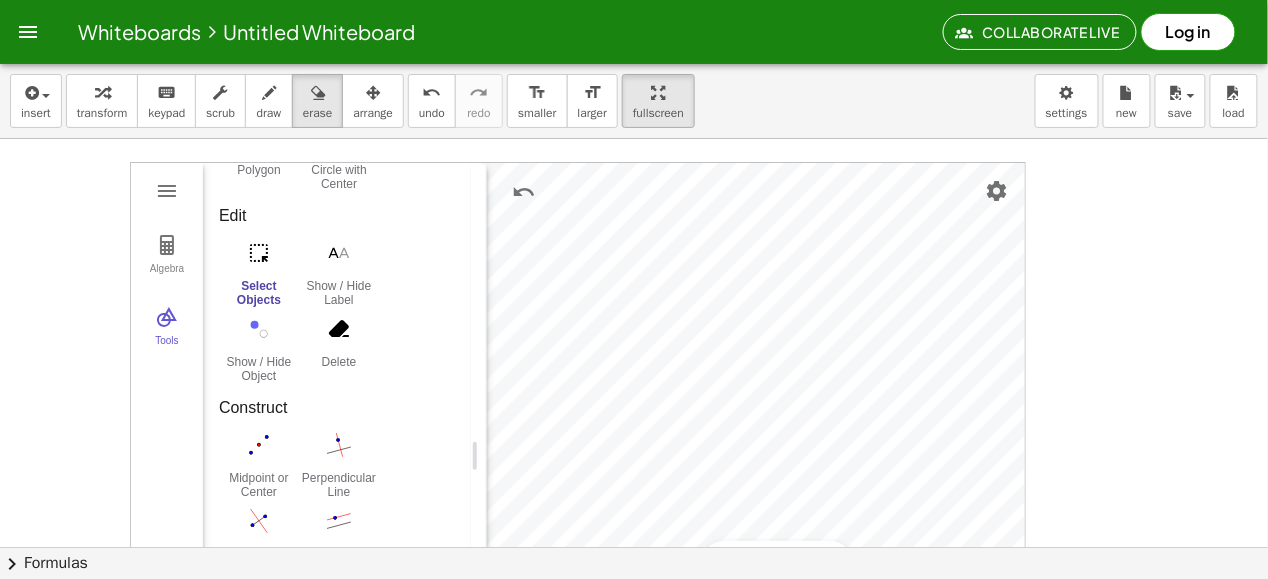 click at bounding box center (634, 548) 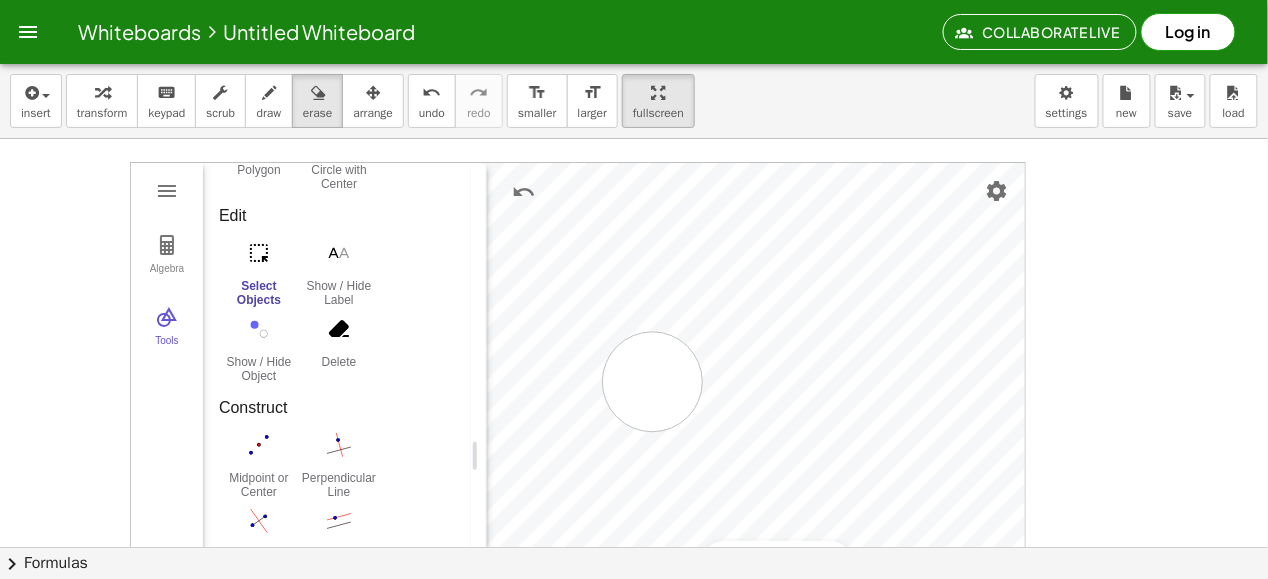 click at bounding box center (634, 548) 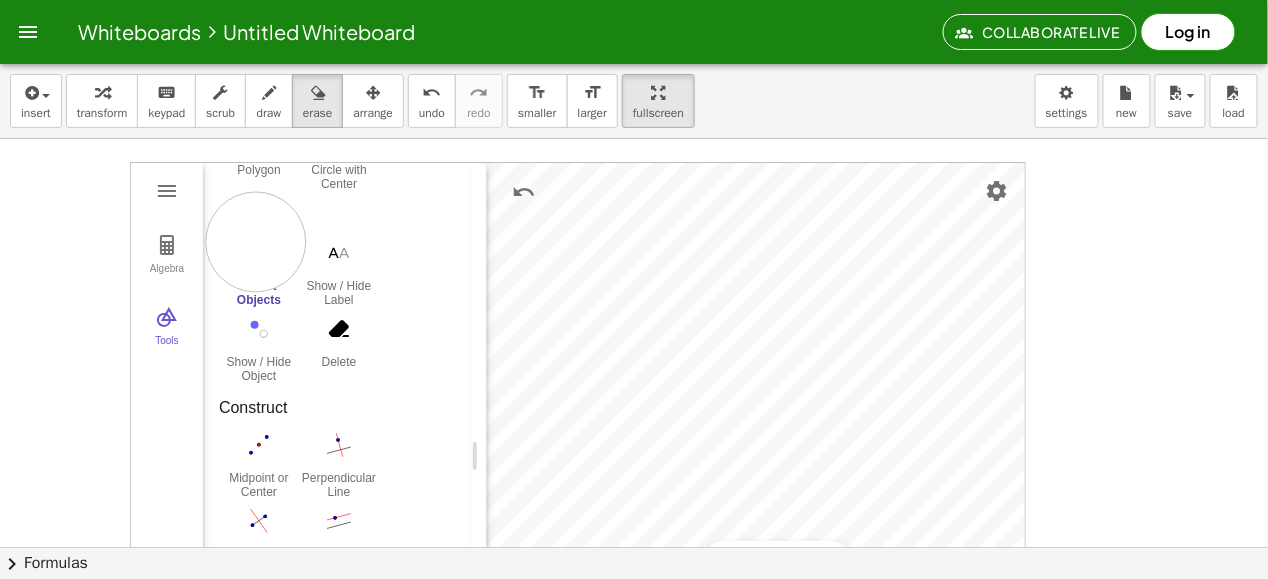 click at bounding box center (634, 548) 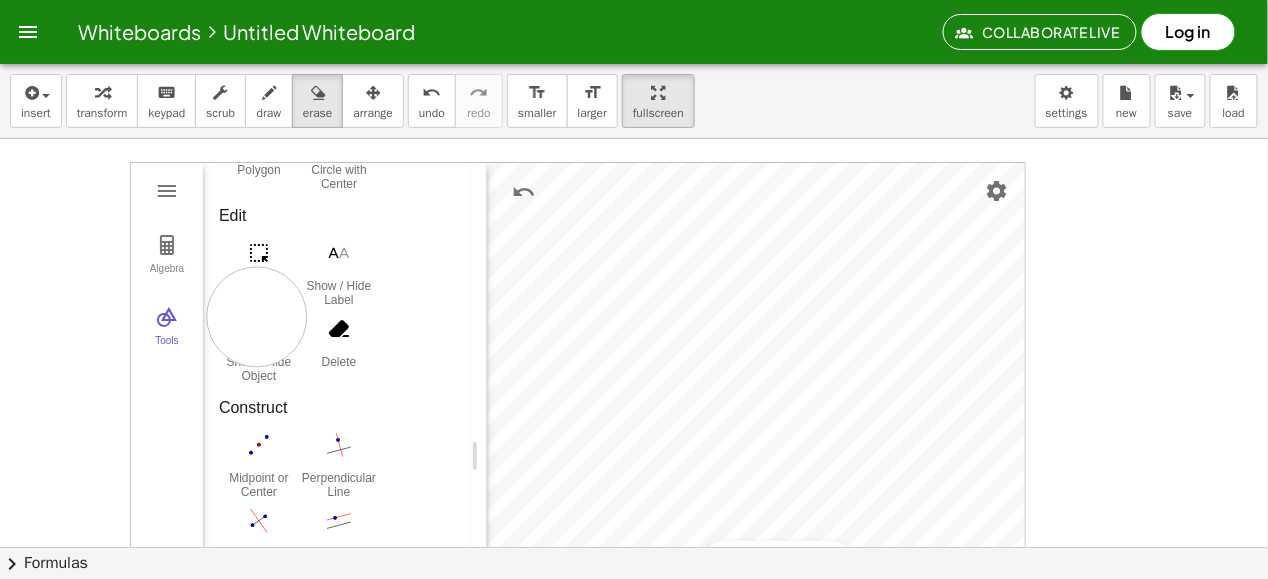 click at bounding box center (634, 548) 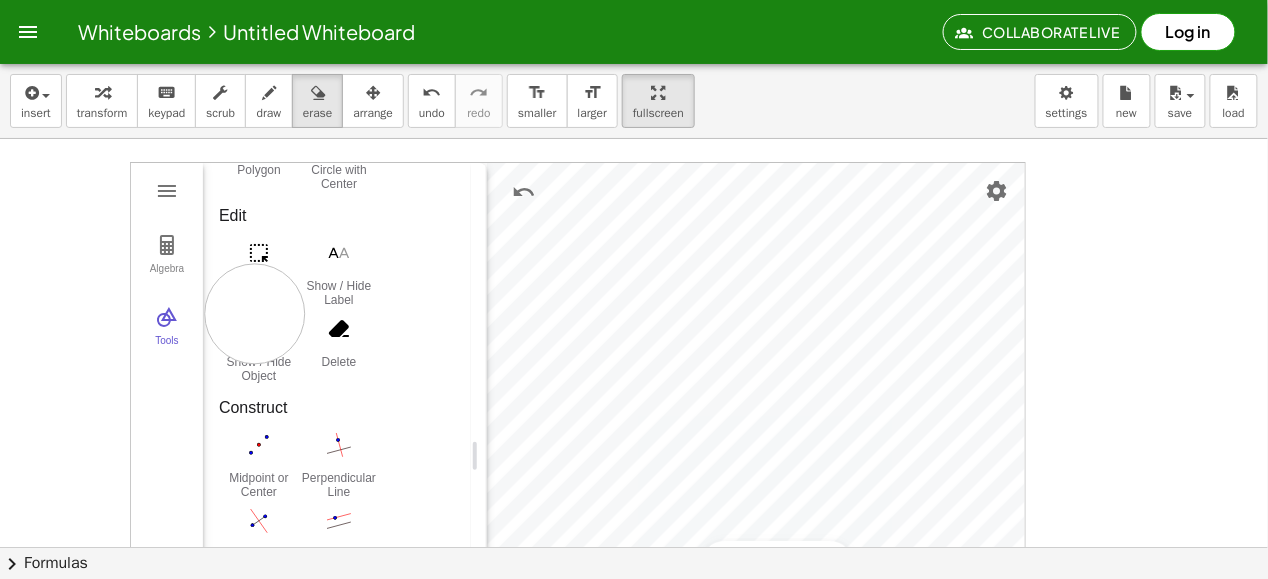 click at bounding box center (634, 548) 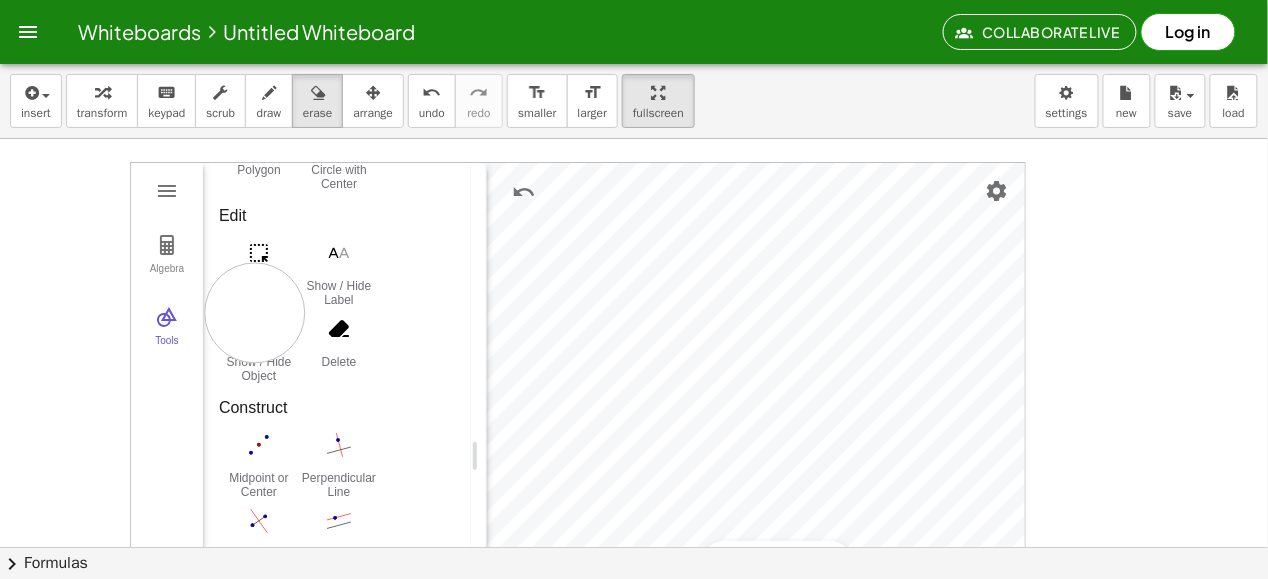 click at bounding box center [634, 548] 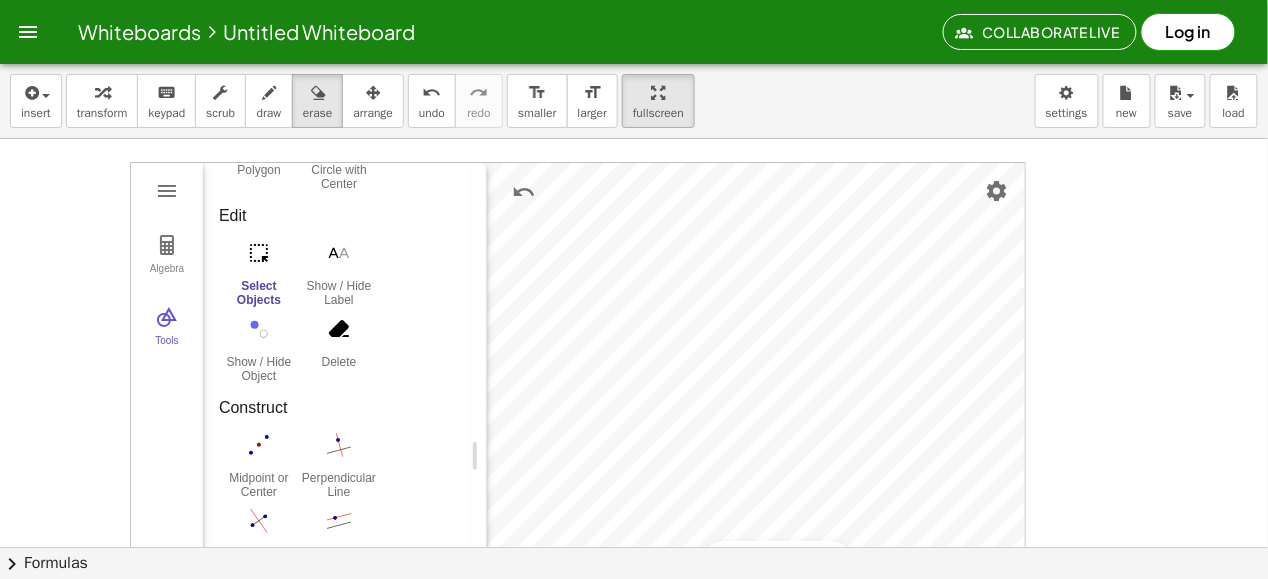 click at bounding box center [634, 548] 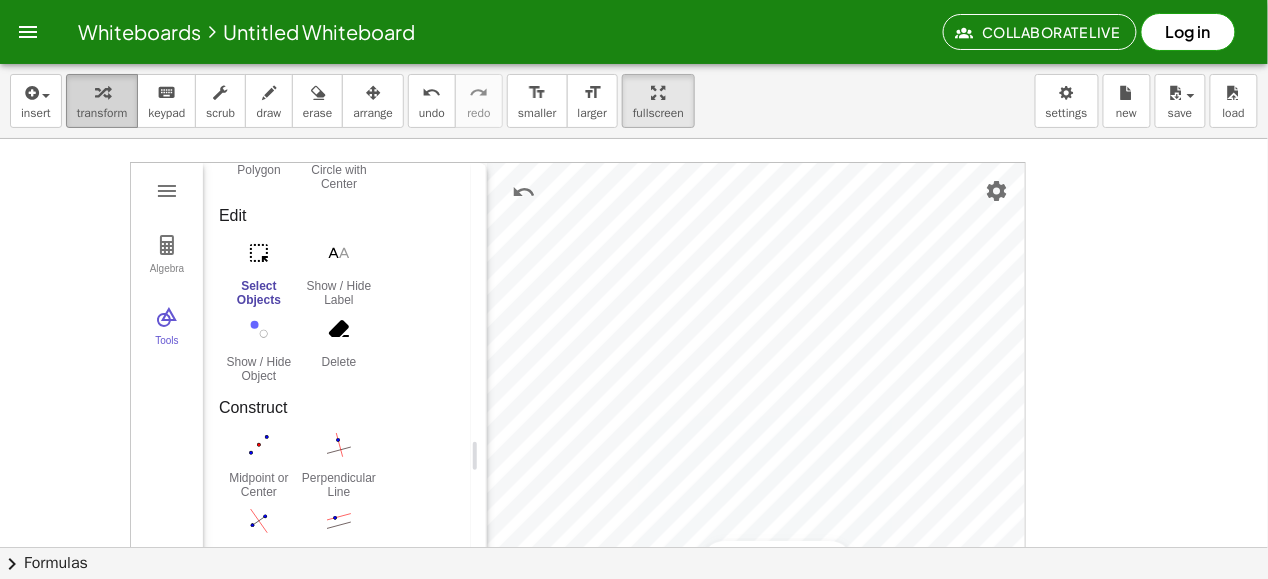 click at bounding box center (102, 93) 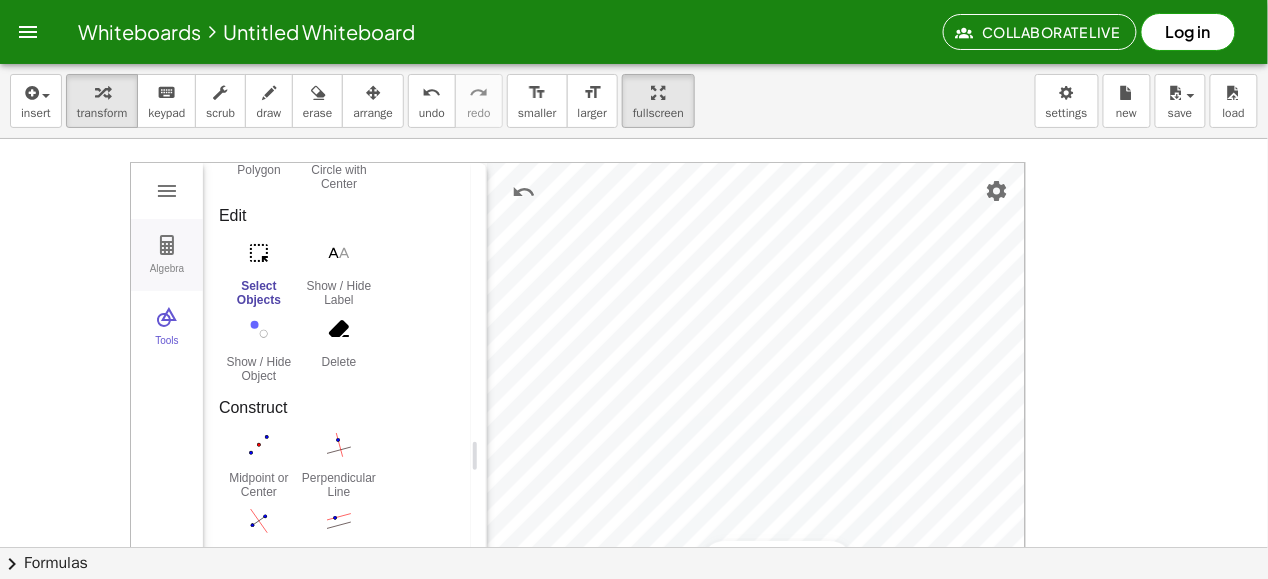 click at bounding box center (167, 245) 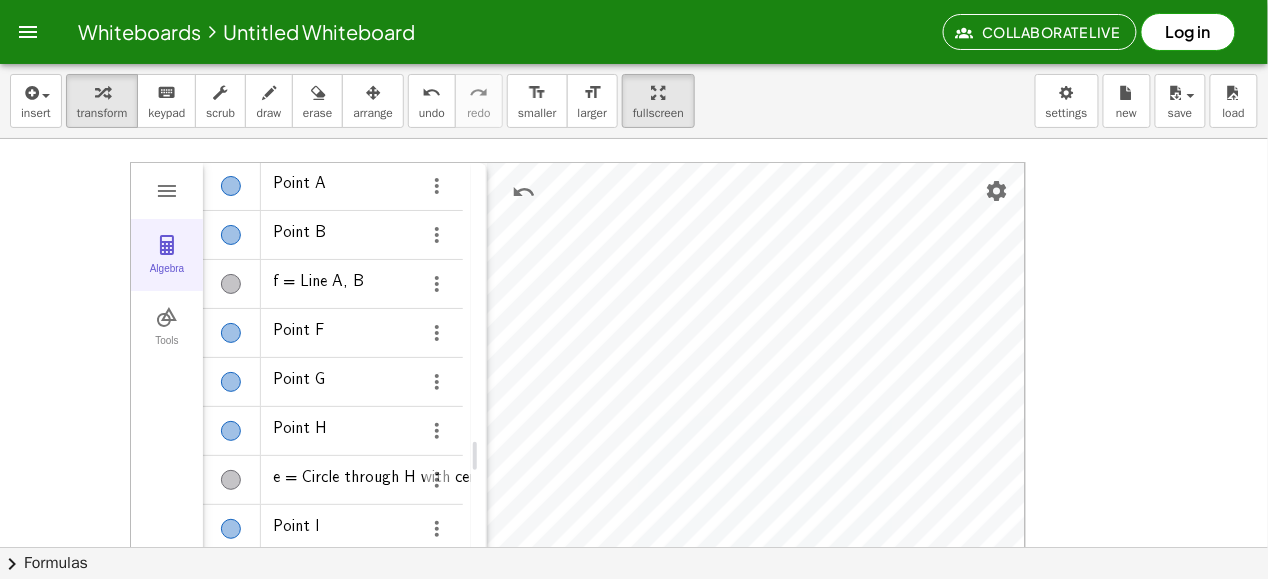 click at bounding box center (167, 245) 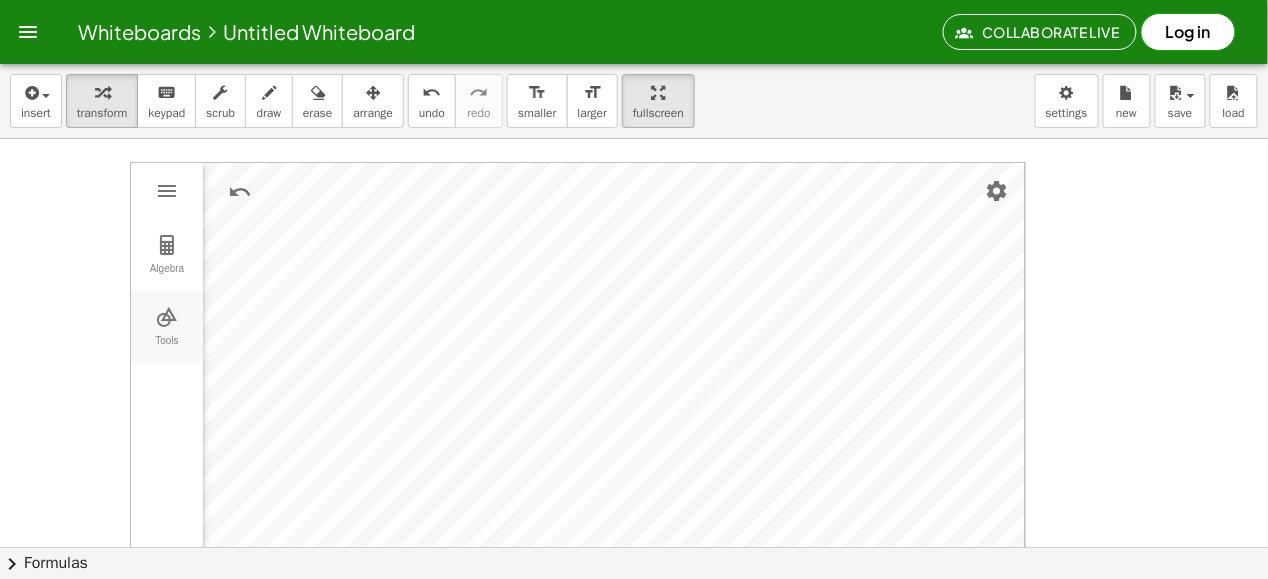 click at bounding box center (167, 317) 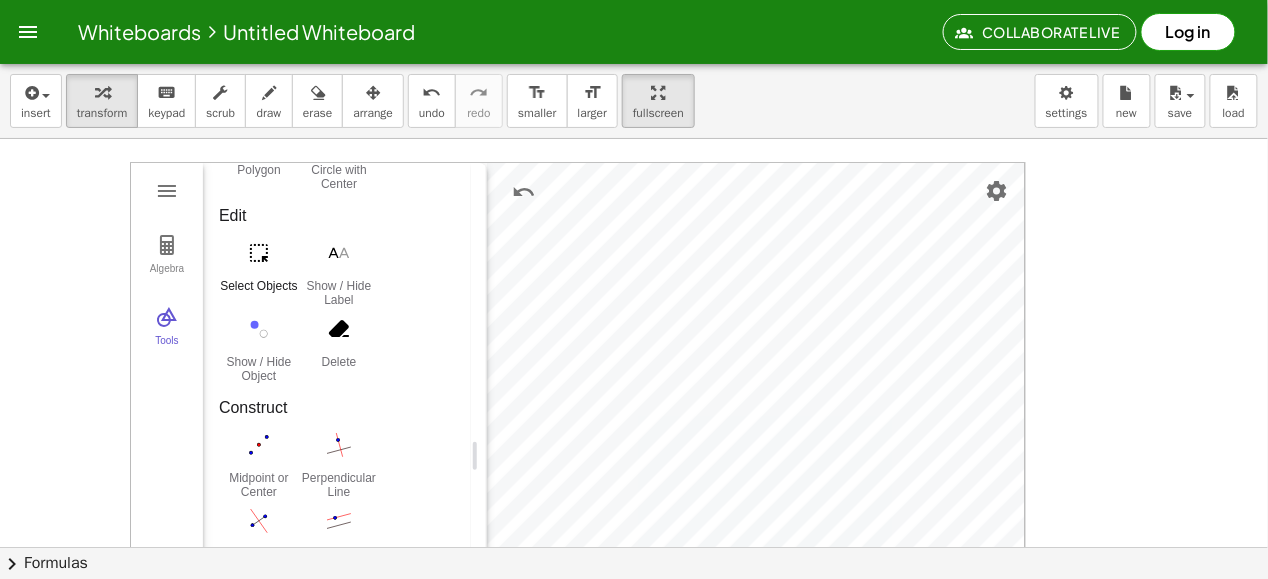 click at bounding box center (259, 253) 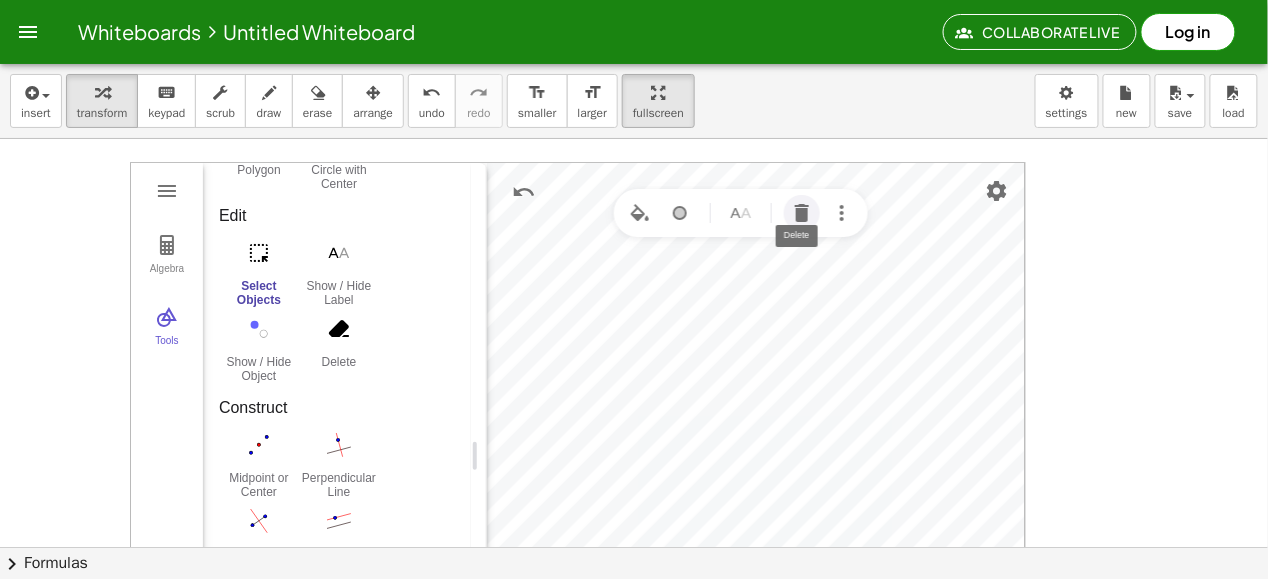 click at bounding box center (802, 213) 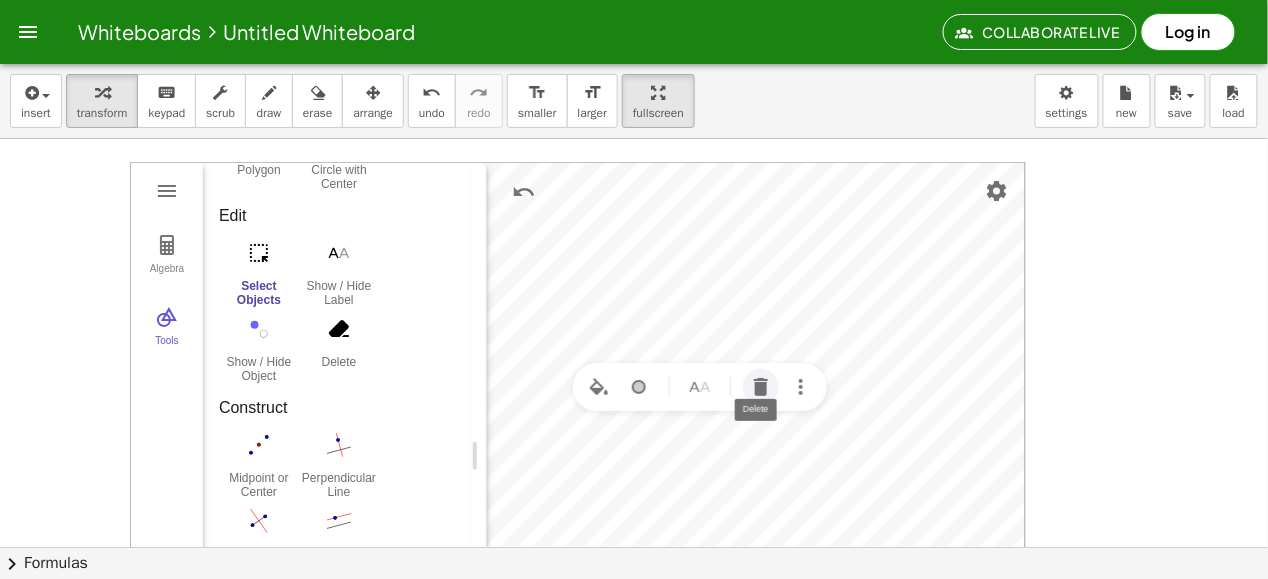 click at bounding box center (761, 387) 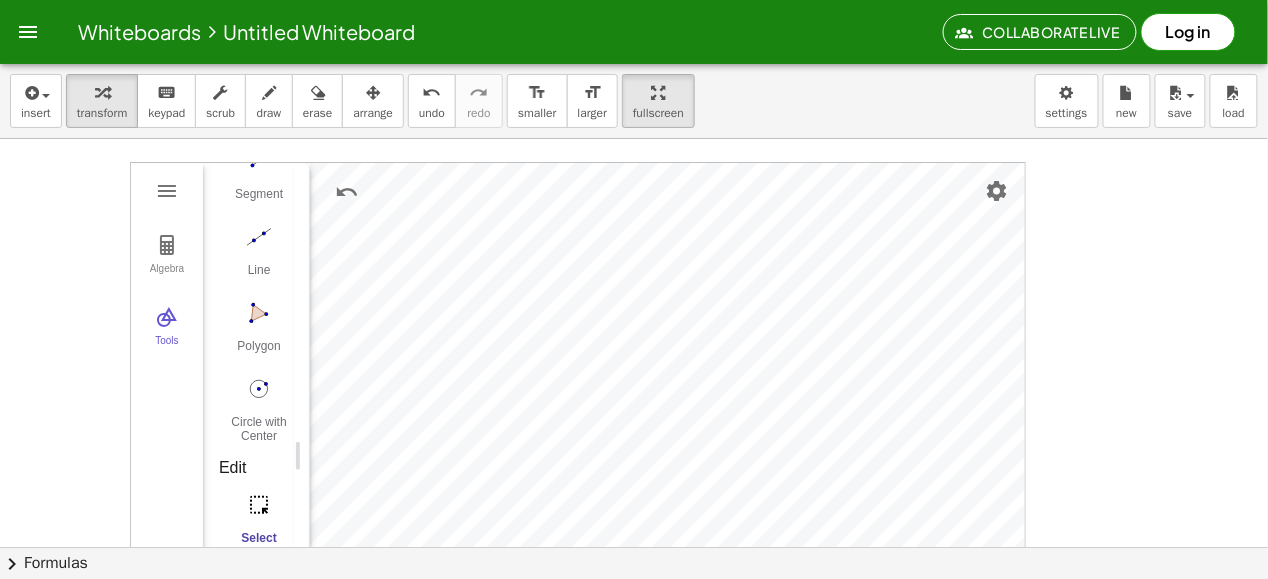 drag, startPoint x: 477, startPoint y: 451, endPoint x: 300, endPoint y: 478, distance: 179.04749 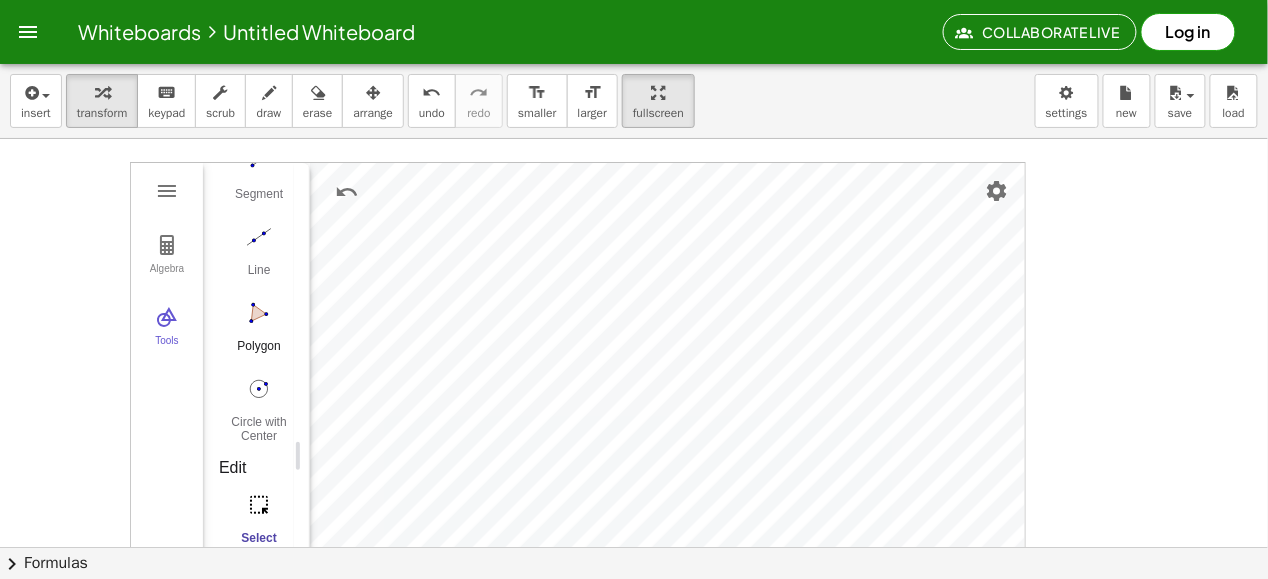 scroll, scrollTop: 143, scrollLeft: 0, axis: vertical 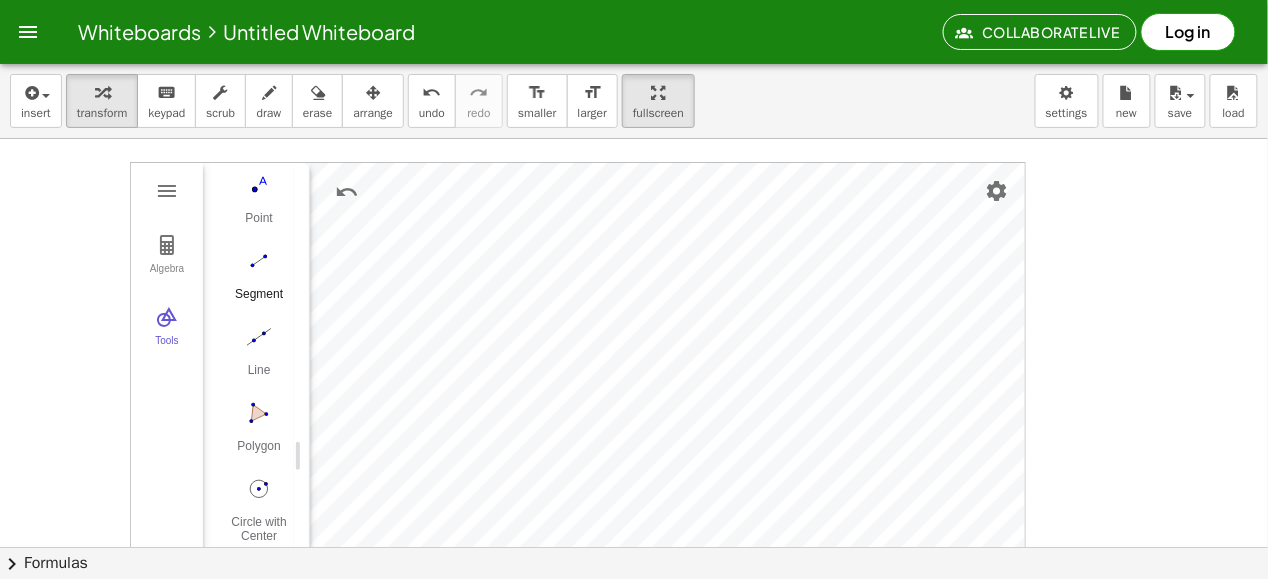 click at bounding box center [259, 261] 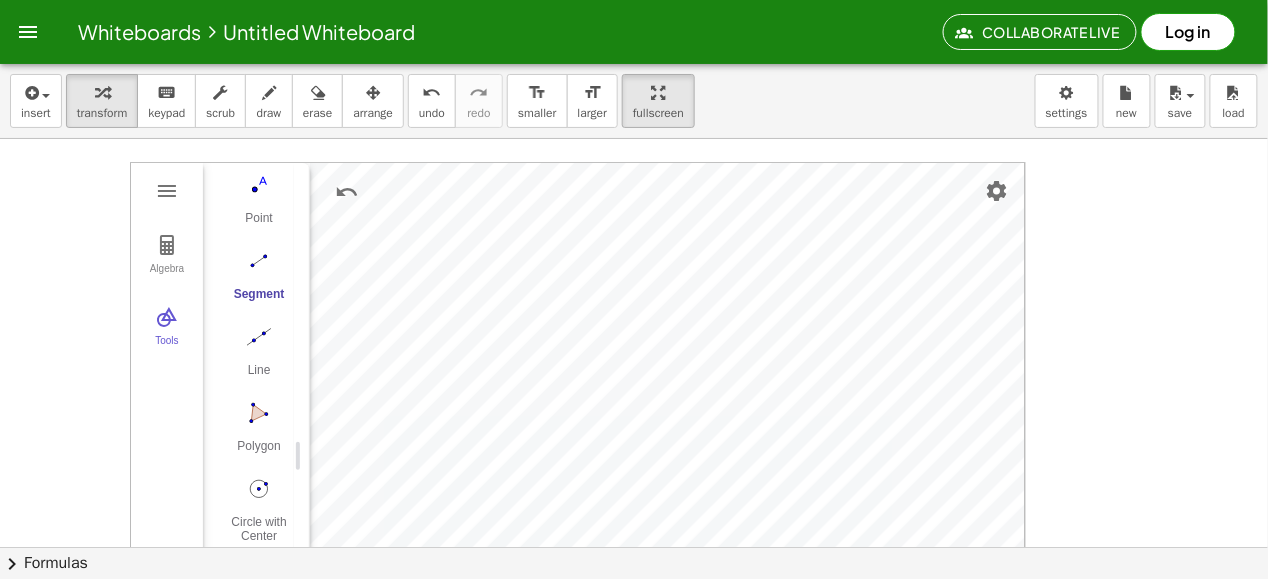 click at bounding box center (259, 261) 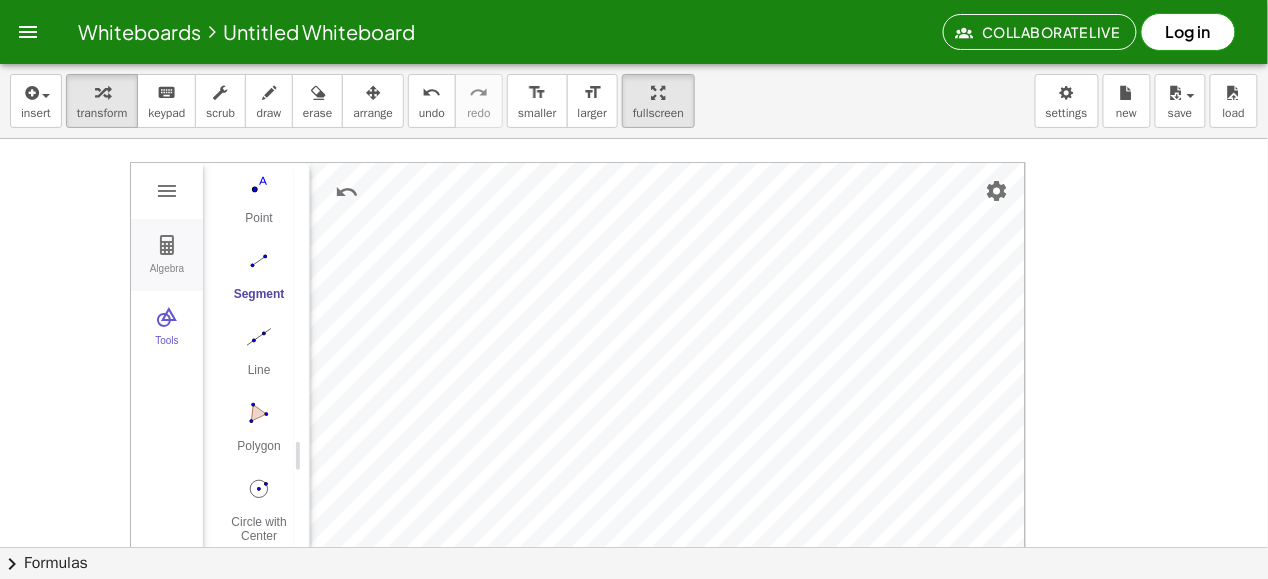 click on "Algebra" at bounding box center (167, 277) 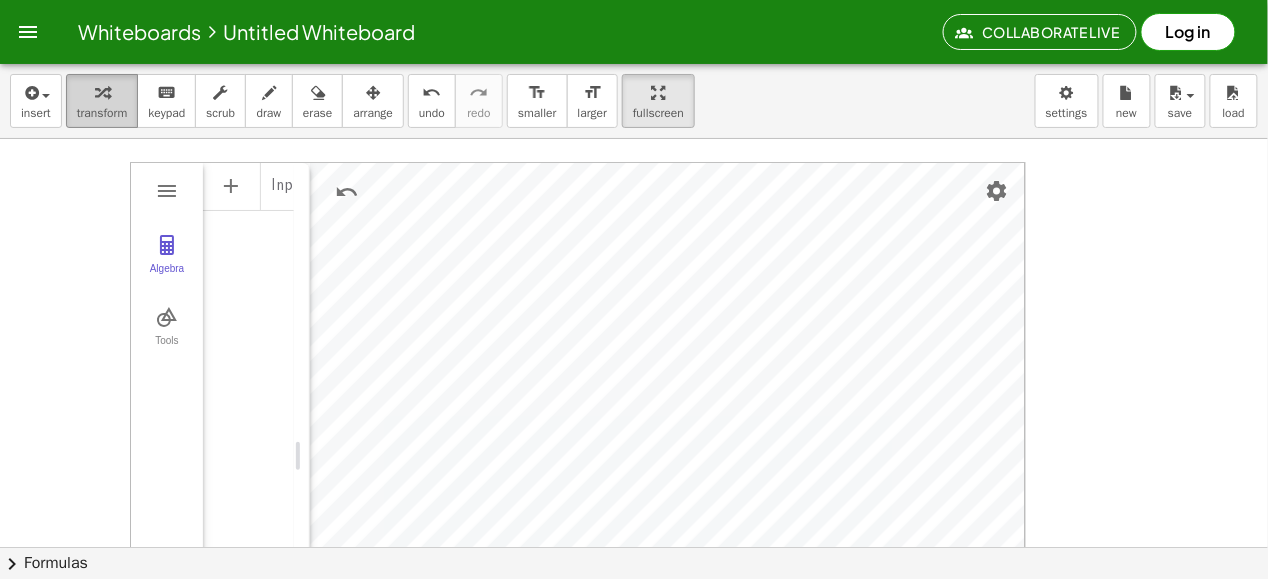 click at bounding box center (102, 92) 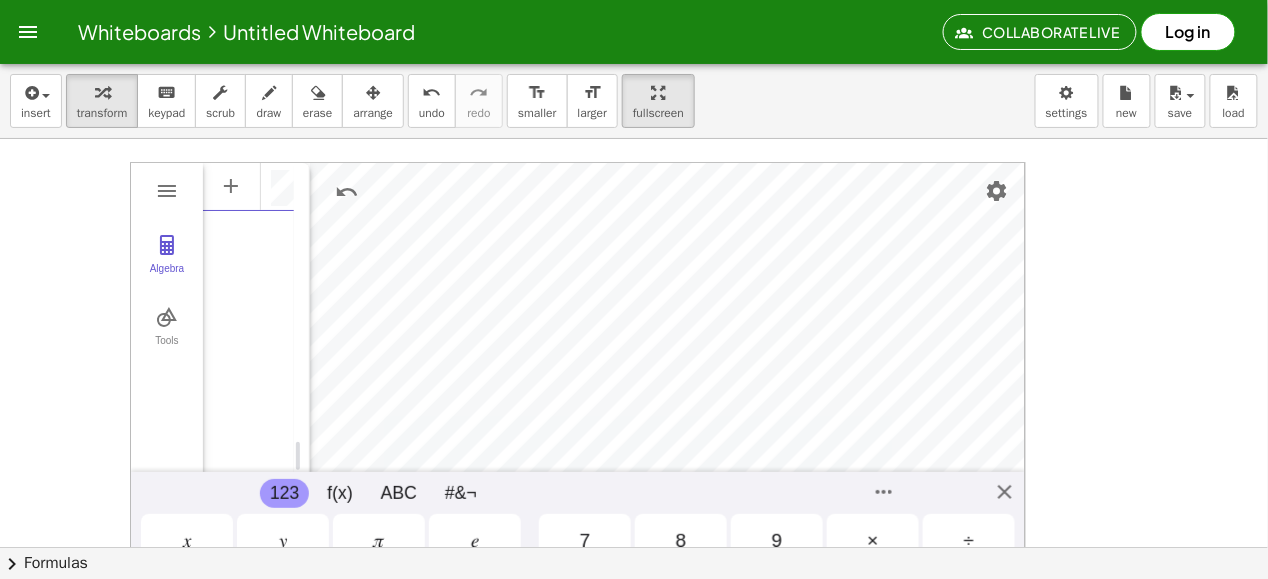 click at bounding box center (288, 186) 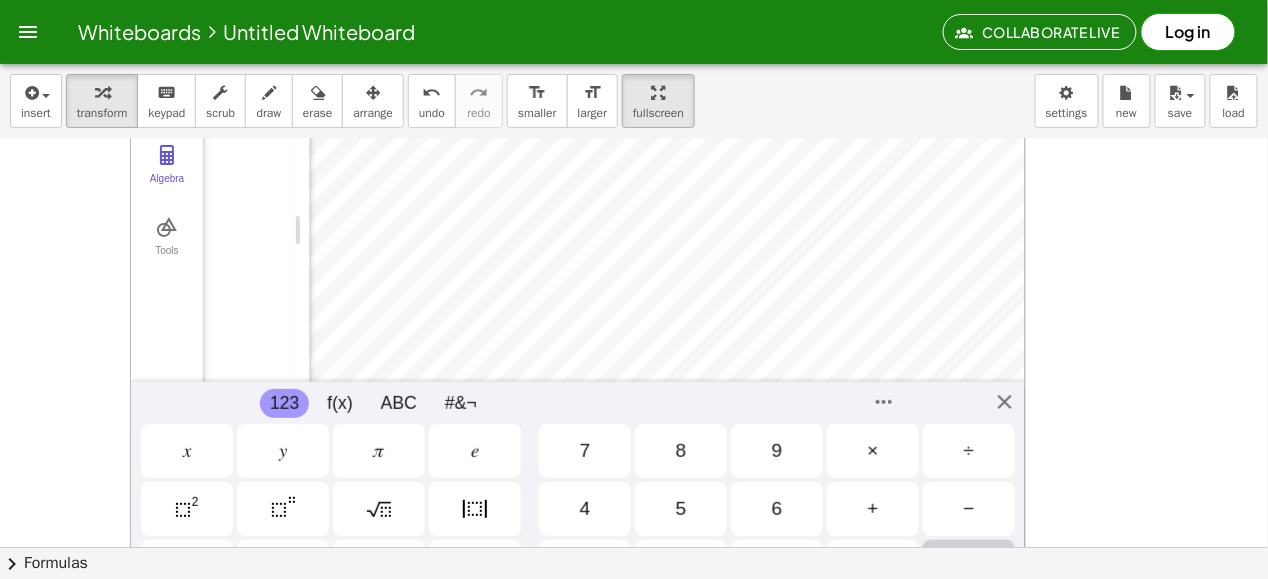 scroll, scrollTop: 0, scrollLeft: 0, axis: both 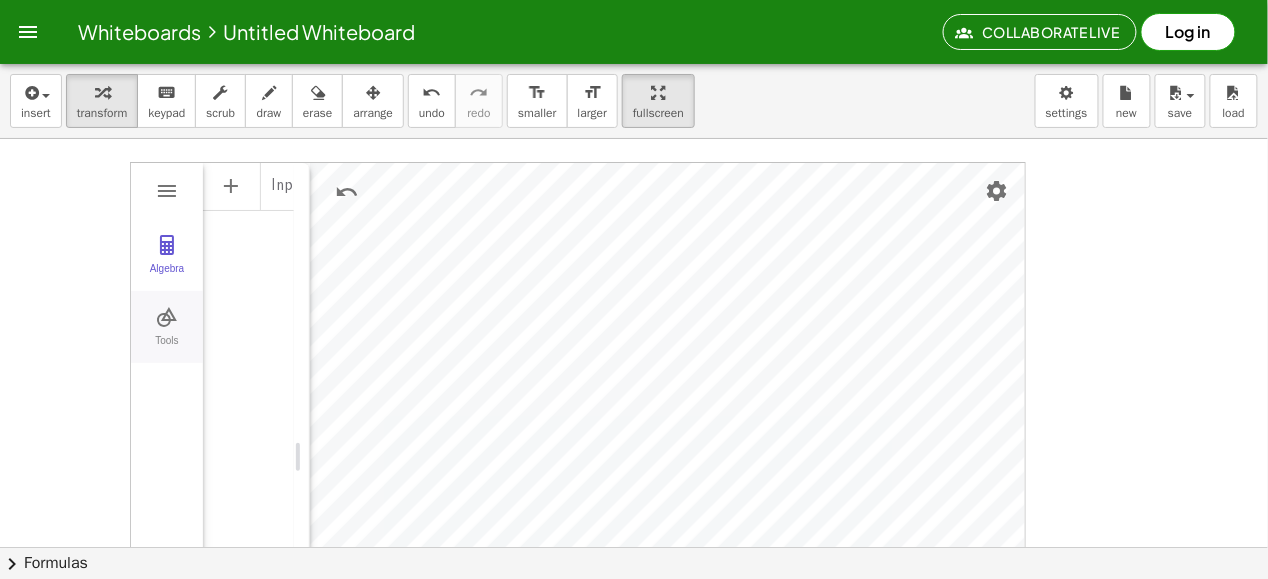 click at bounding box center [167, 317] 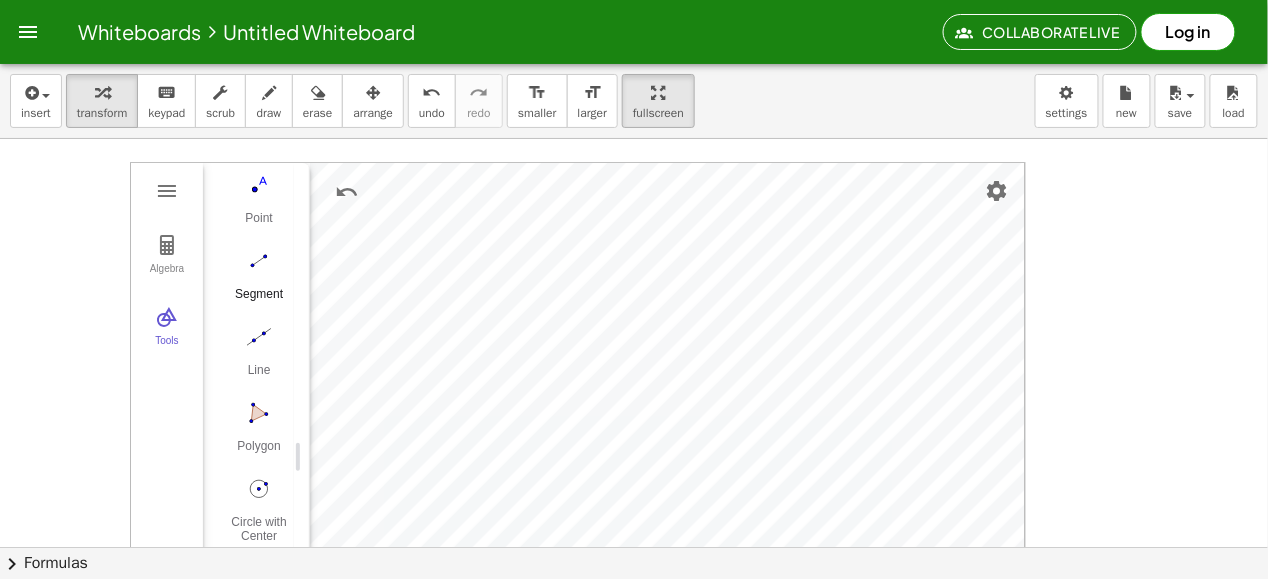 click at bounding box center (259, 261) 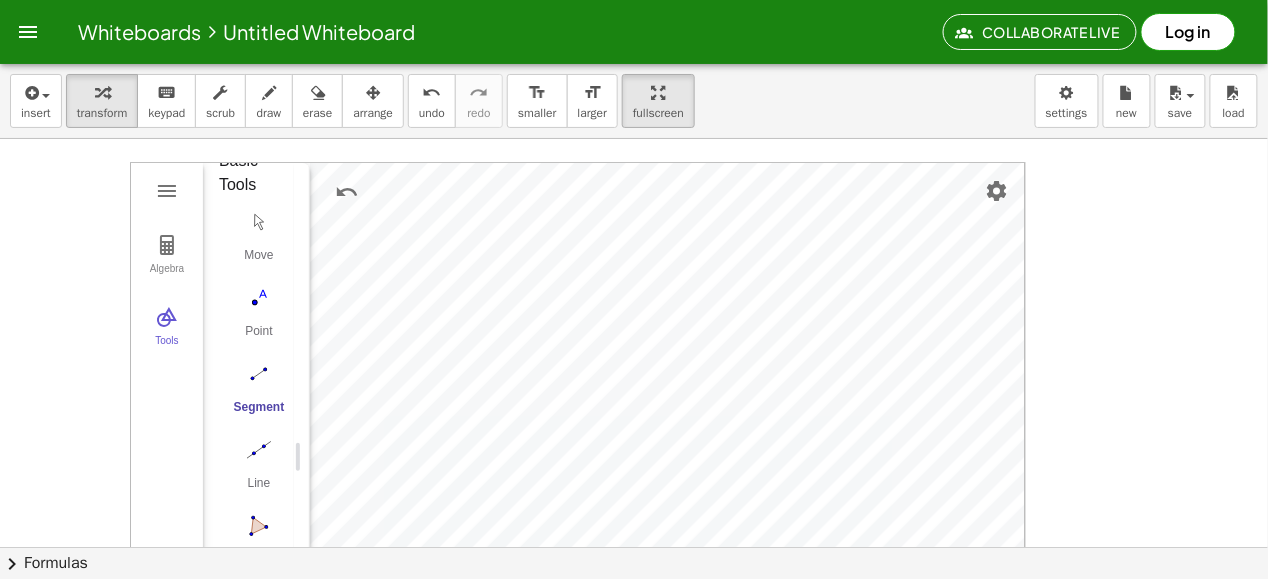 scroll, scrollTop: 0, scrollLeft: 0, axis: both 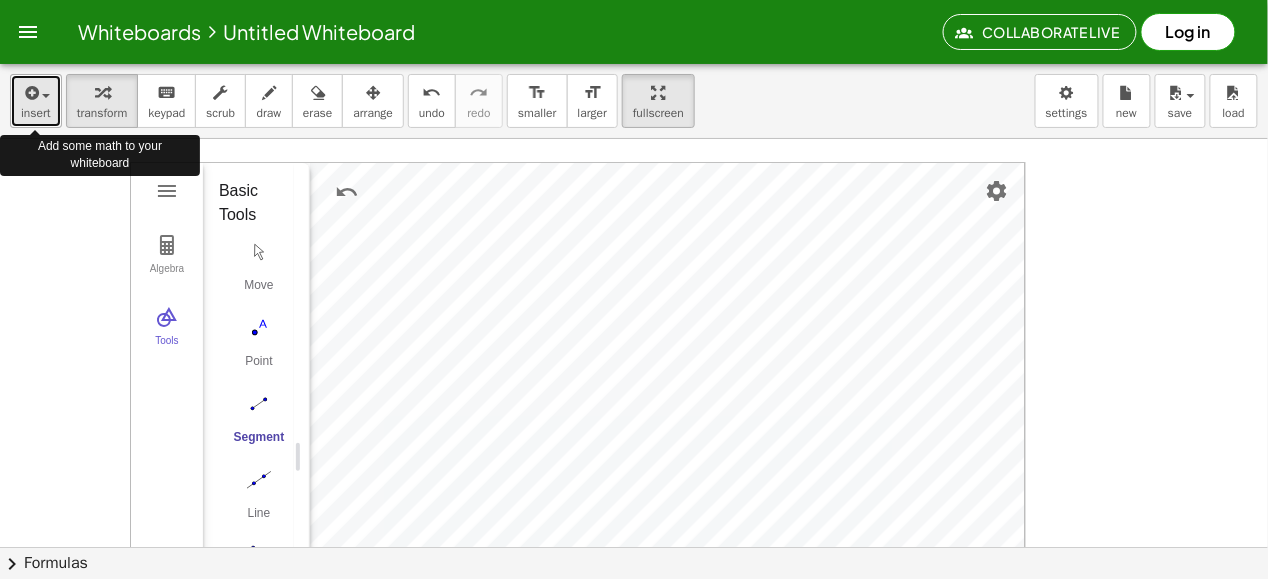 click at bounding box center [36, 92] 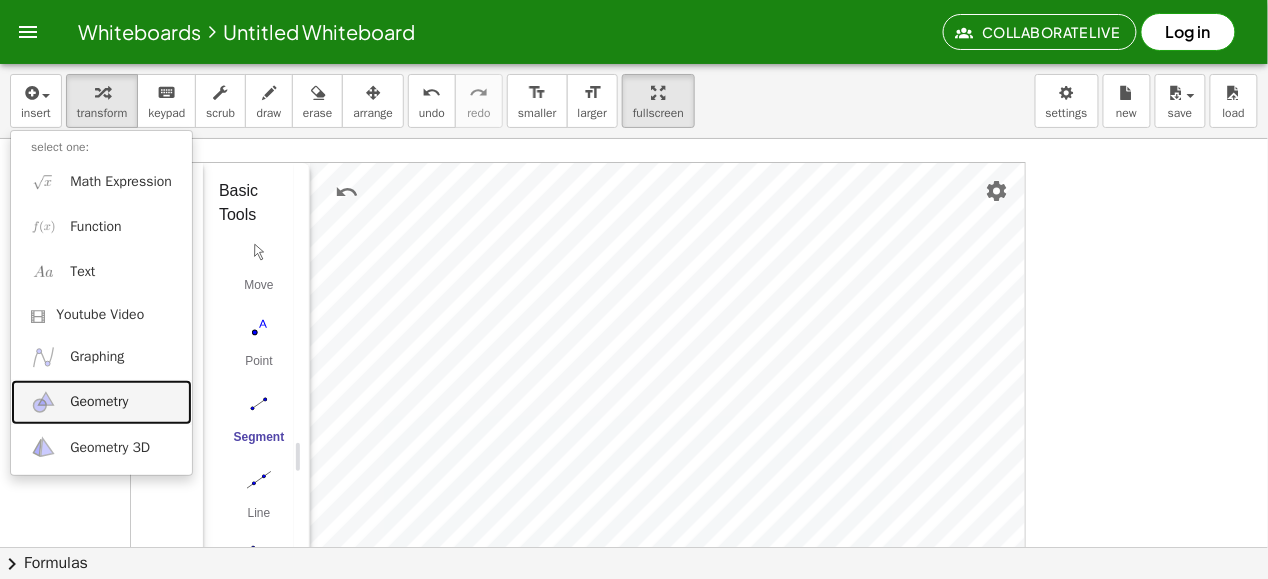 click on "Geometry" at bounding box center (99, 402) 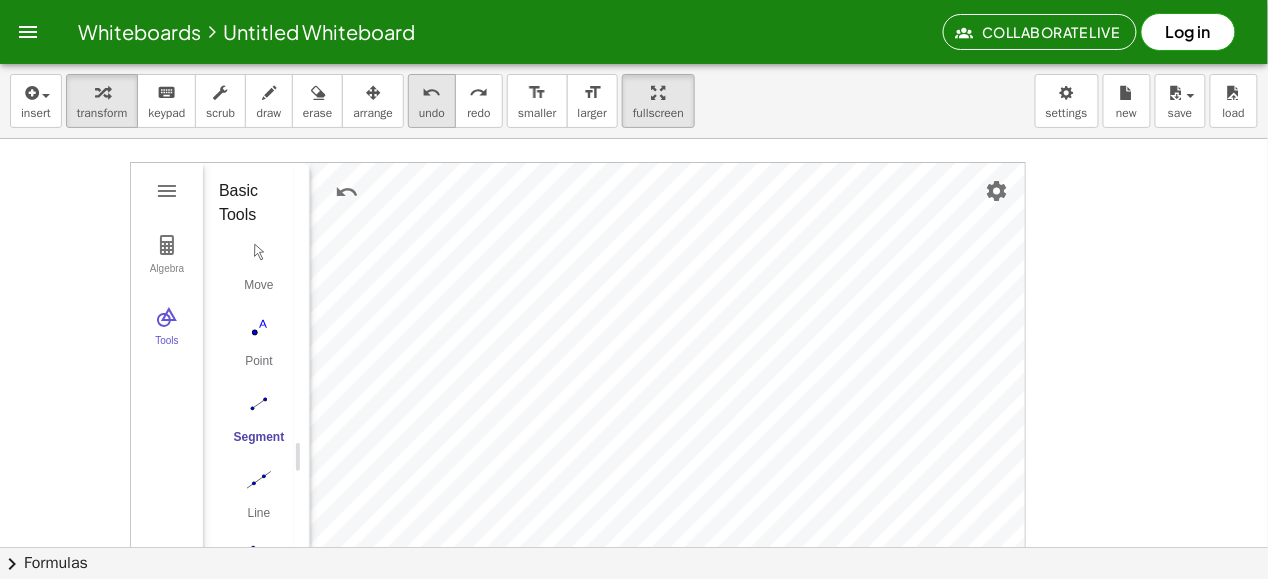 click on "undo" at bounding box center [432, 93] 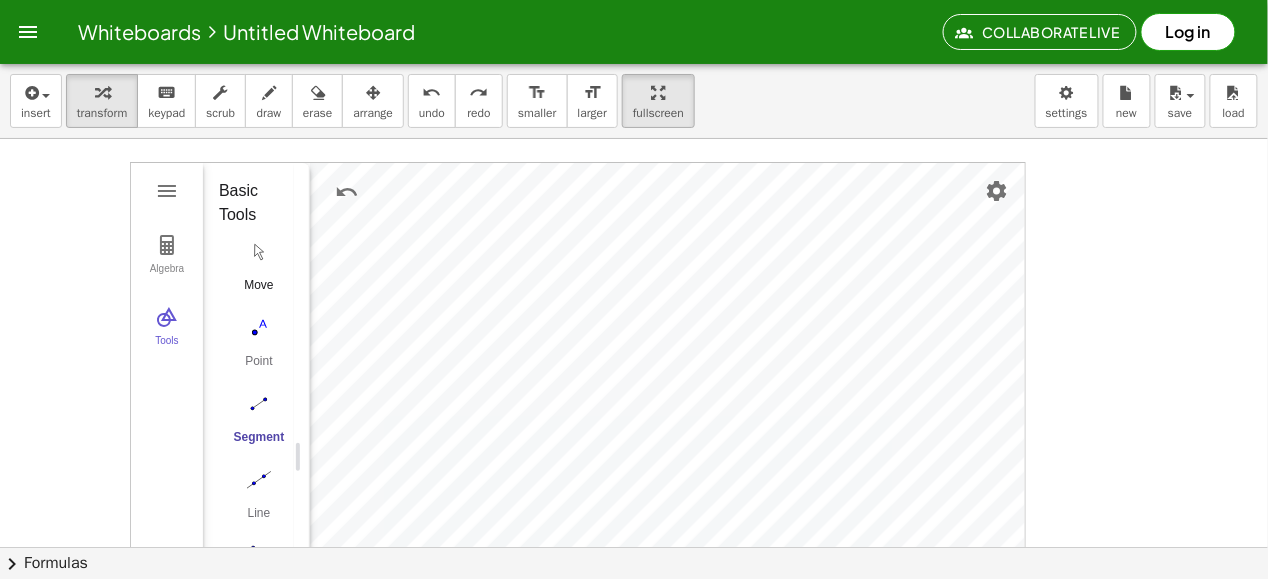 click at bounding box center [259, 252] 